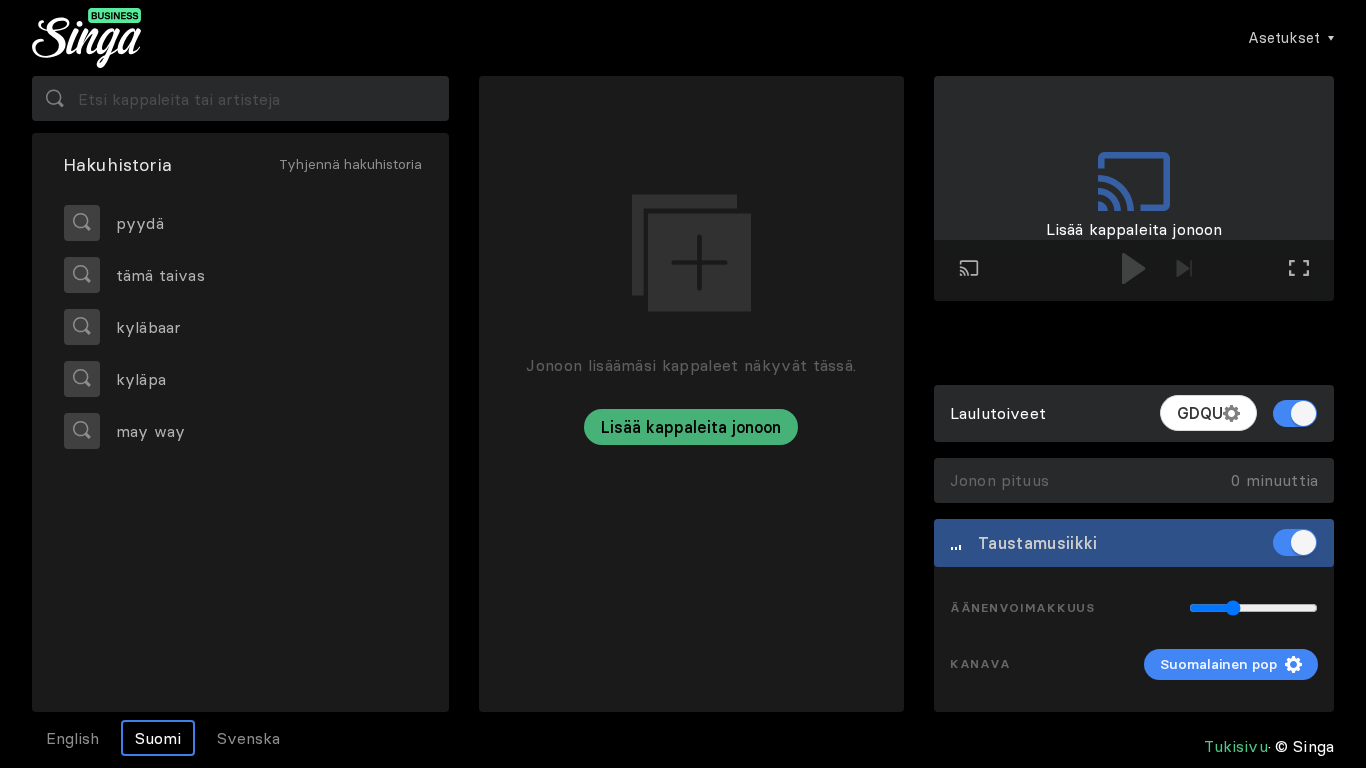 scroll, scrollTop: 0, scrollLeft: 0, axis: both 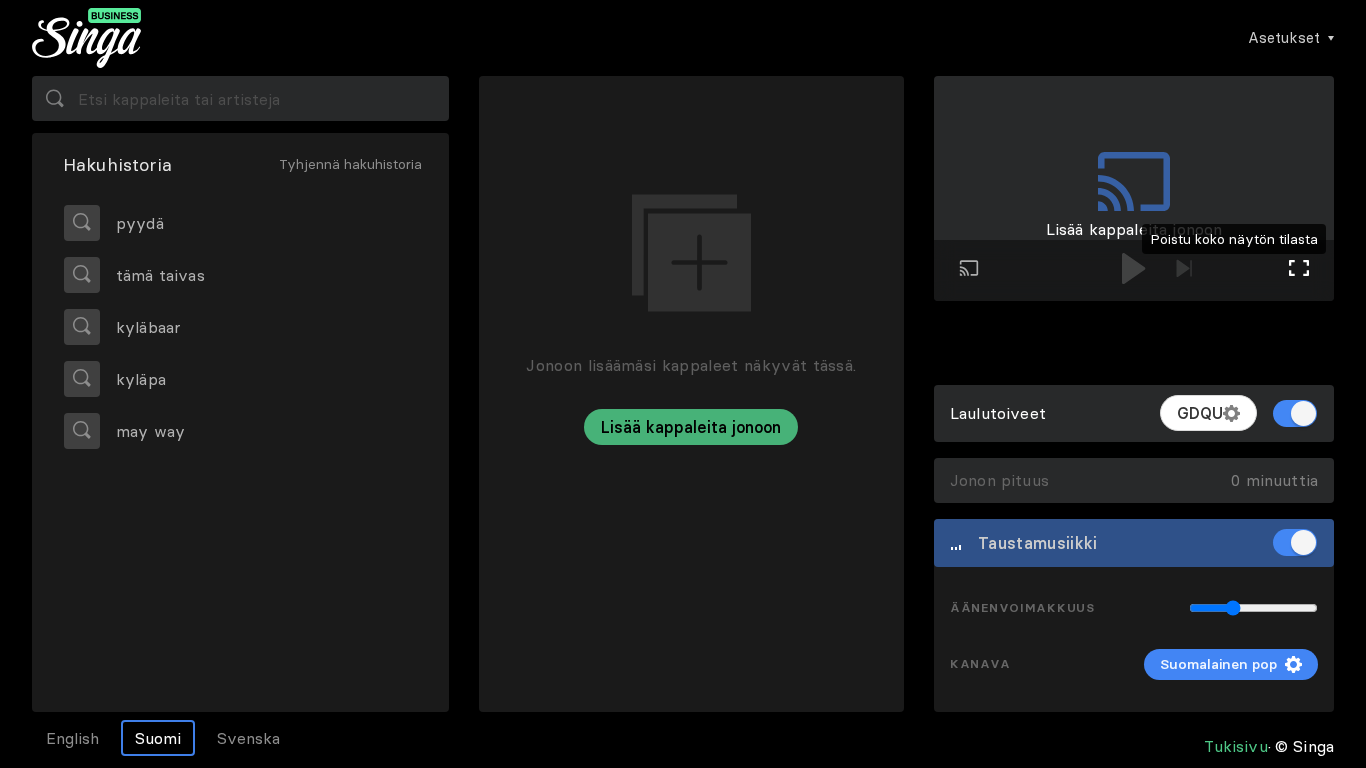 click at bounding box center [1299, 268] 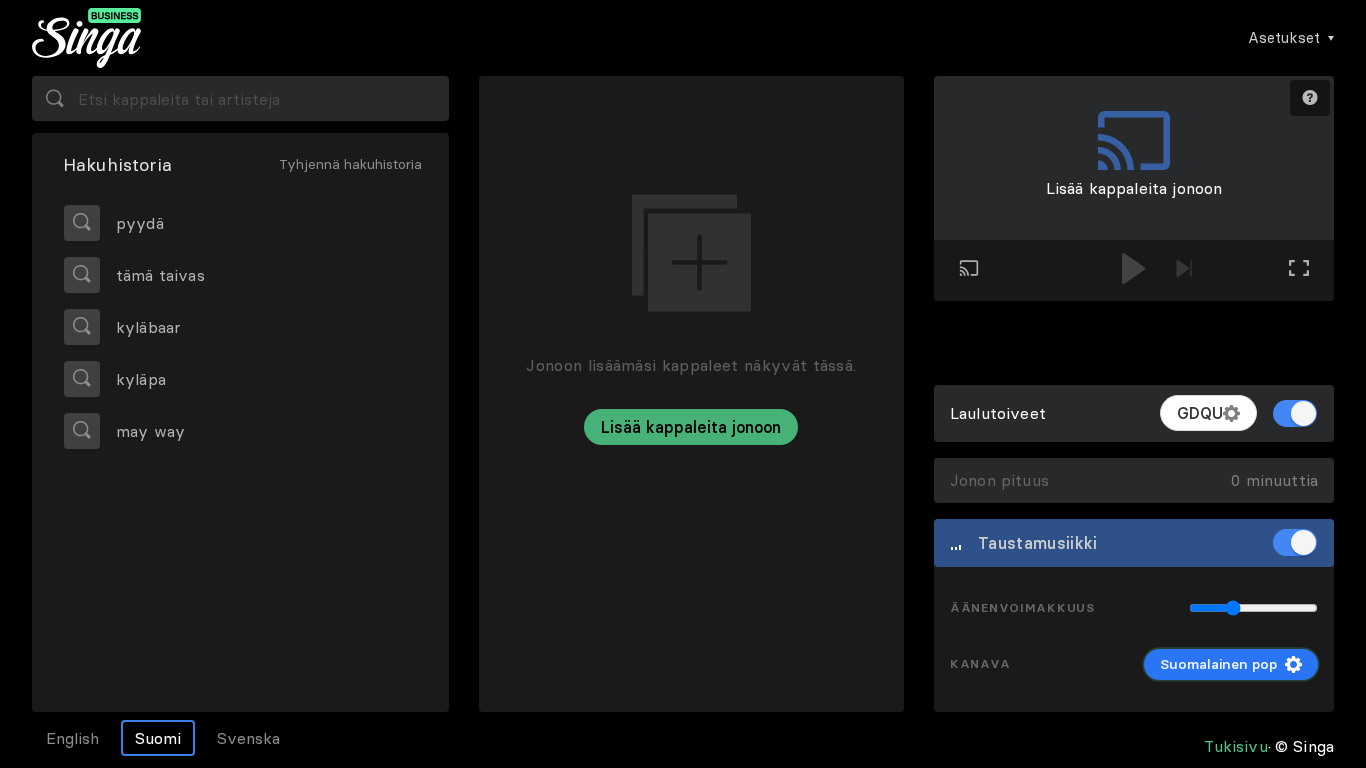 click on "Suomalainen pop" at bounding box center (1218, 664) 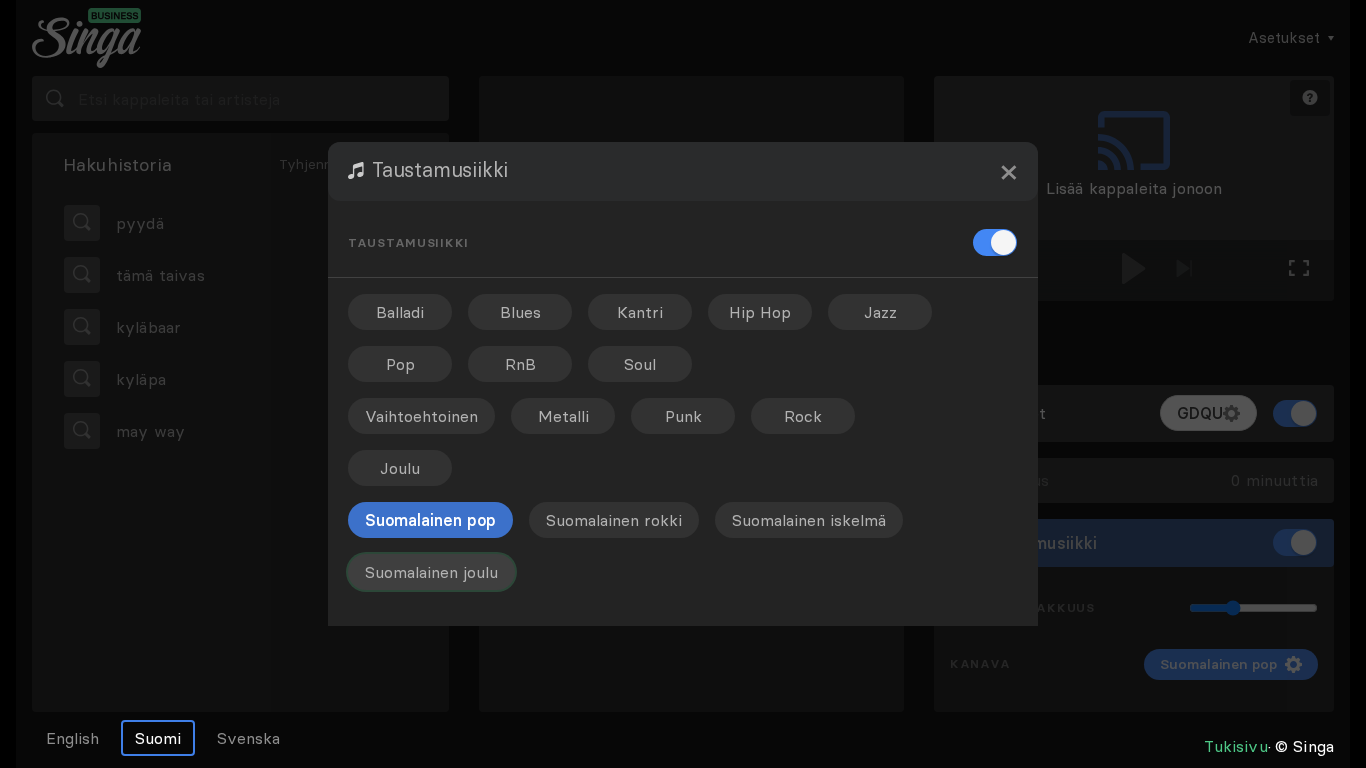 click on "Suomalainen joulu" at bounding box center [760, 312] 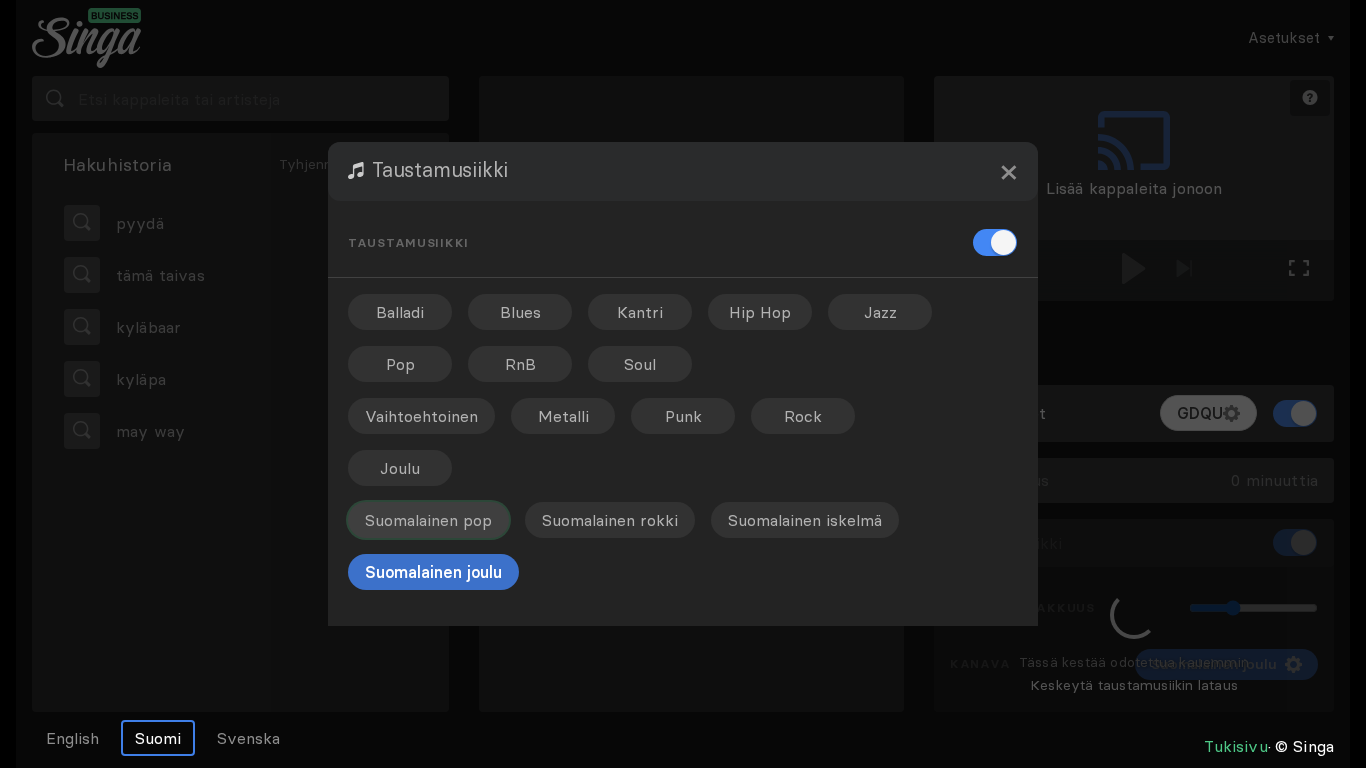 click on "Suomalainen pop" at bounding box center [400, 312] 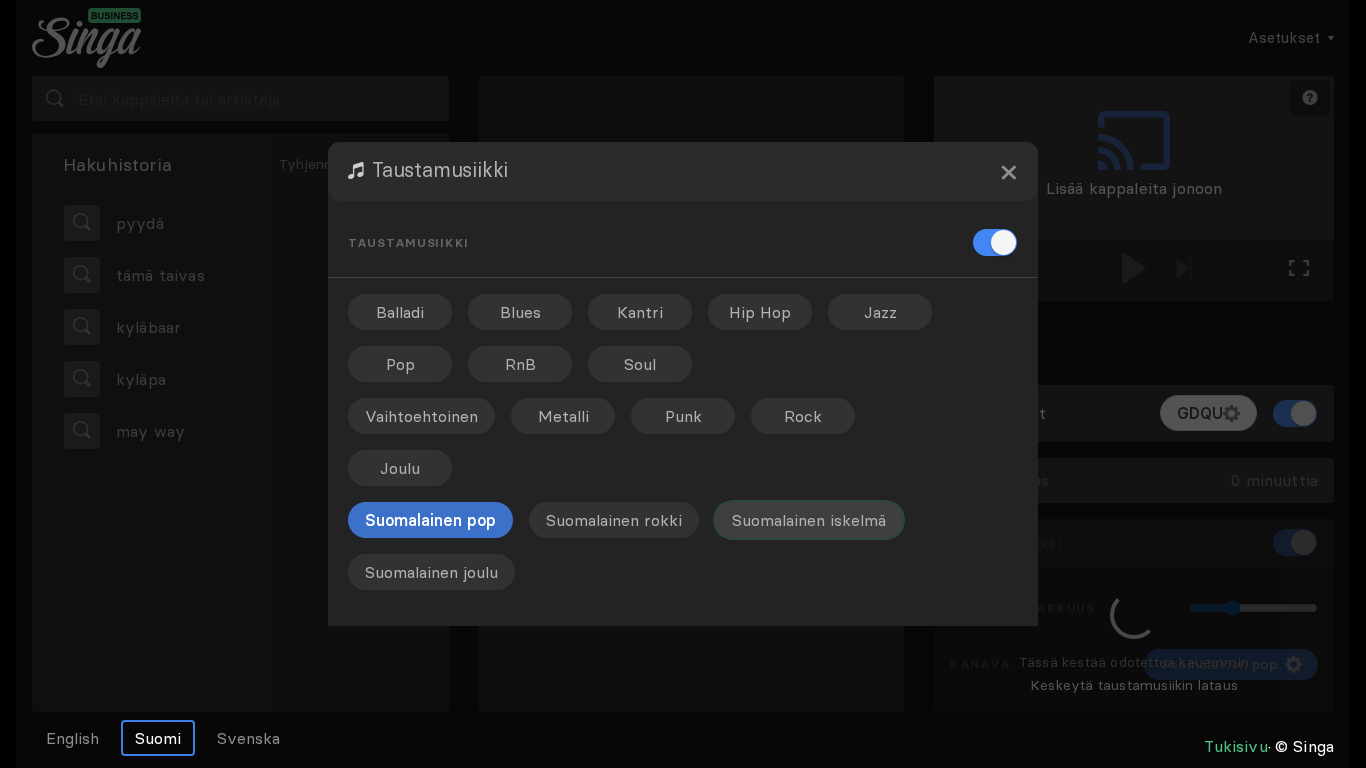 click on "Suomalainen iskelmä" at bounding box center [640, 312] 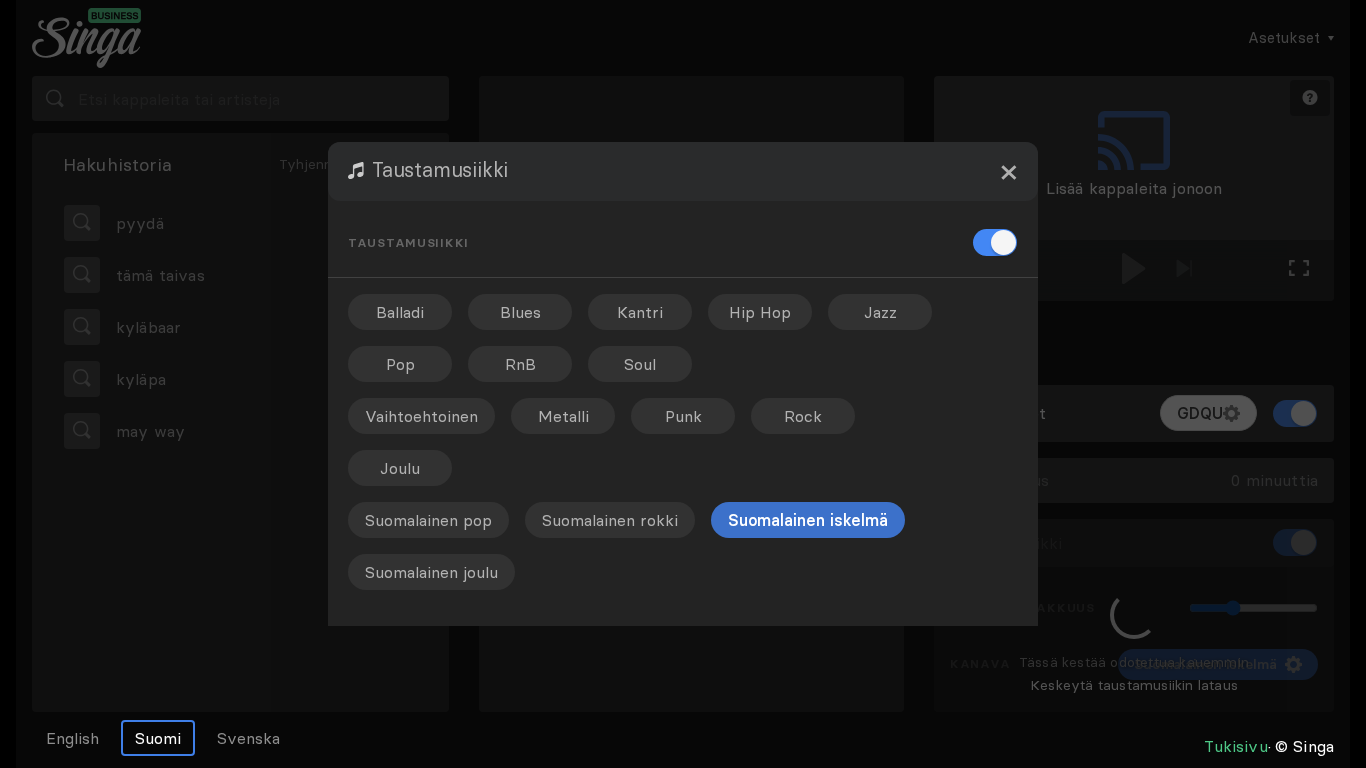 click on "×" at bounding box center [1008, 171] 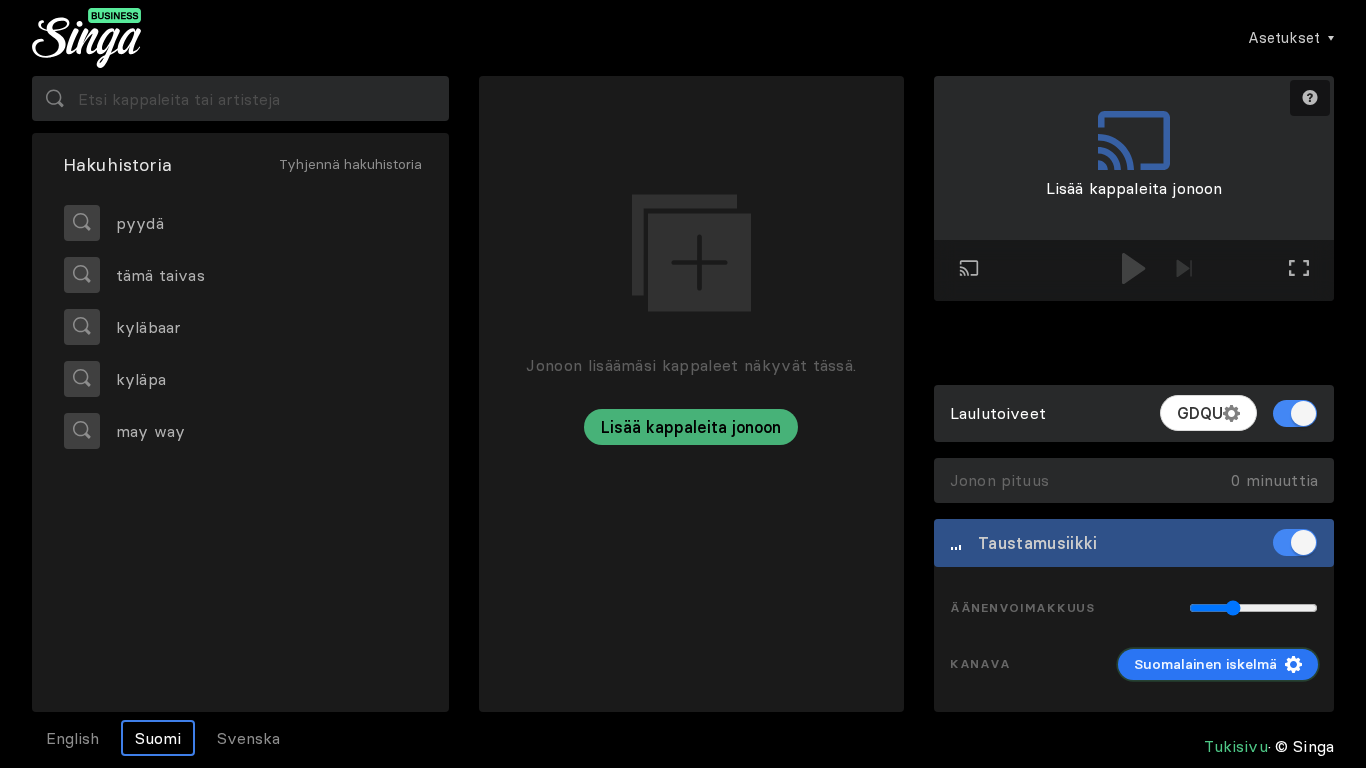 click at bounding box center (1293, 664) 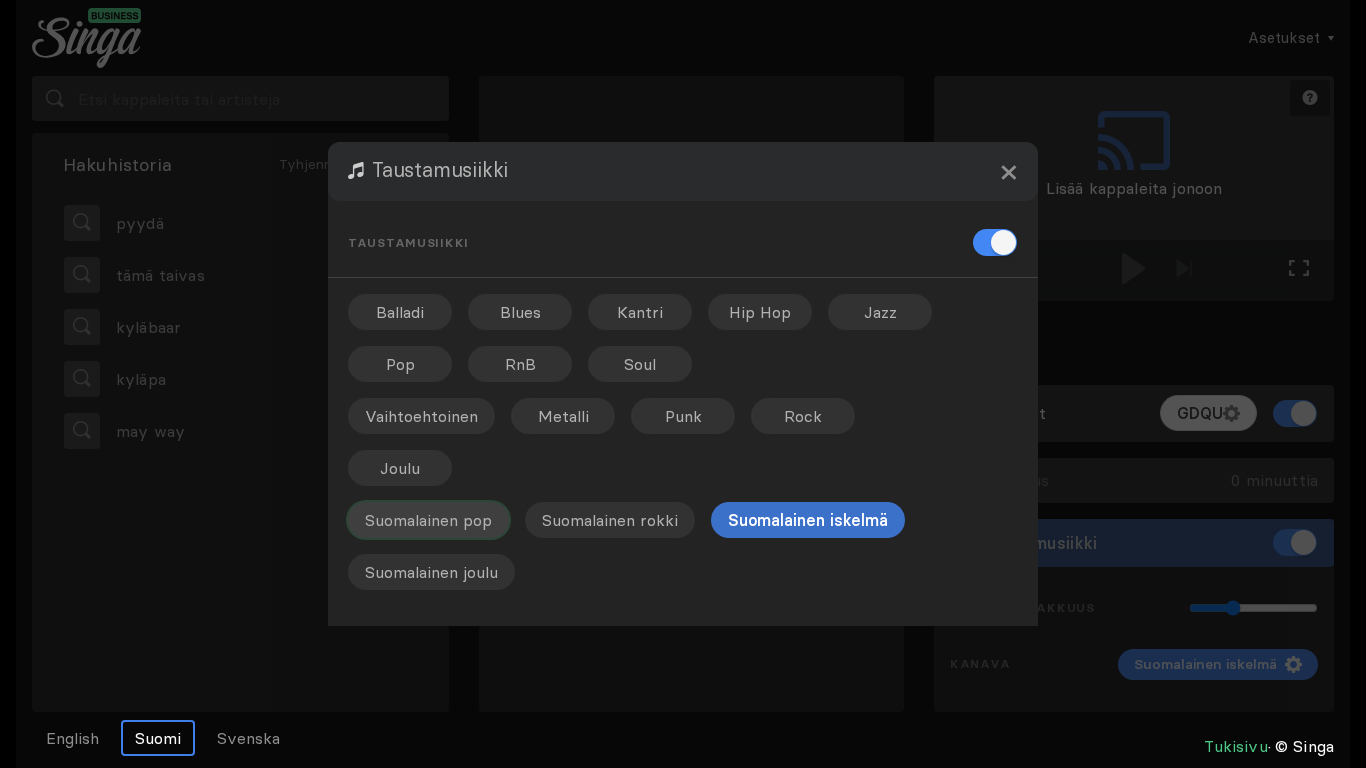 click on "Suomalainen pop" at bounding box center (400, 312) 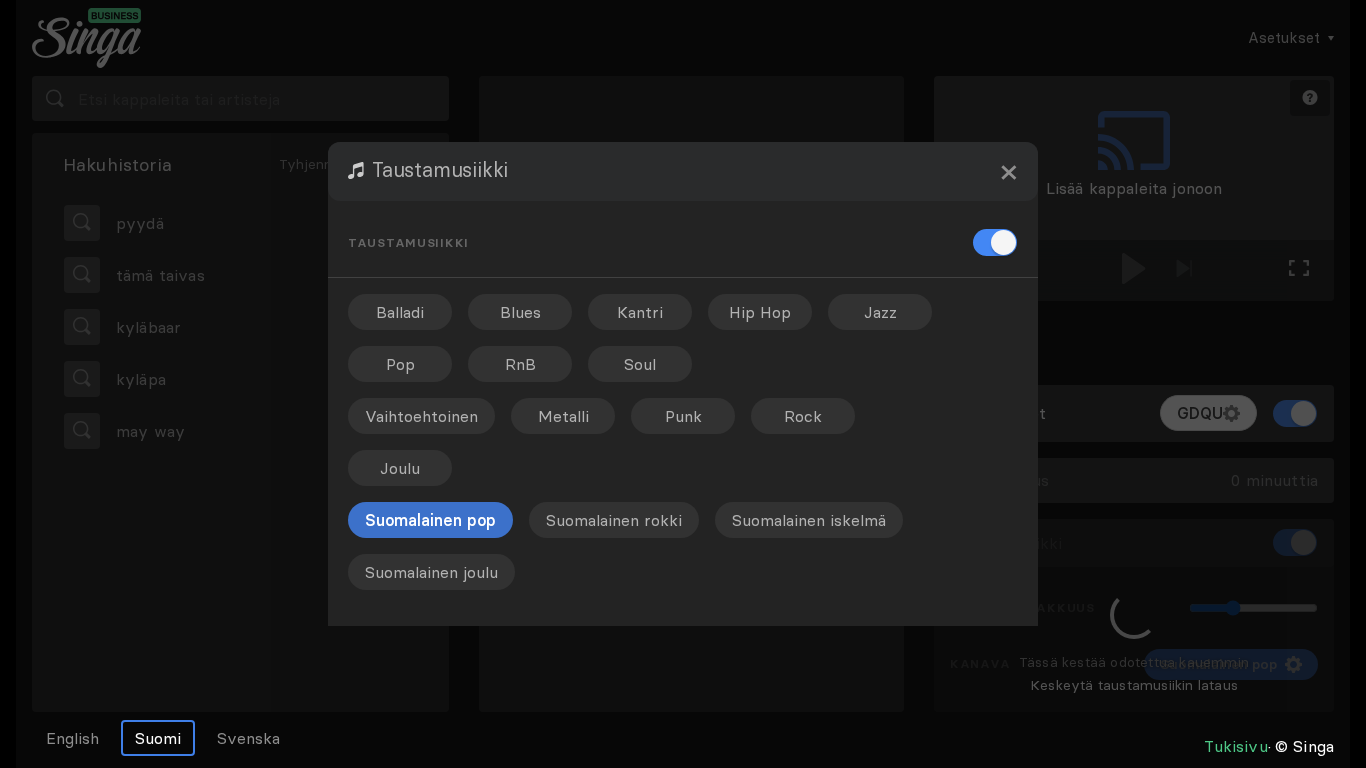 click at bounding box center (683, 384) 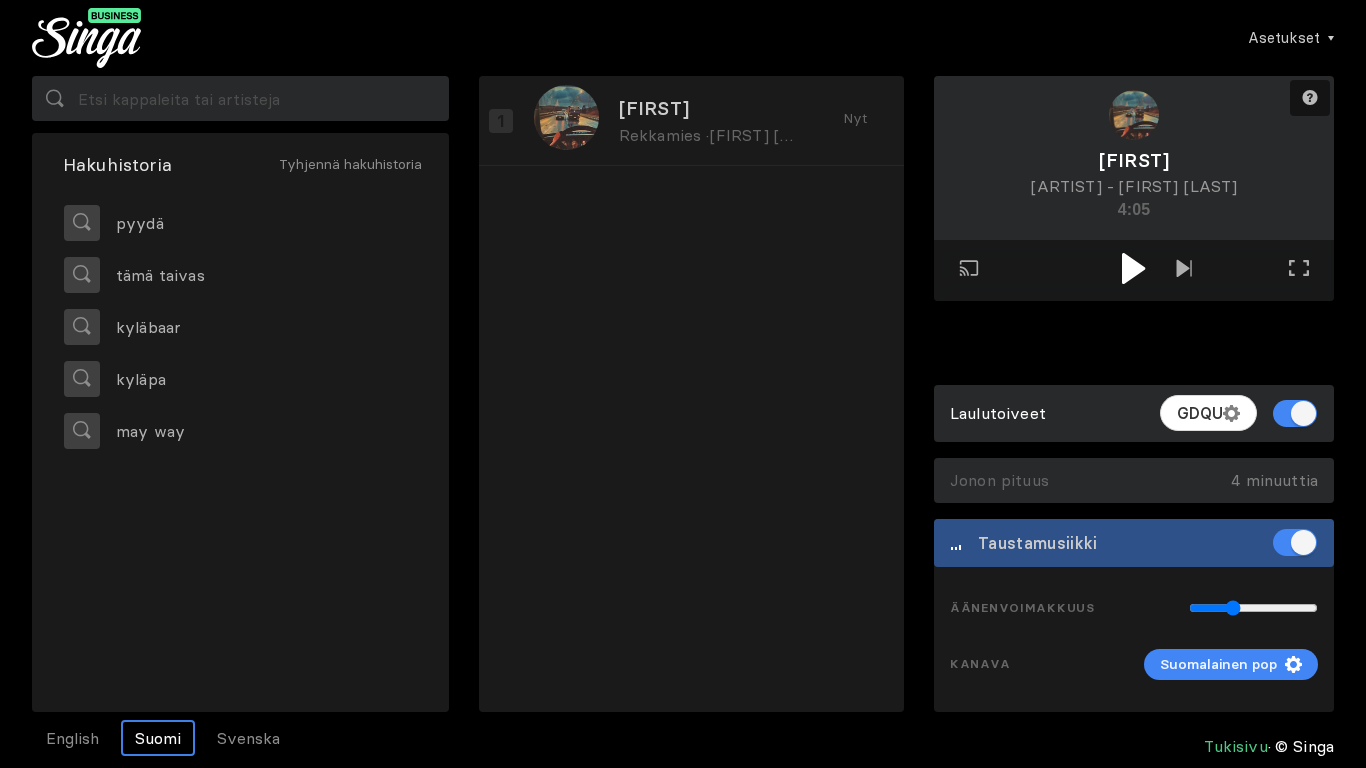 click at bounding box center (1133, 268) 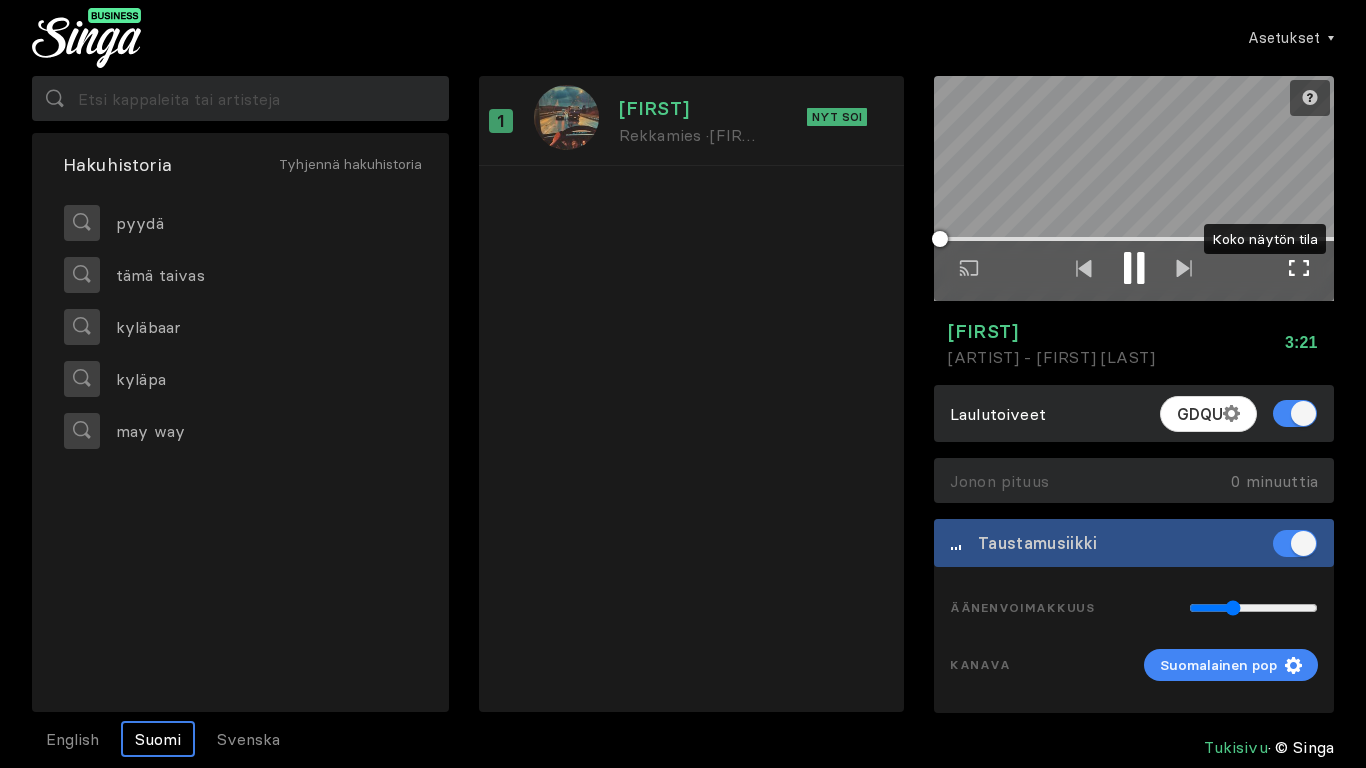 click on "Koko näytön tila Poistu koko näytön tilasta" at bounding box center [1299, 270] 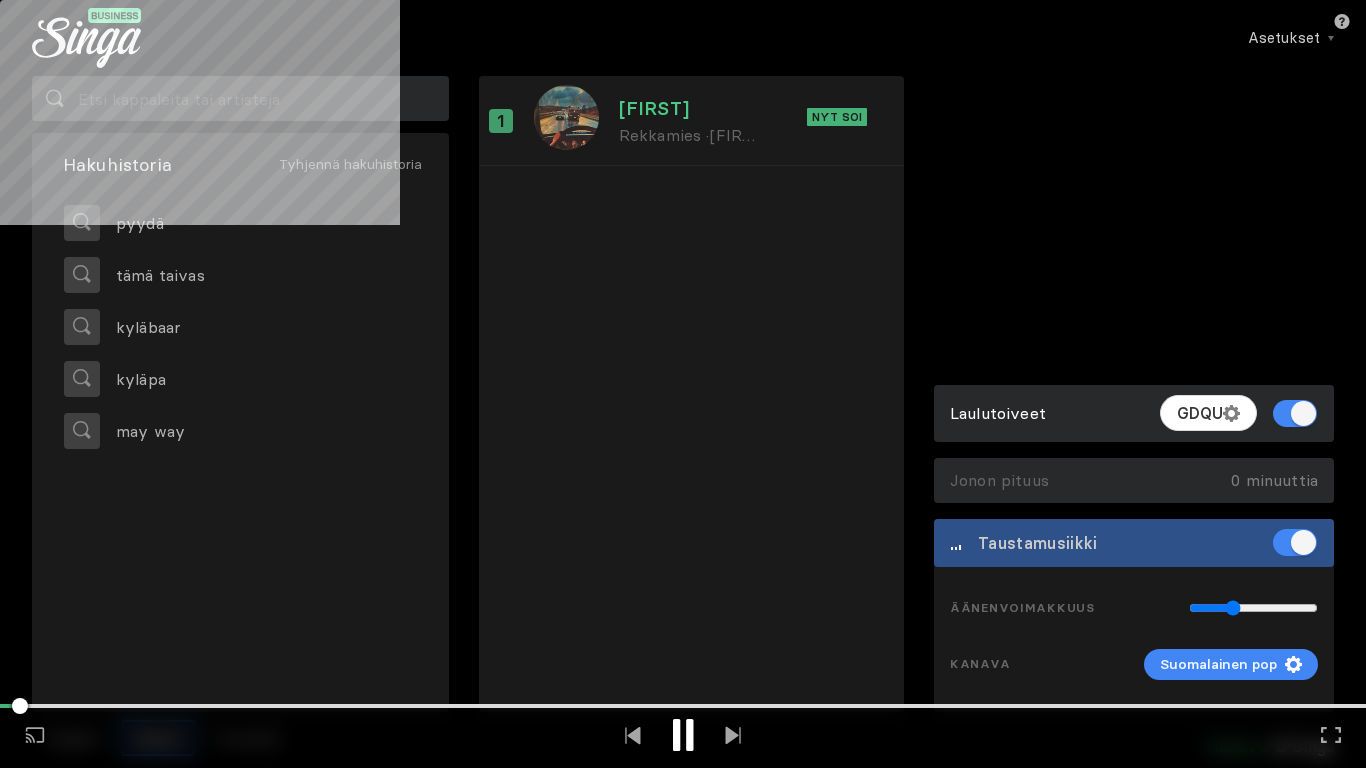 click on "Toista ulkoisessa näytössä Koko näytön tila Poistu koko näytön tilasta" at bounding box center (683, 384) 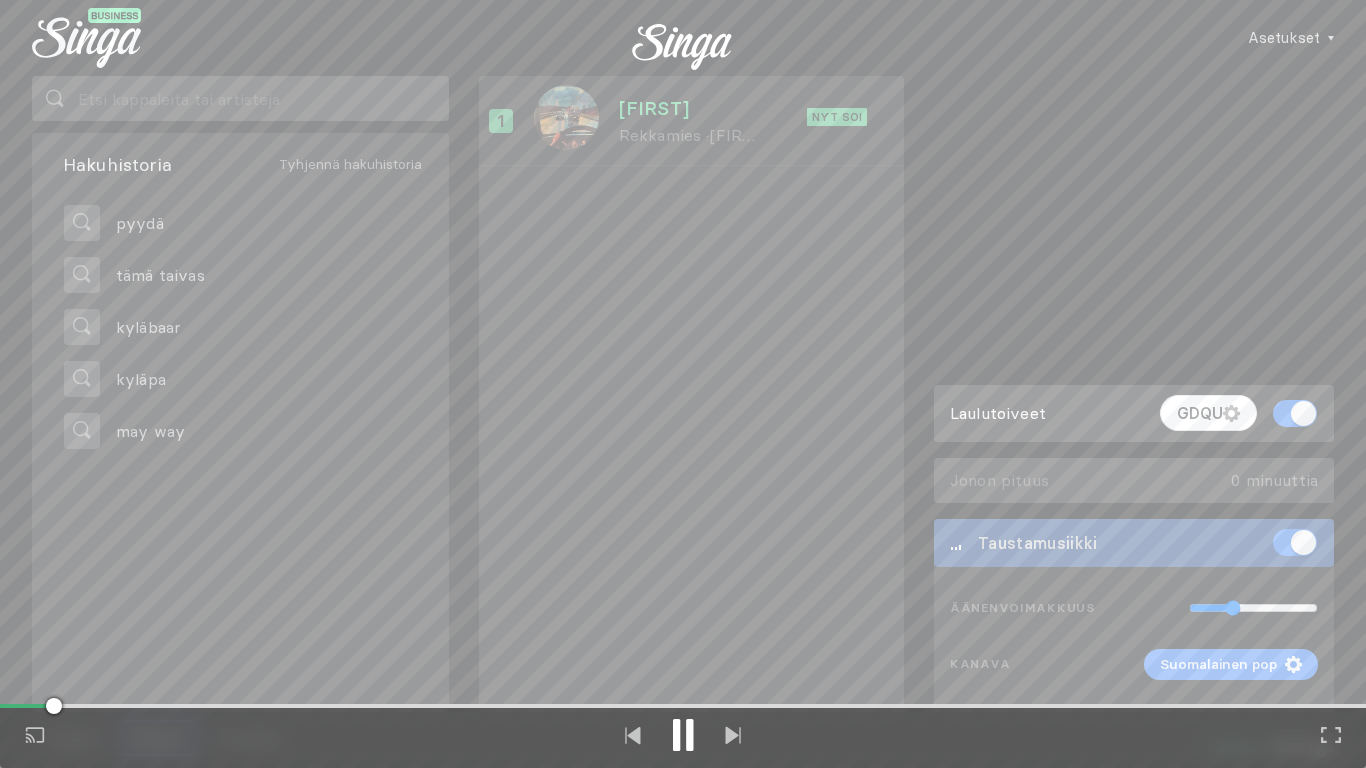 click at bounding box center (27, 706) 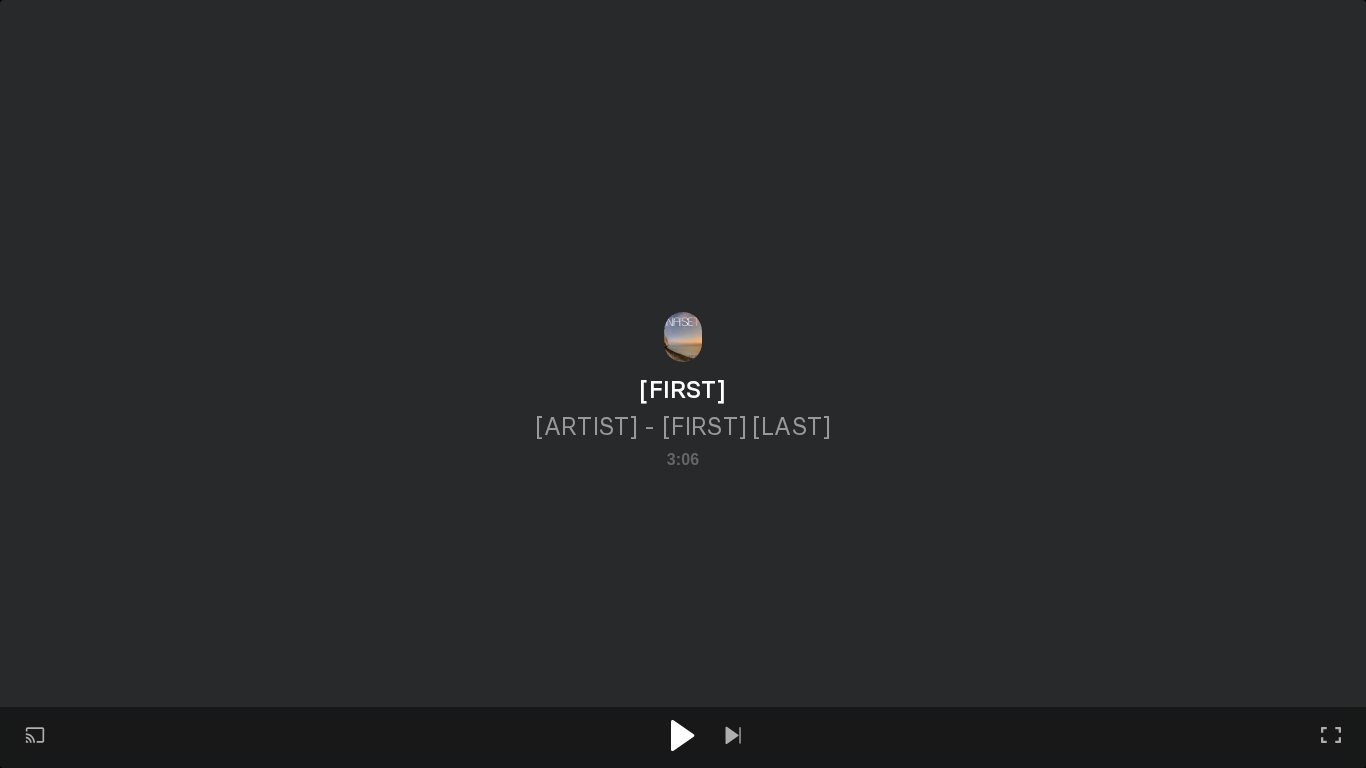 click at bounding box center (682, 735) 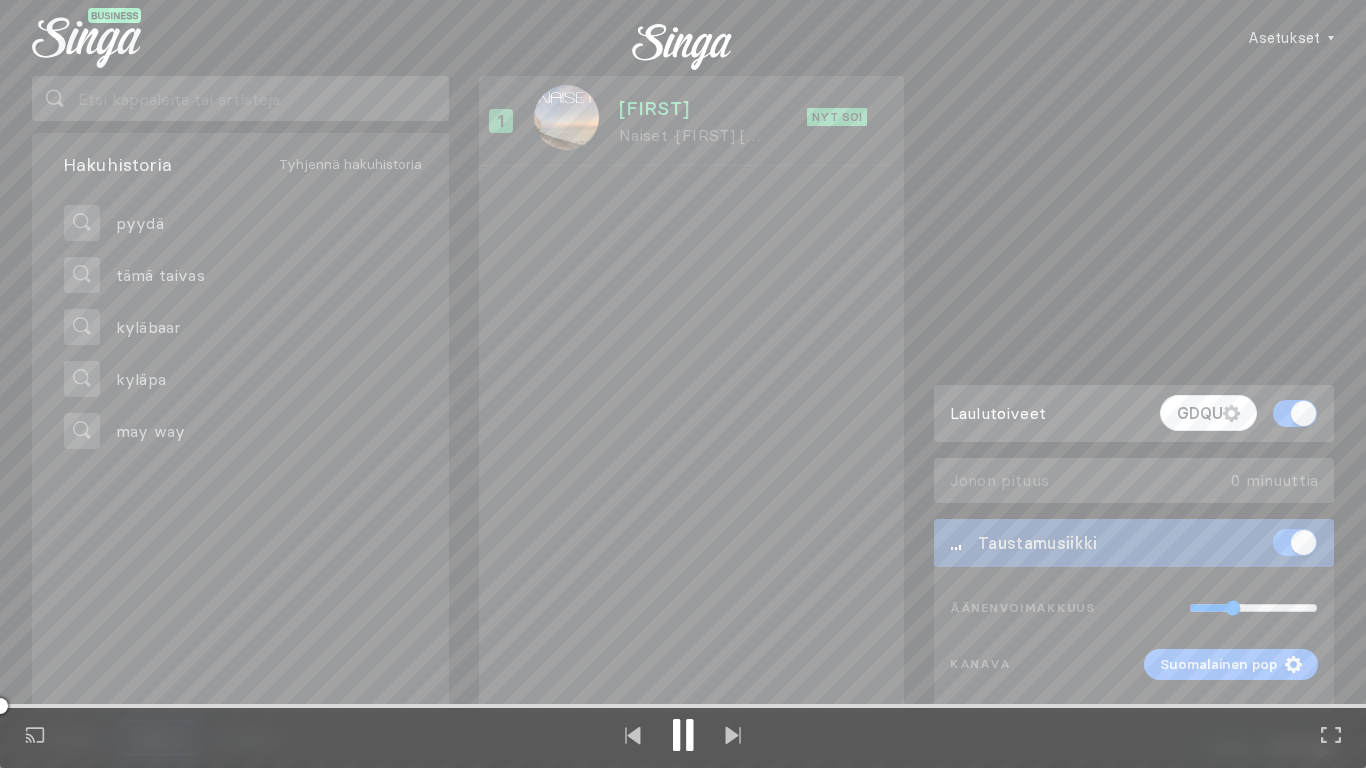 click at bounding box center [683, 735] 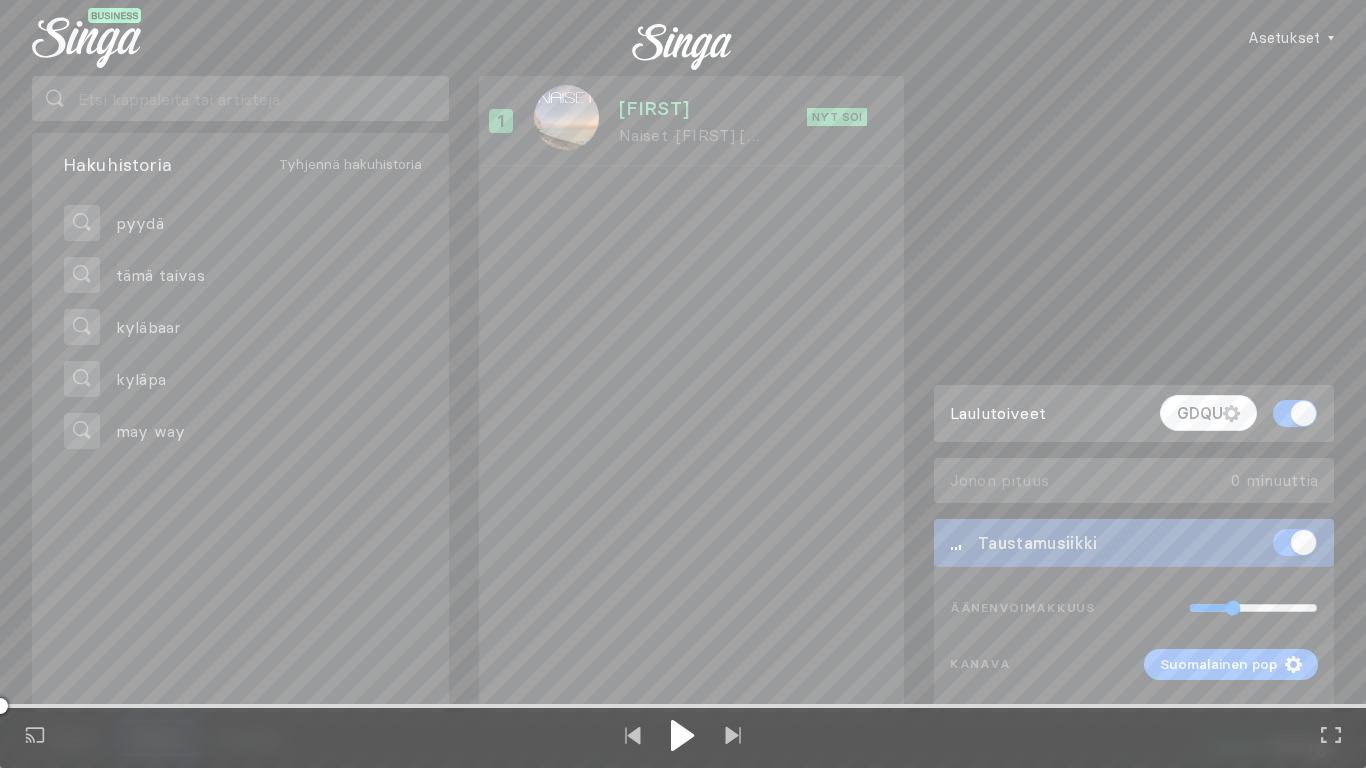 click at bounding box center (683, 735) 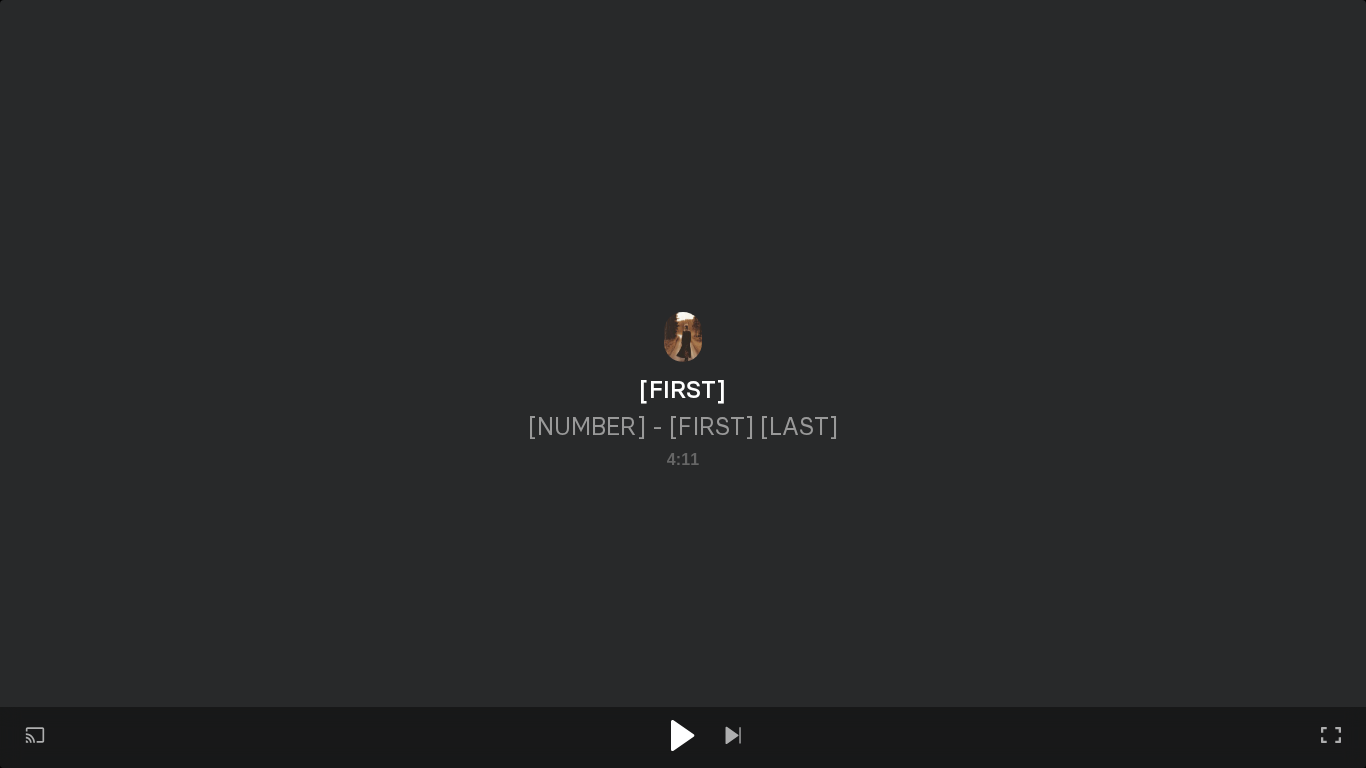 click at bounding box center (682, 735) 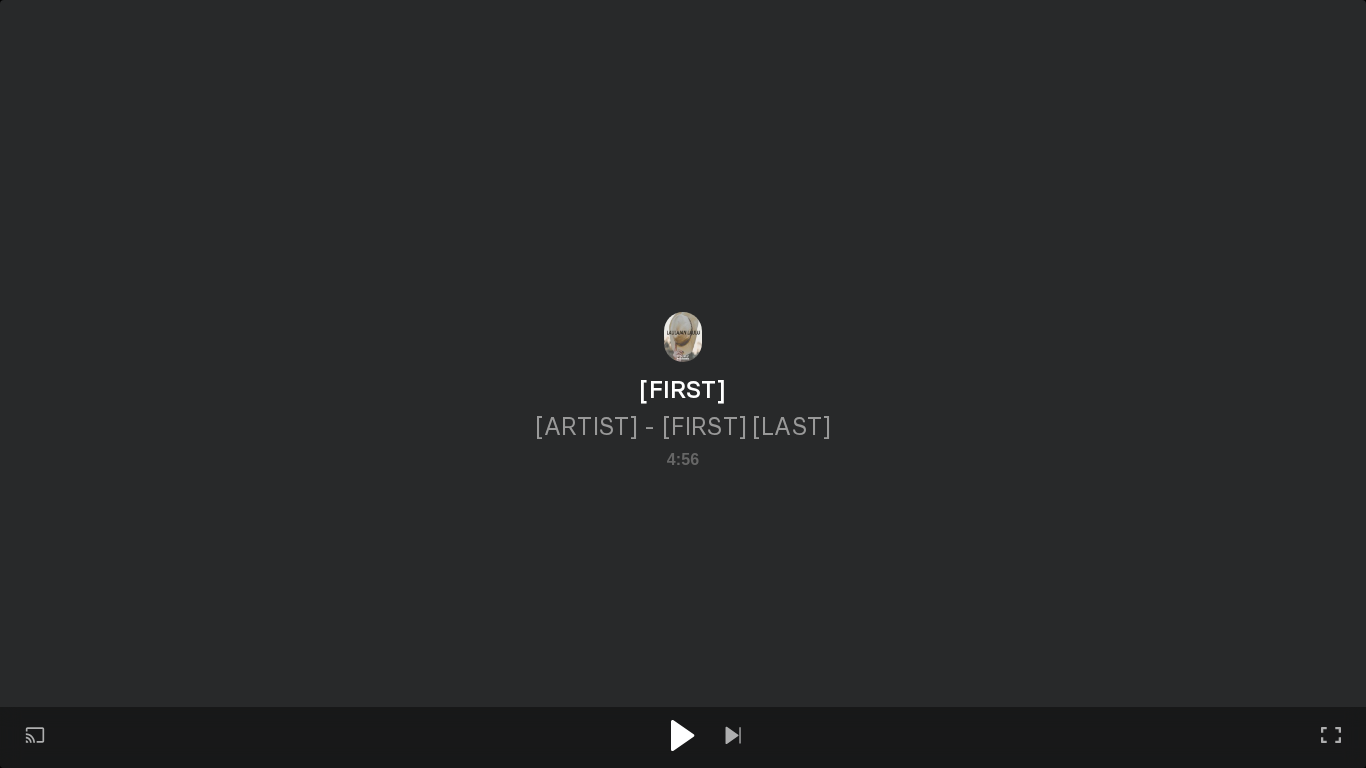 click at bounding box center [683, 737] 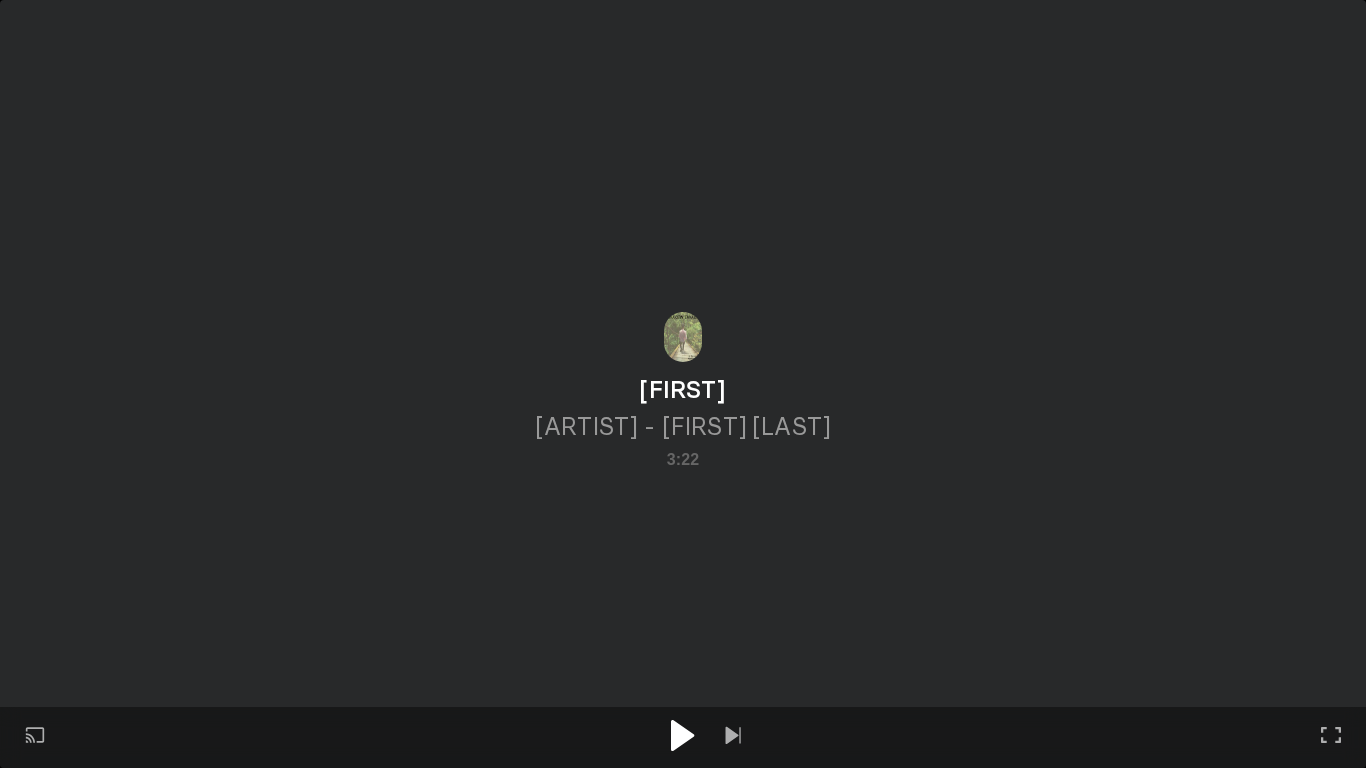 click at bounding box center [683, 735] 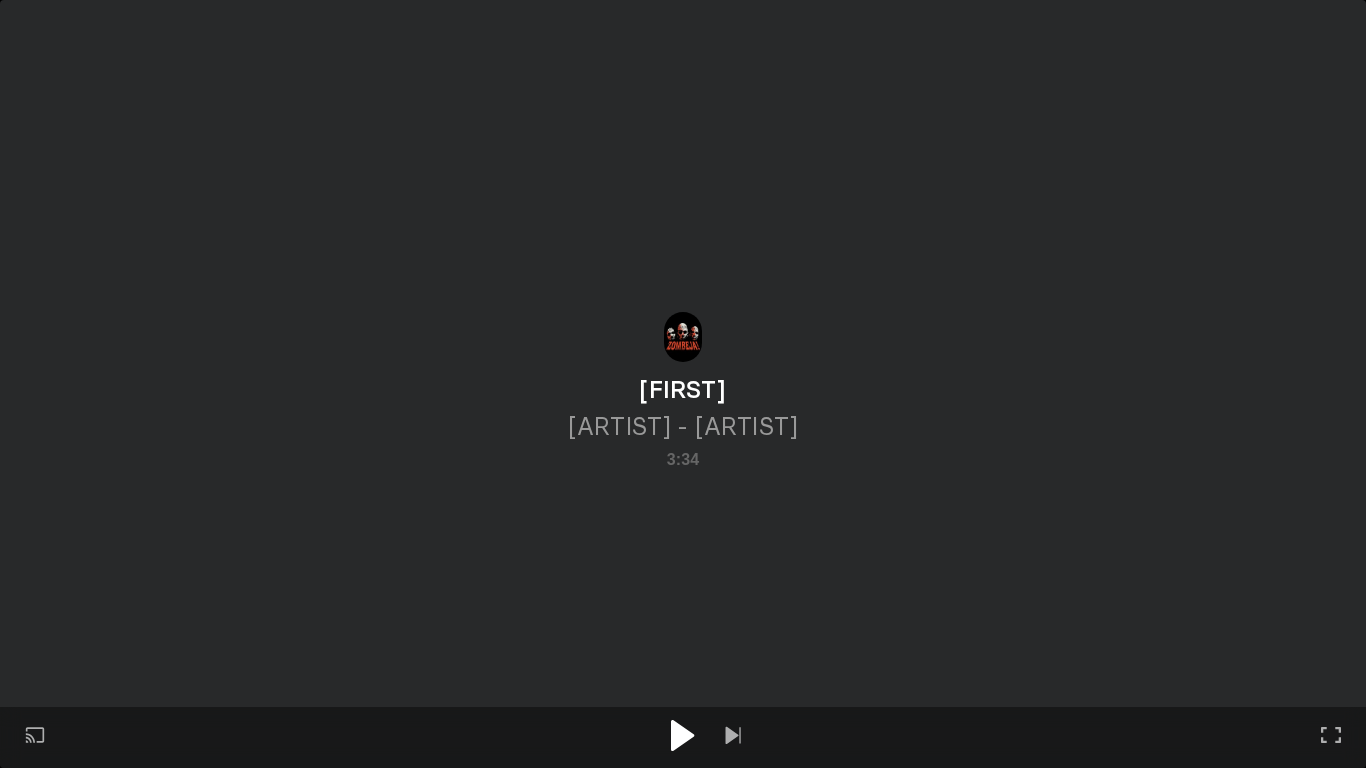 click at bounding box center (682, 735) 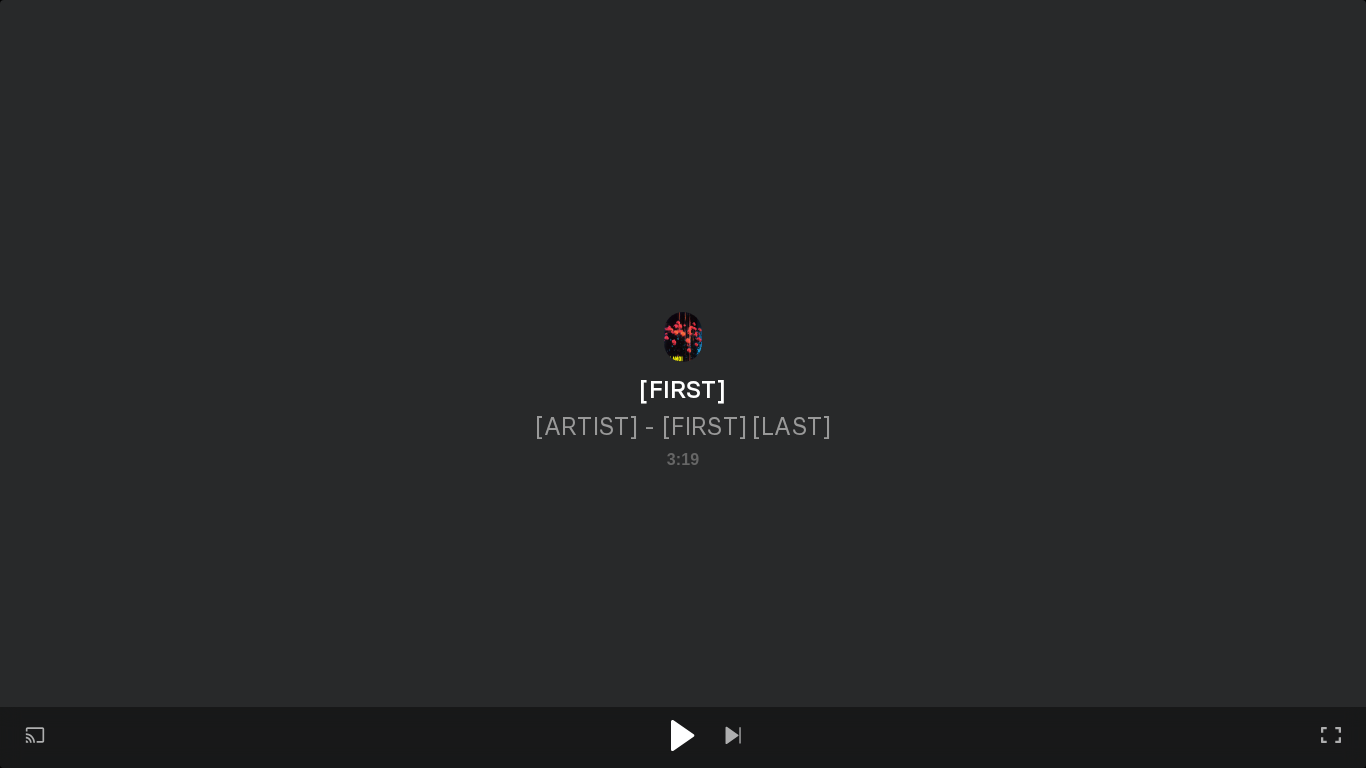 click at bounding box center [682, 735] 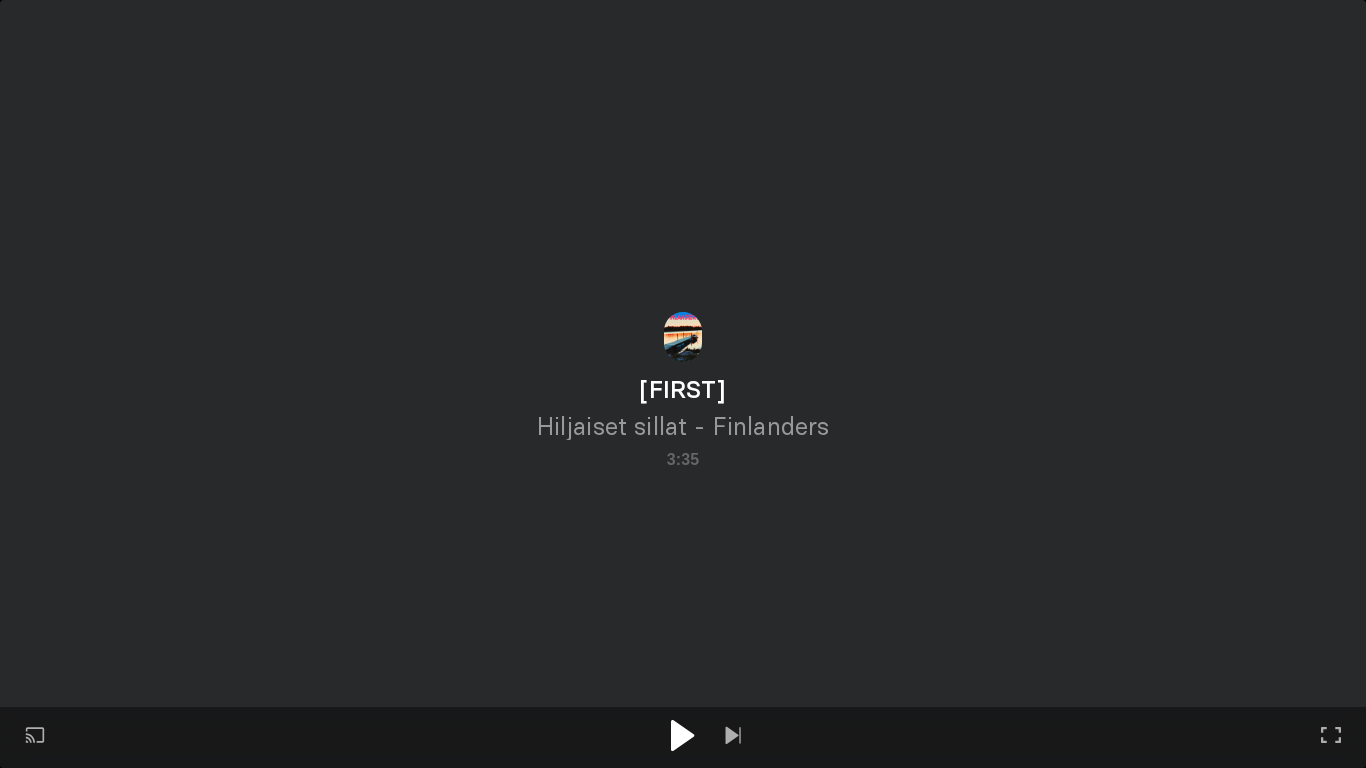 click at bounding box center [683, 737] 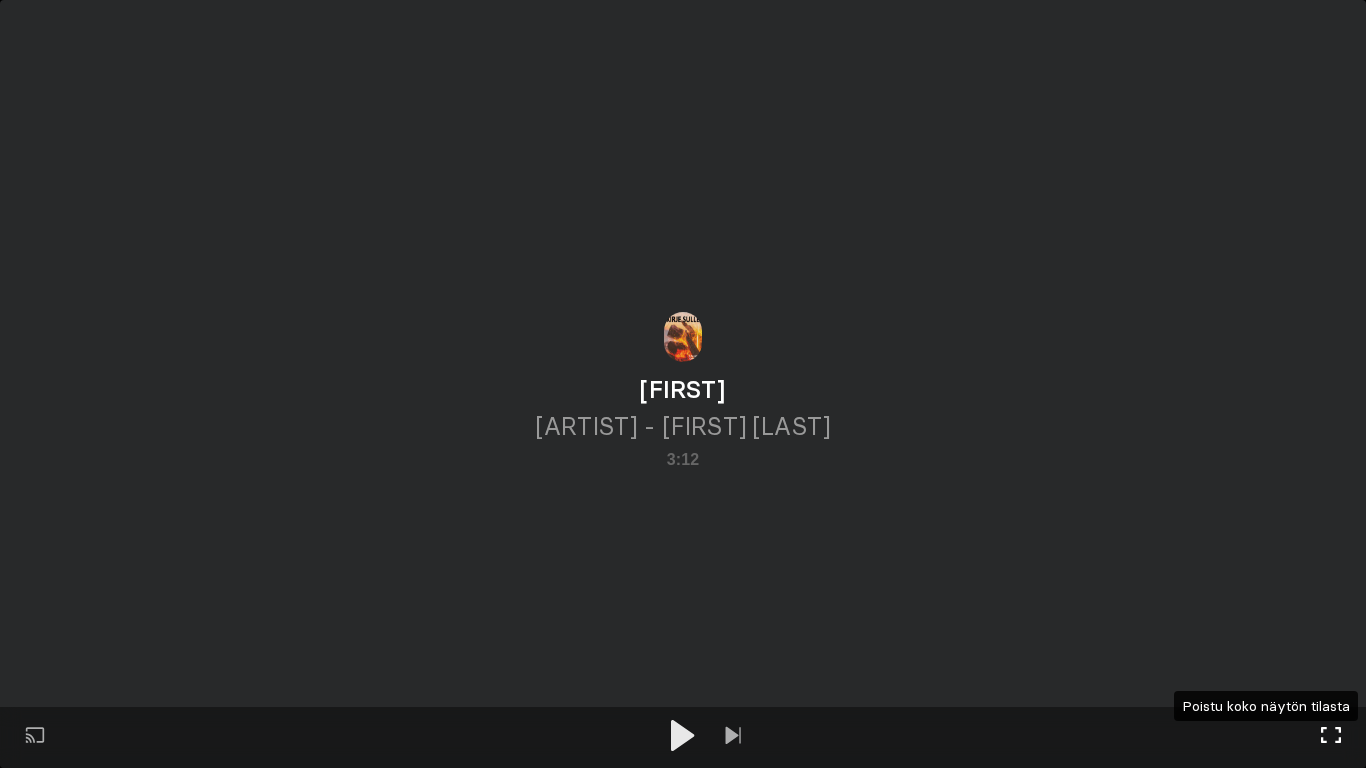 click at bounding box center (1331, 735) 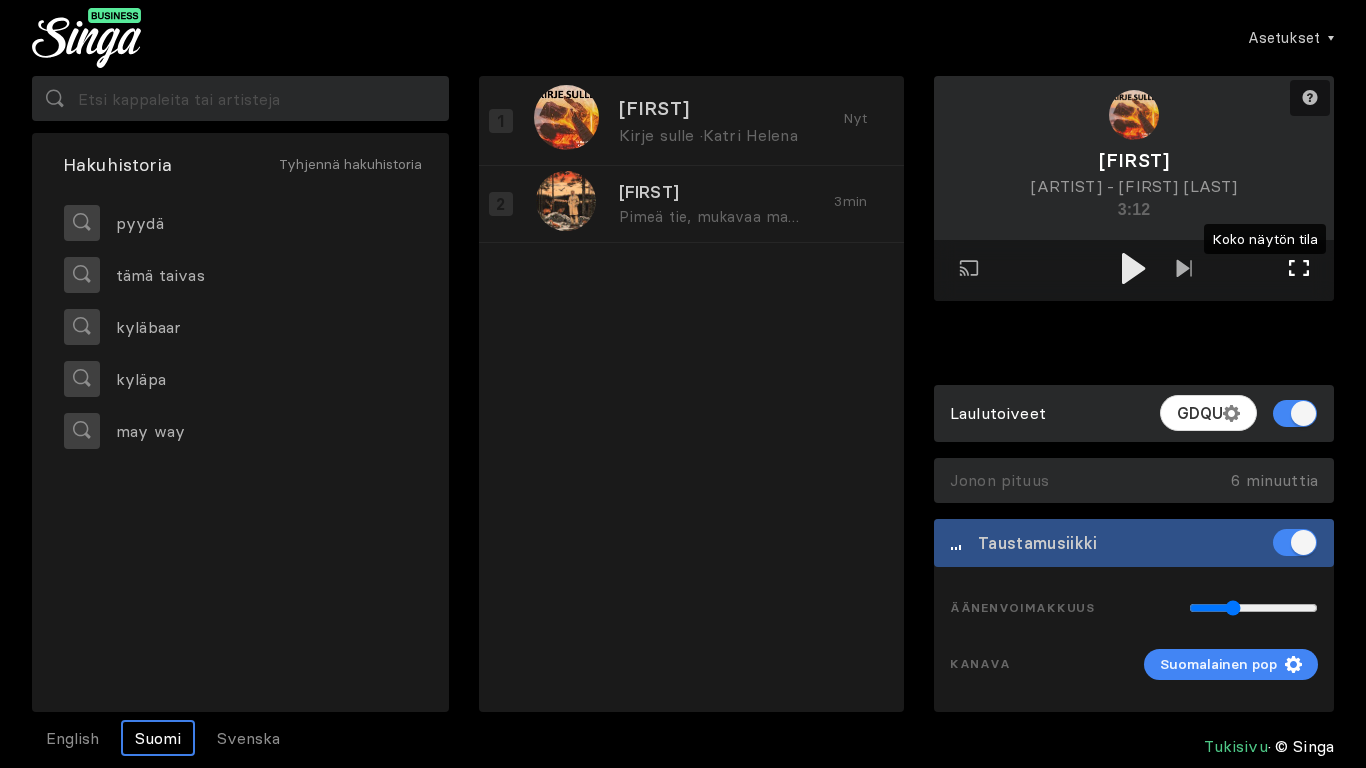 click at bounding box center [1299, 268] 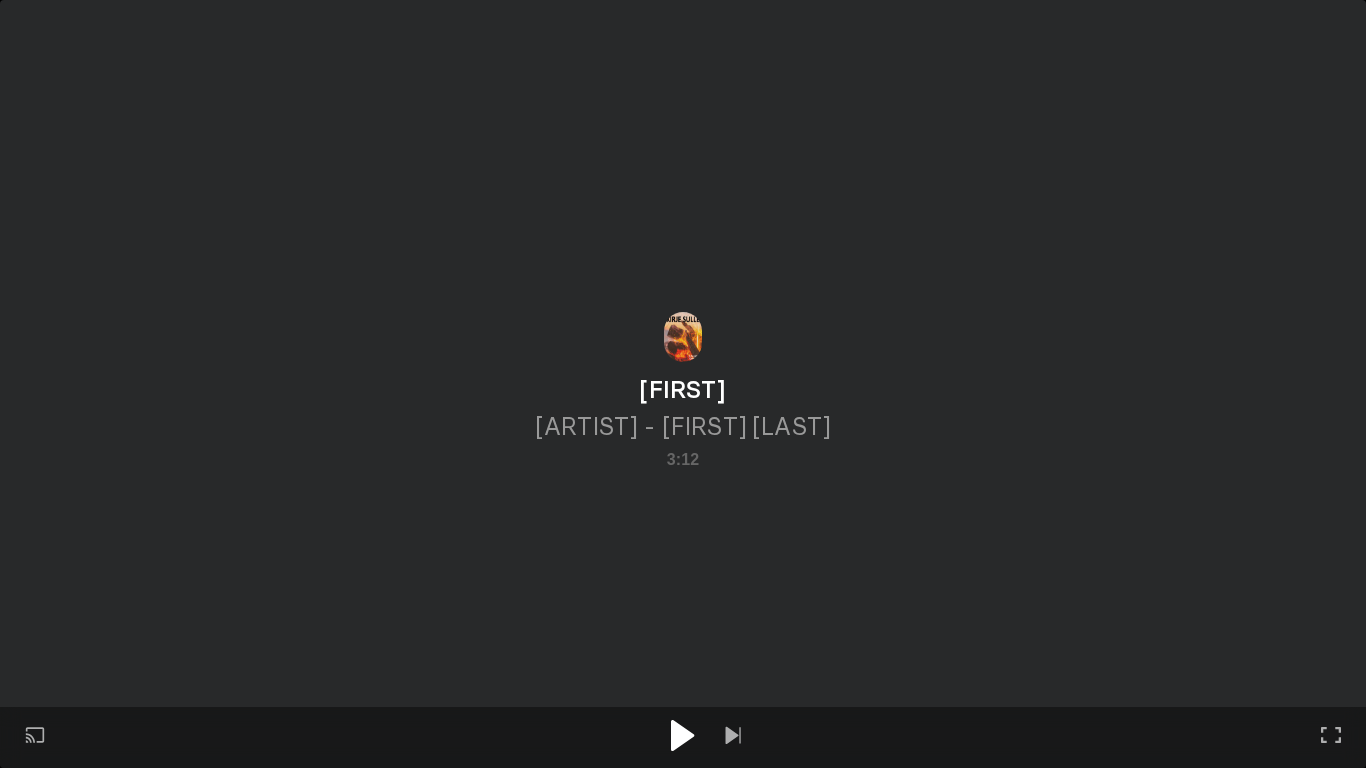 click at bounding box center [682, 735] 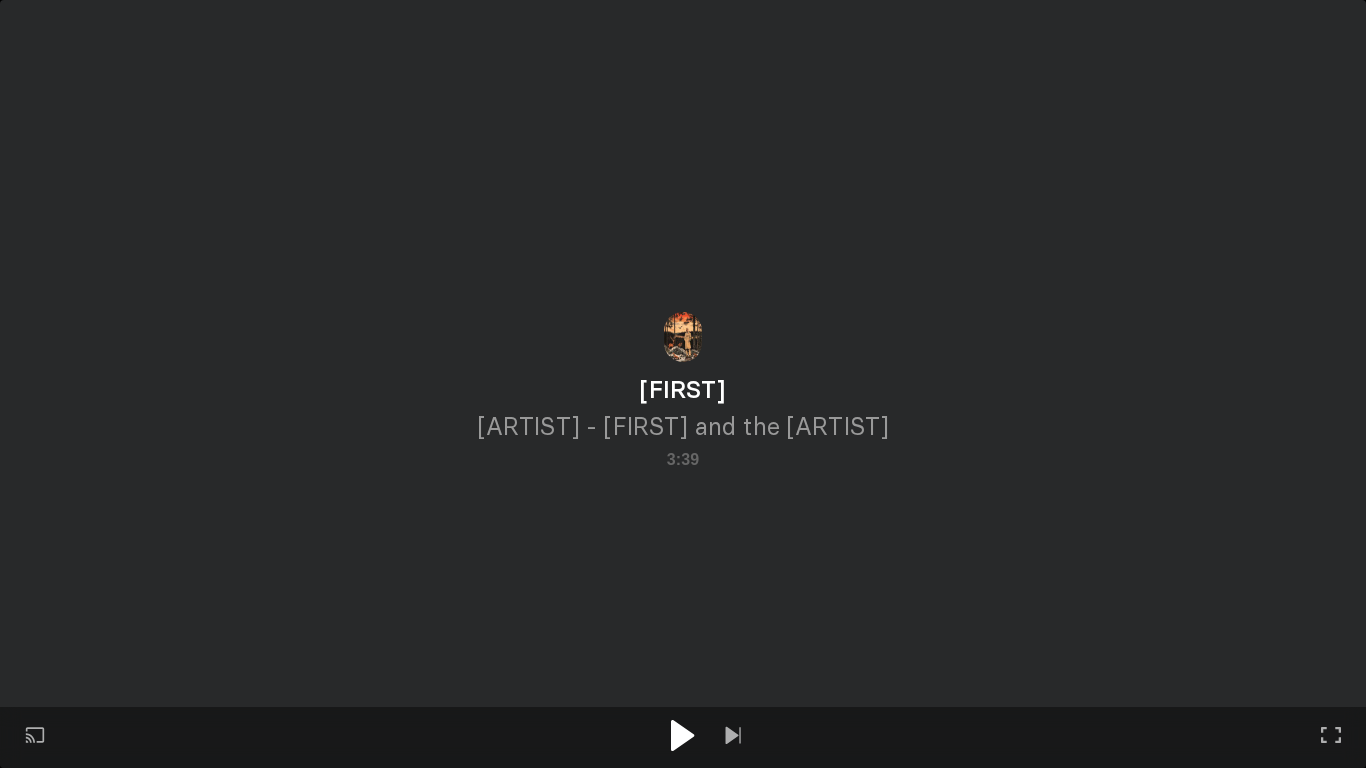 click at bounding box center (683, 735) 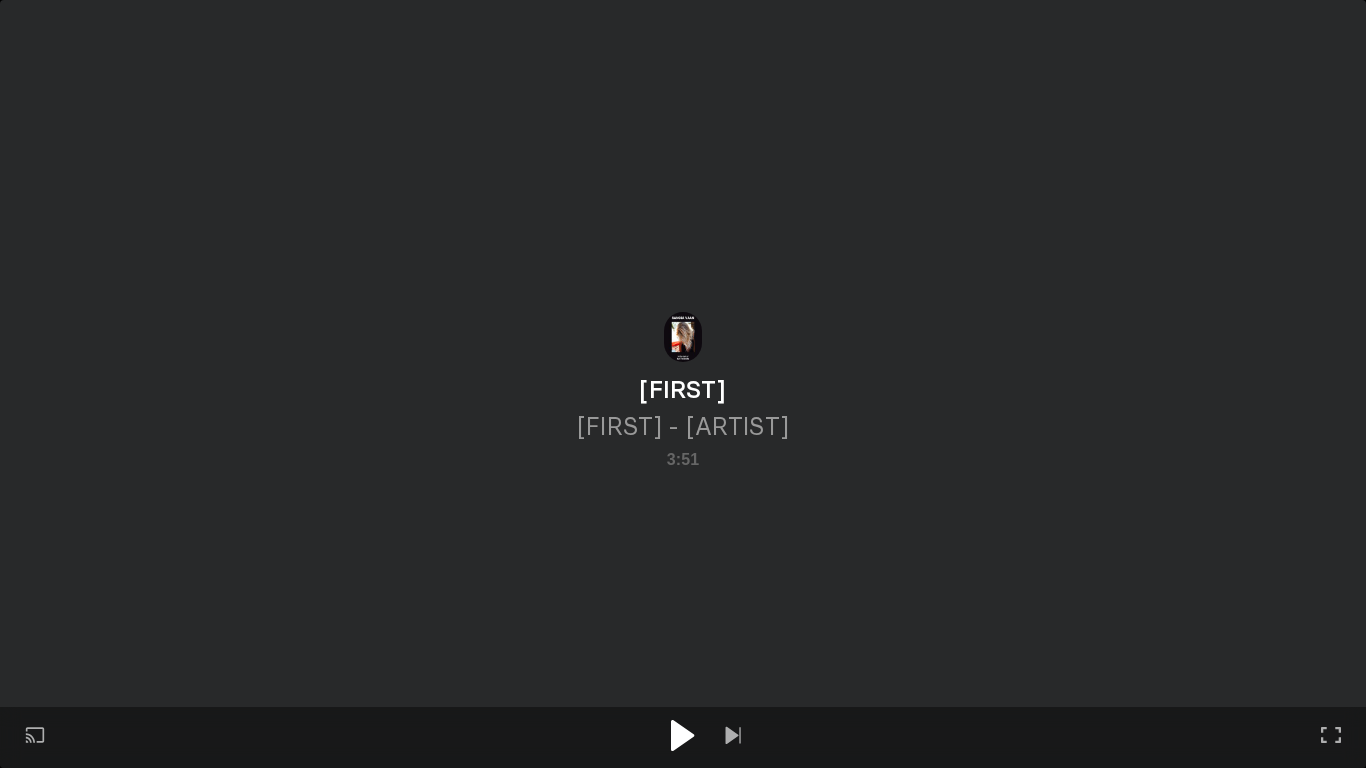 click at bounding box center (683, 735) 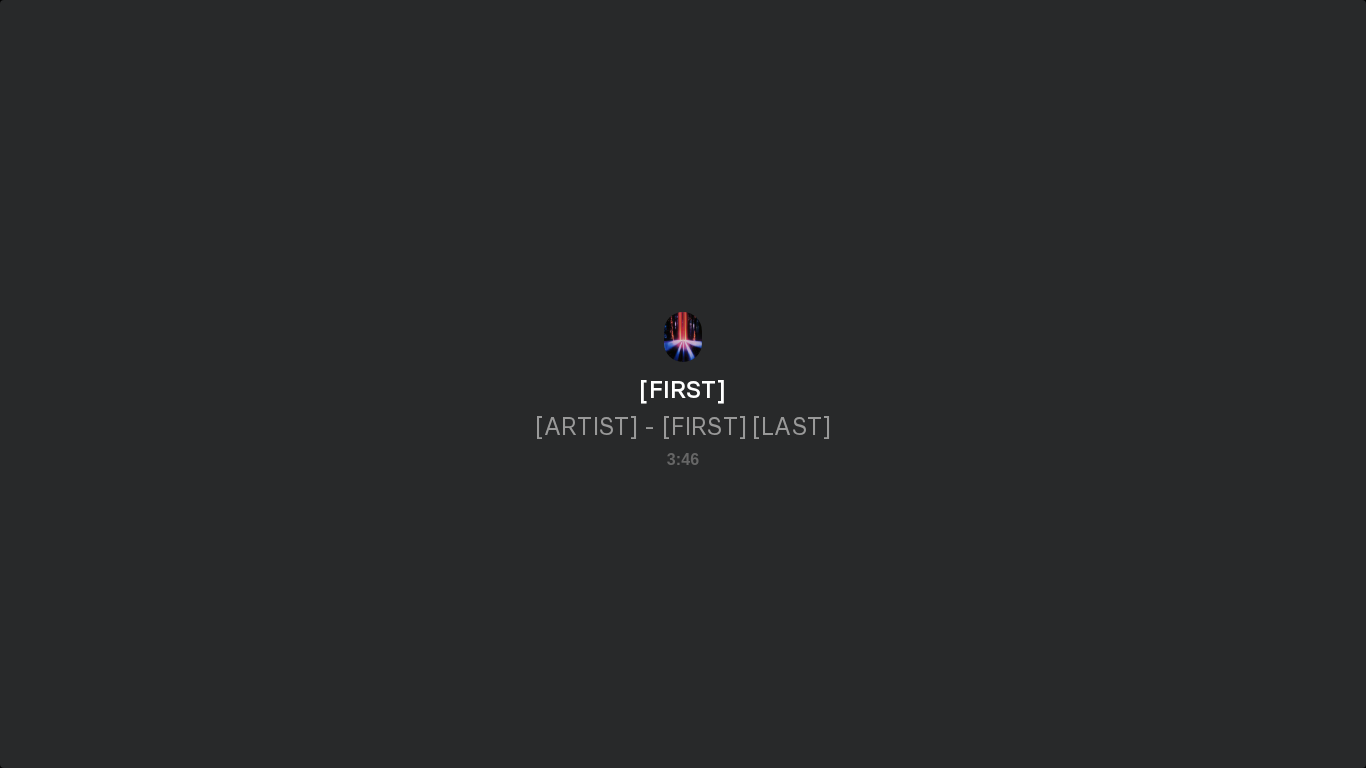 click on "Toista ulkoisessa näytössä Koko näytön tila Poistu koko näytön tilasta" at bounding box center (683, 384) 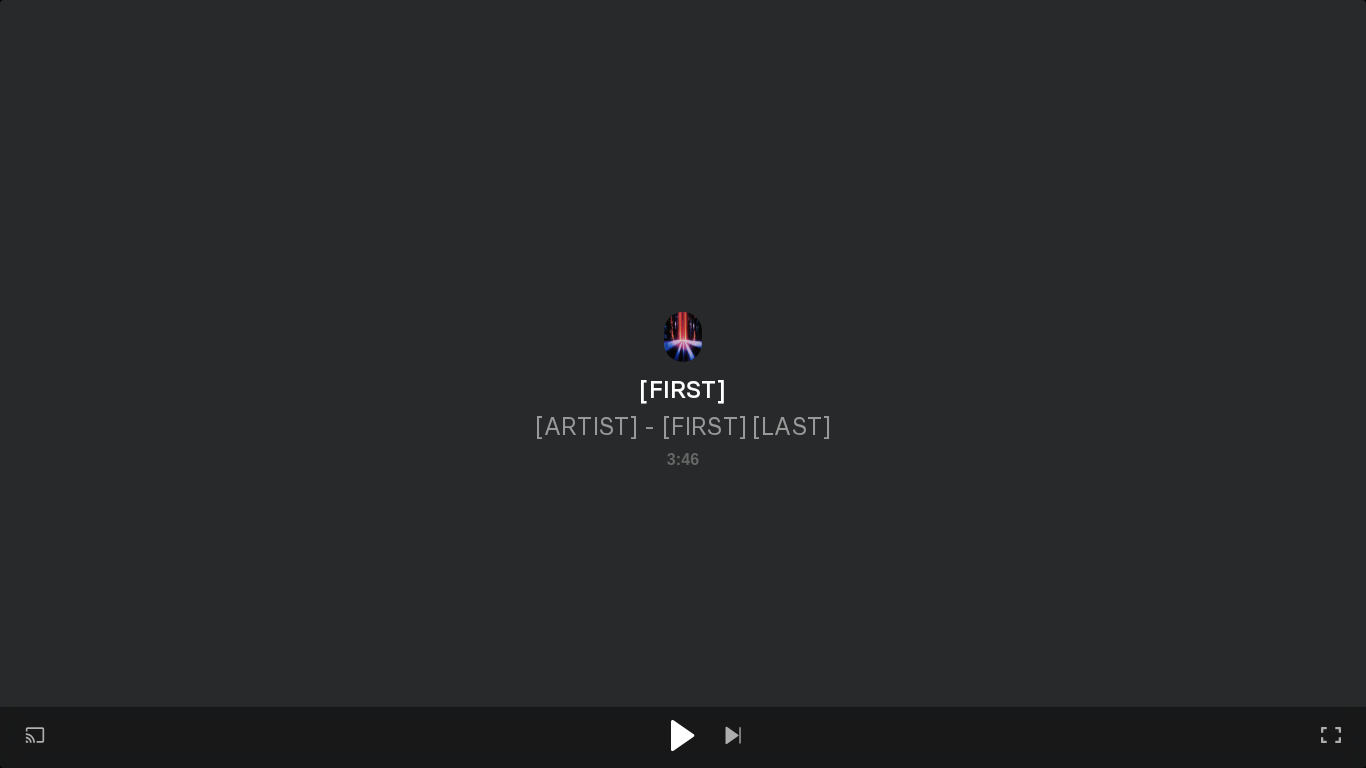 click at bounding box center (682, 735) 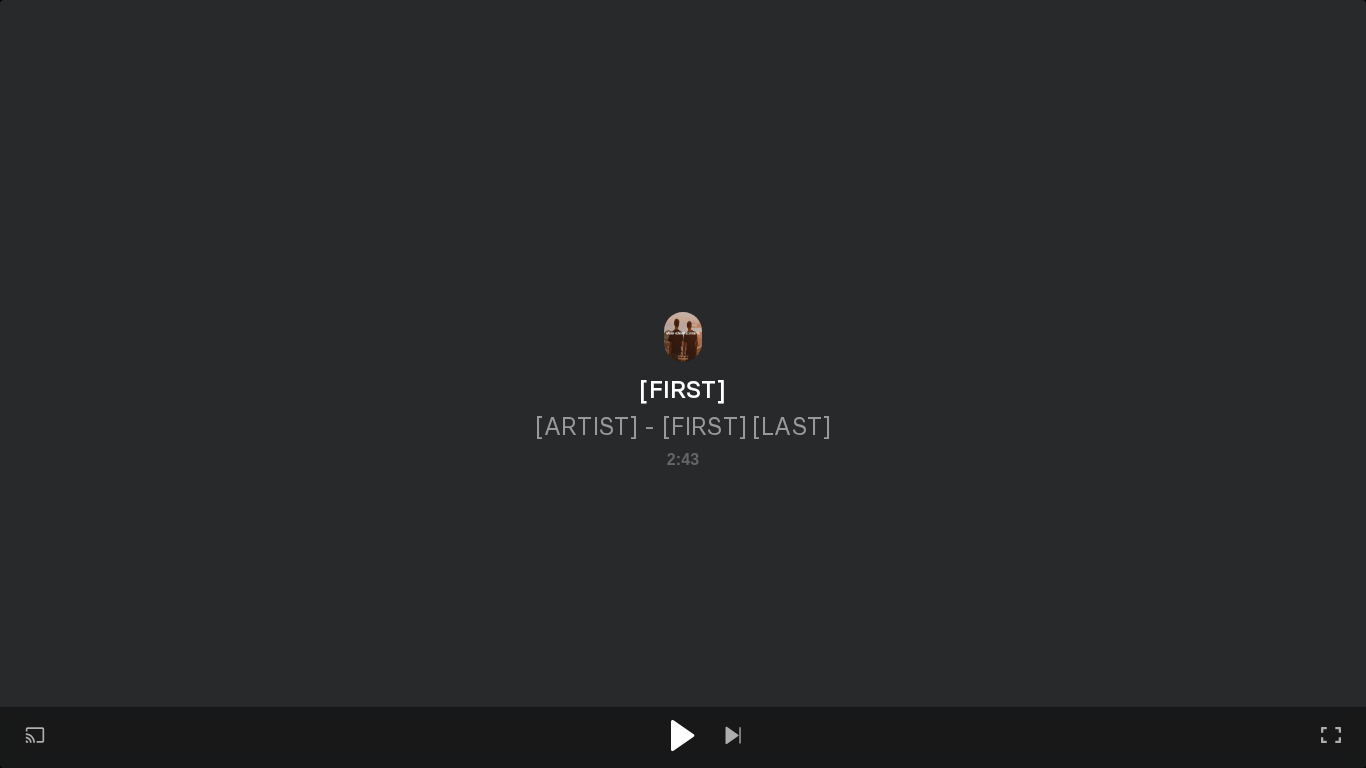 click at bounding box center (683, 737) 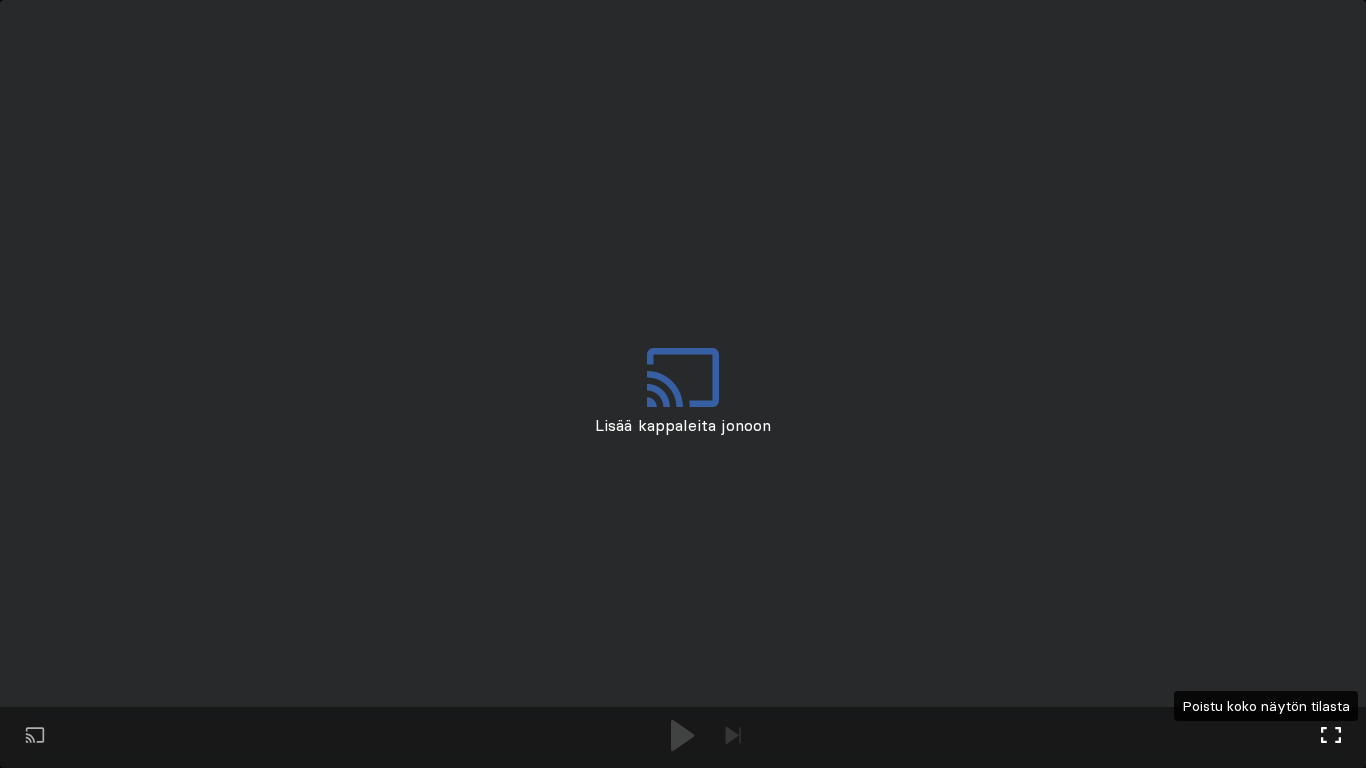 click at bounding box center (1331, 735) 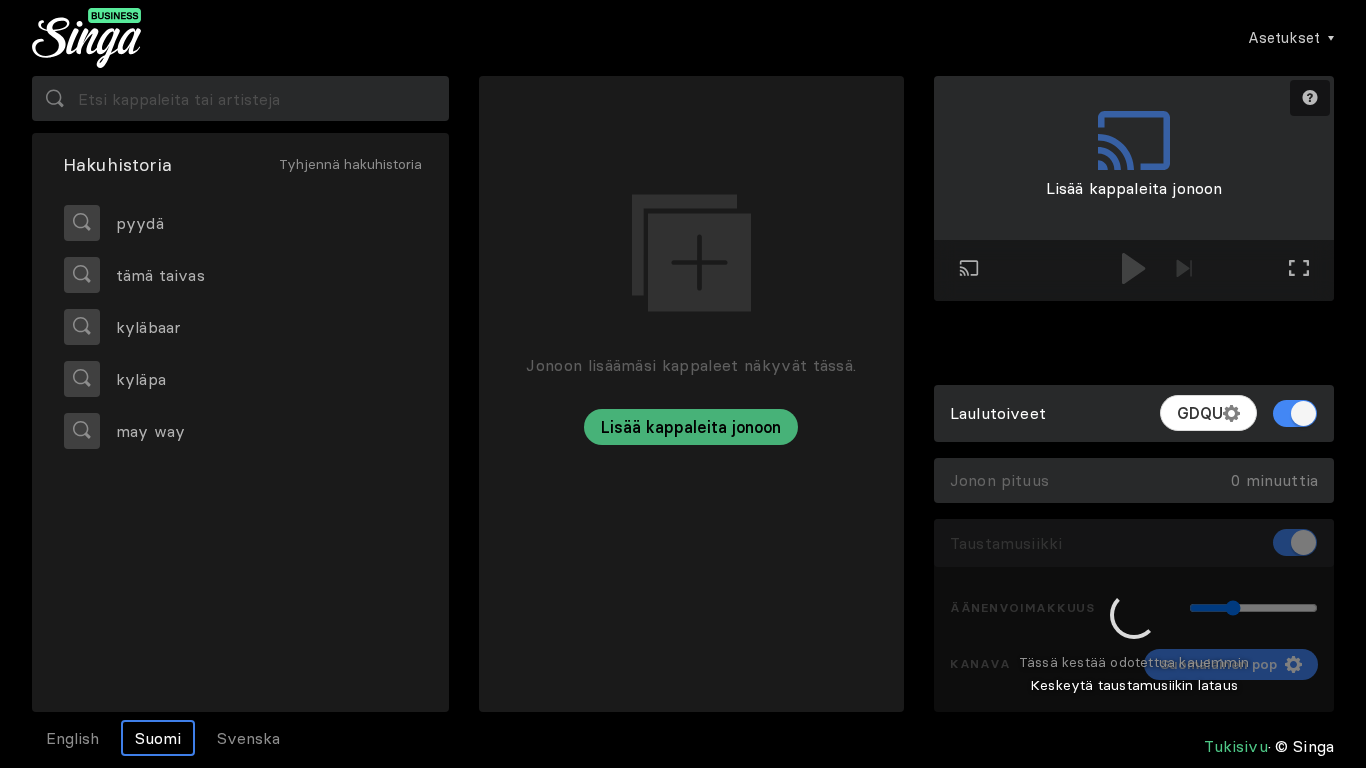 click at bounding box center [1134, 616] 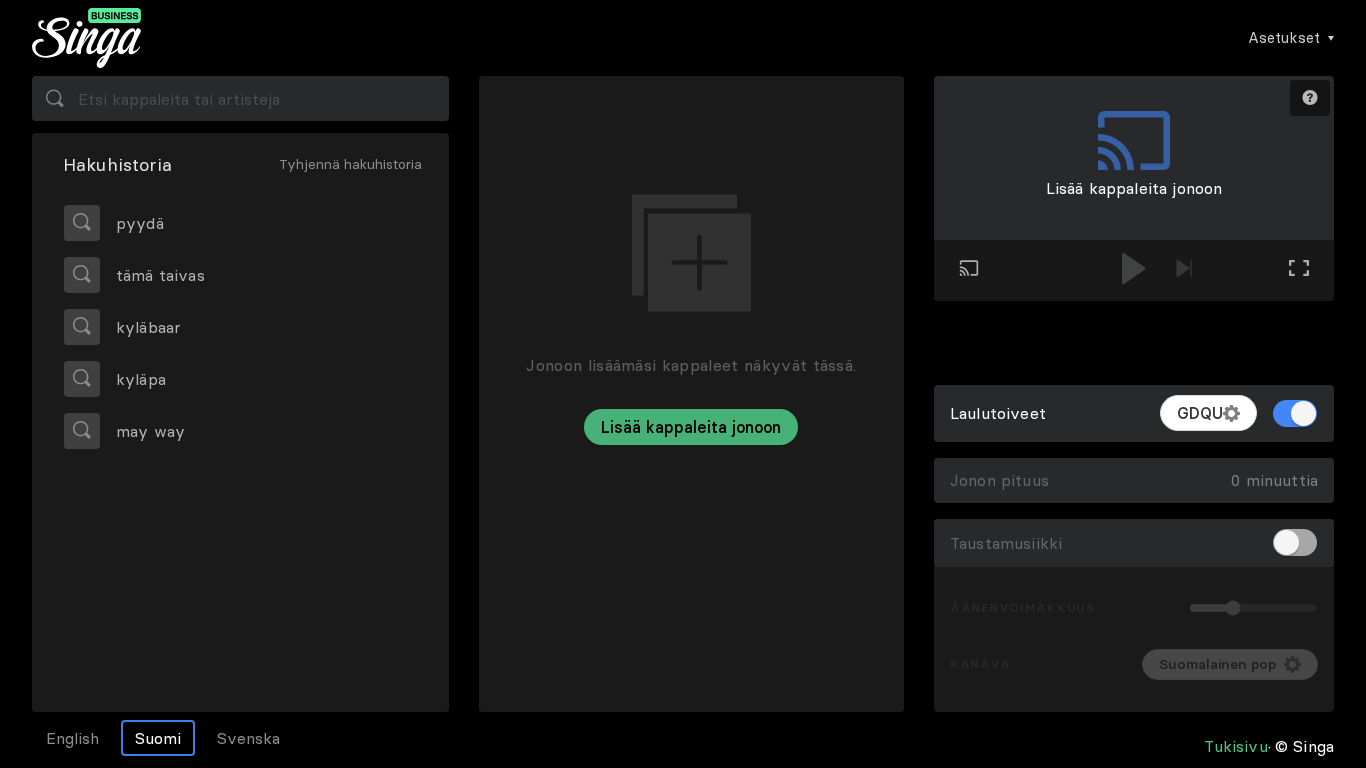 click at bounding box center [1295, 542] 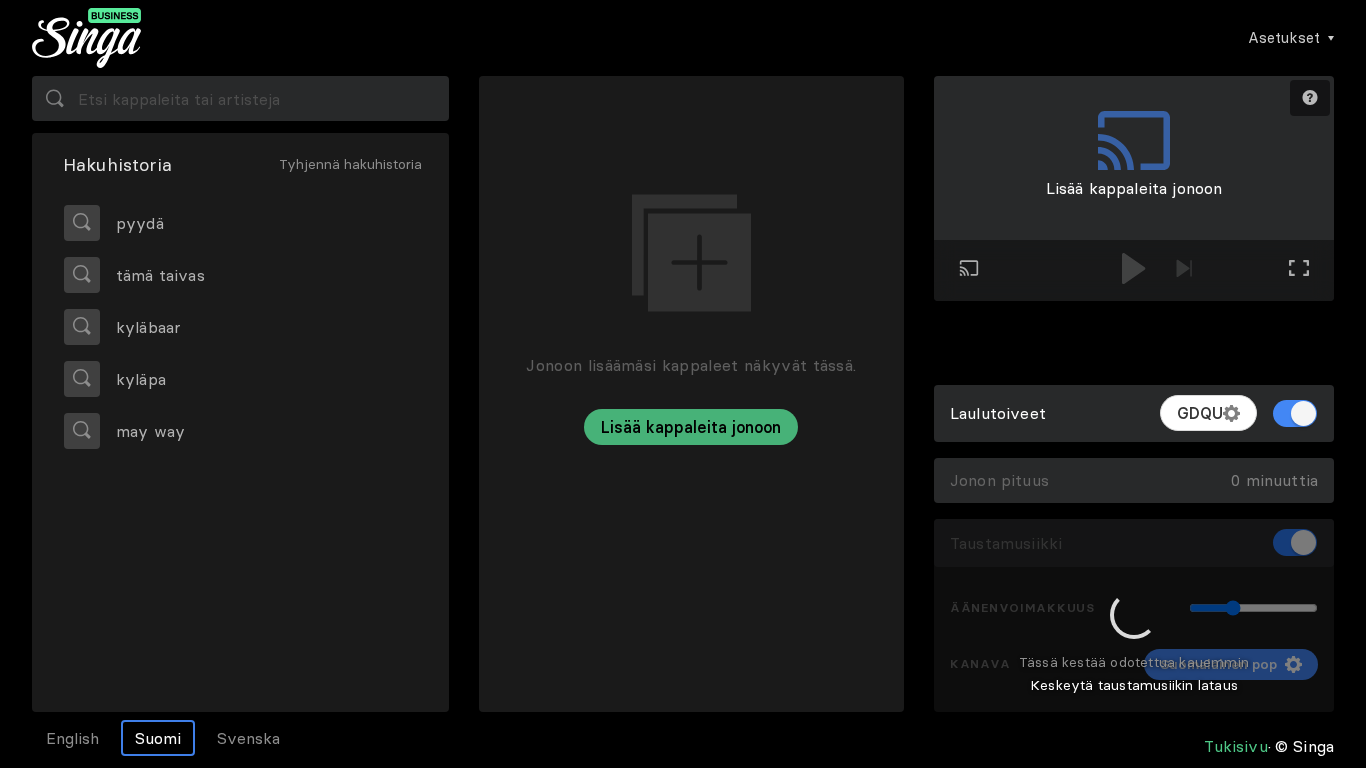 click at bounding box center (1134, 616) 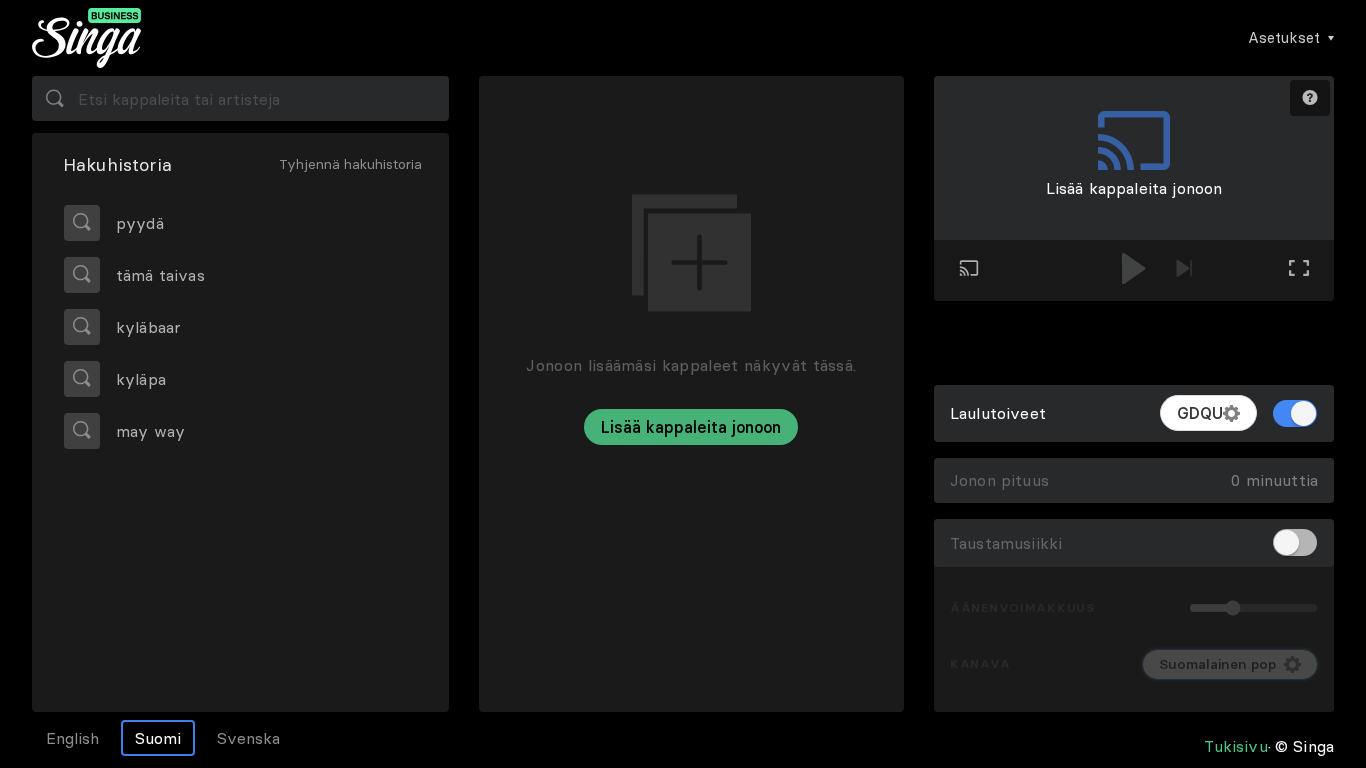 click at bounding box center (1292, 664) 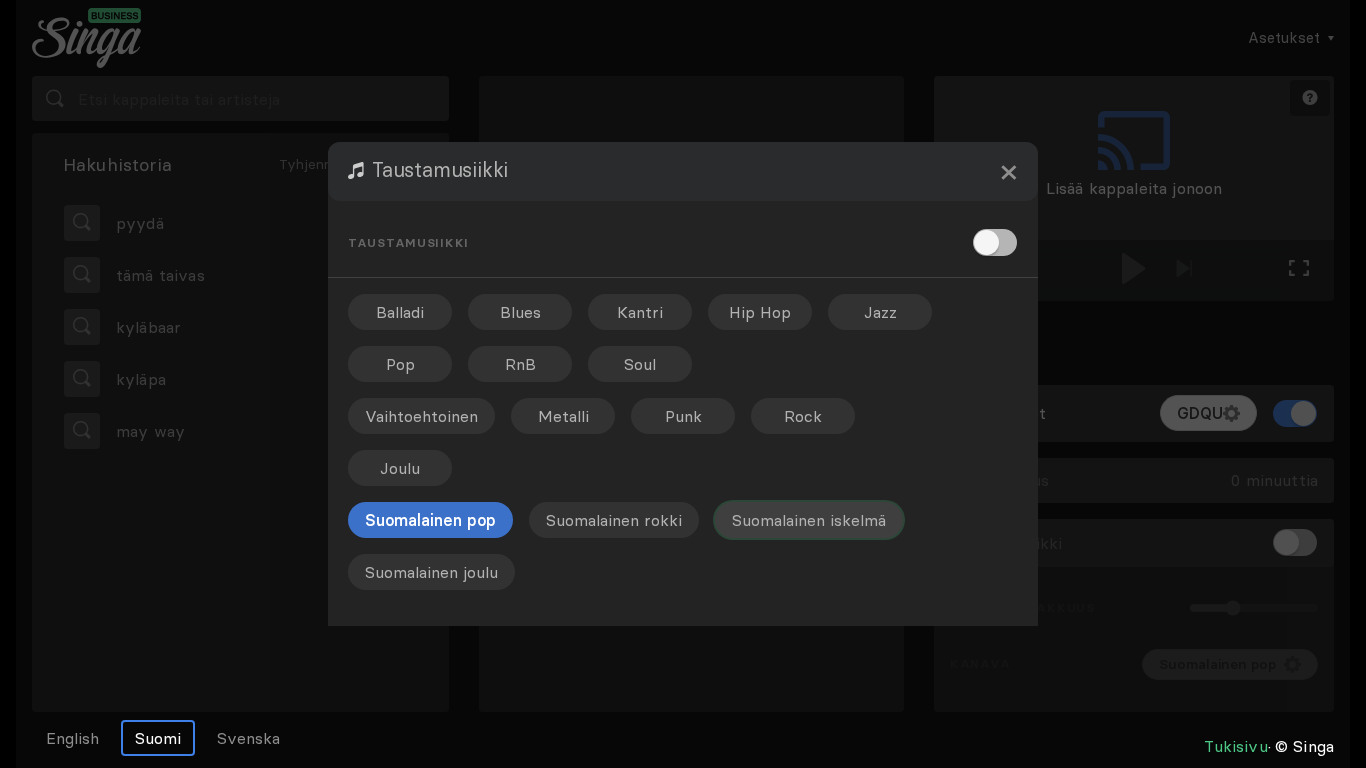 click on "Suomalainen iskelmä" at bounding box center [640, 312] 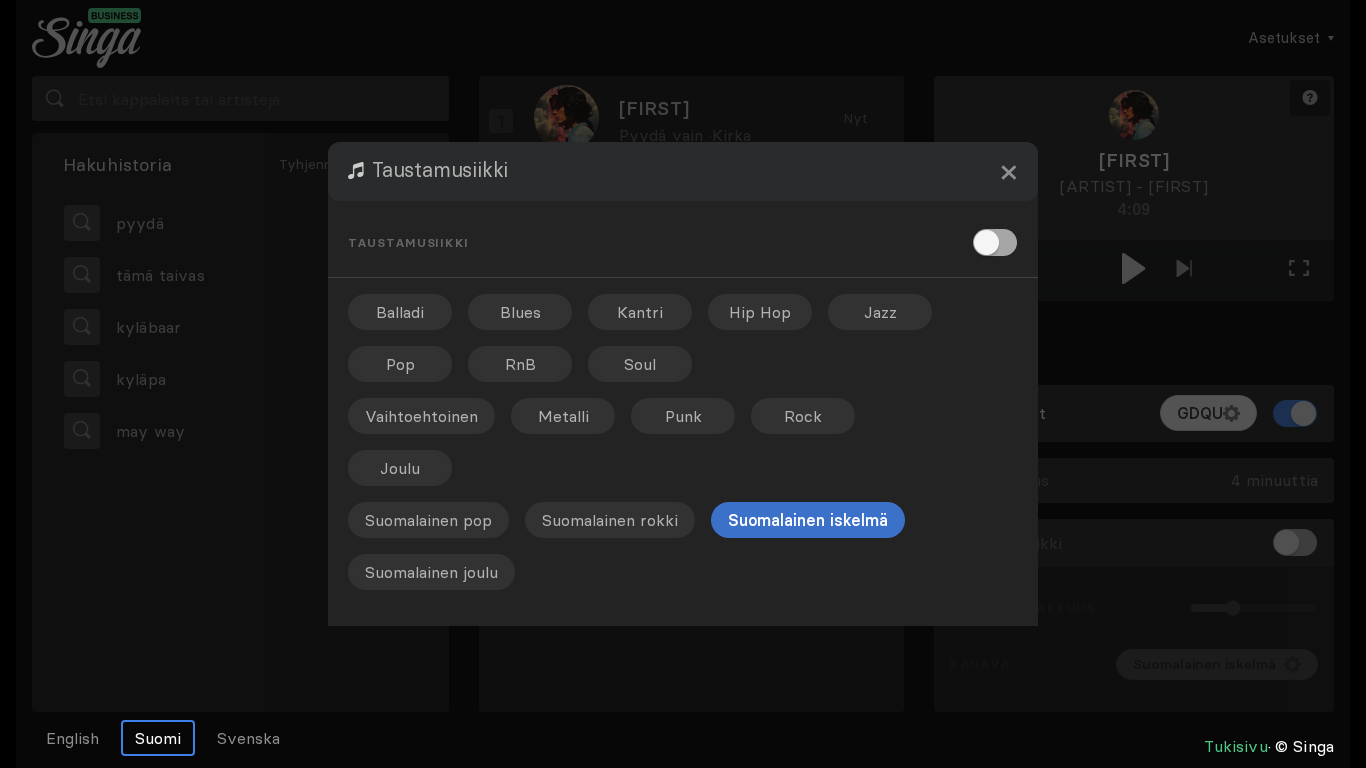 click at bounding box center (995, 242) 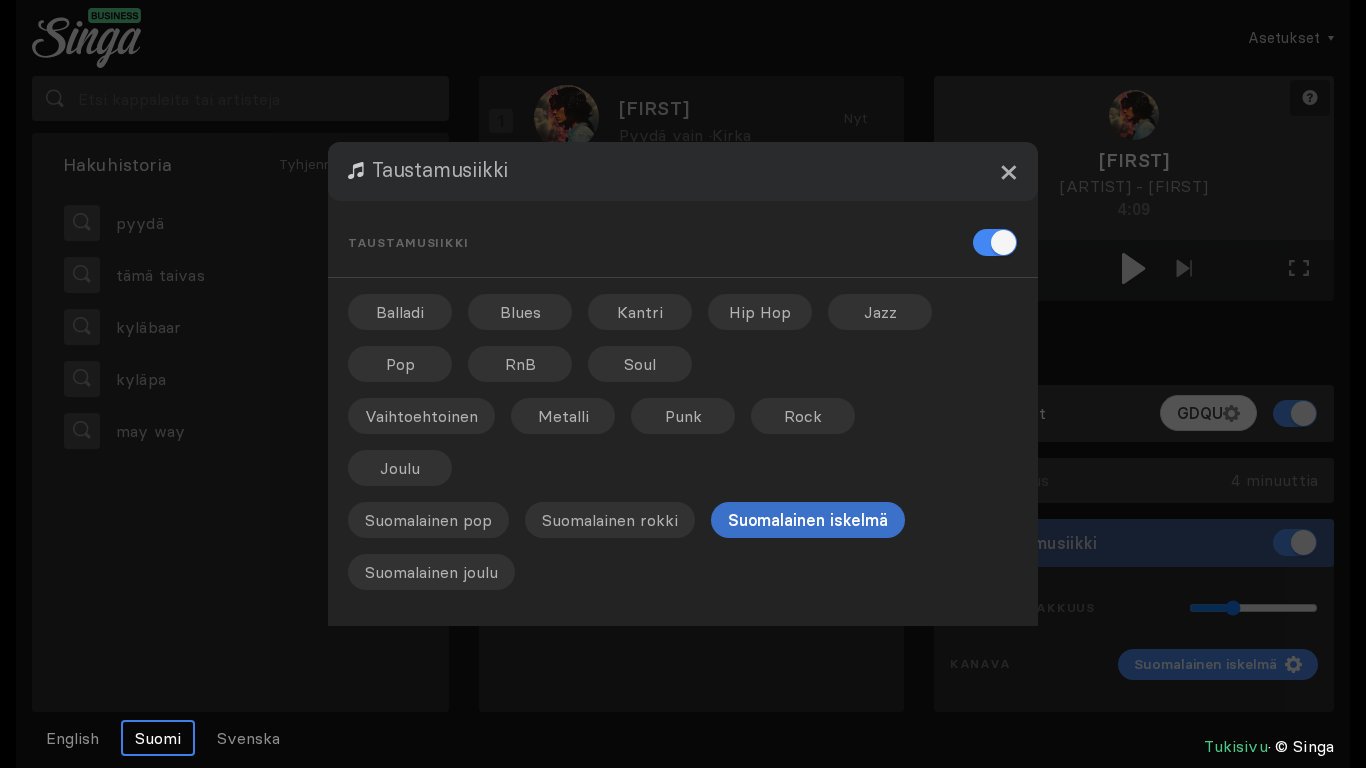 click on "×" at bounding box center (1008, 171) 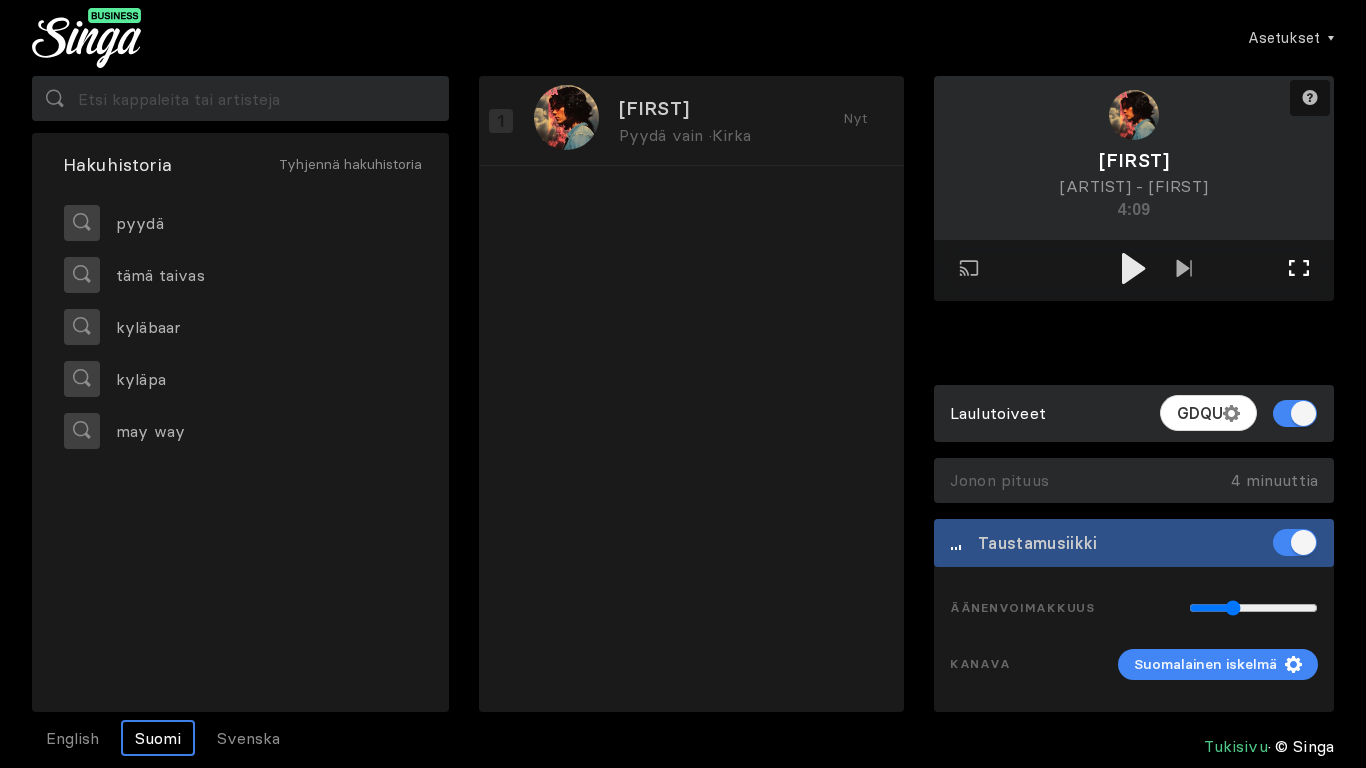 click on "Koko näytön tila Poistu koko näytön tilasta" at bounding box center [1184, 270] 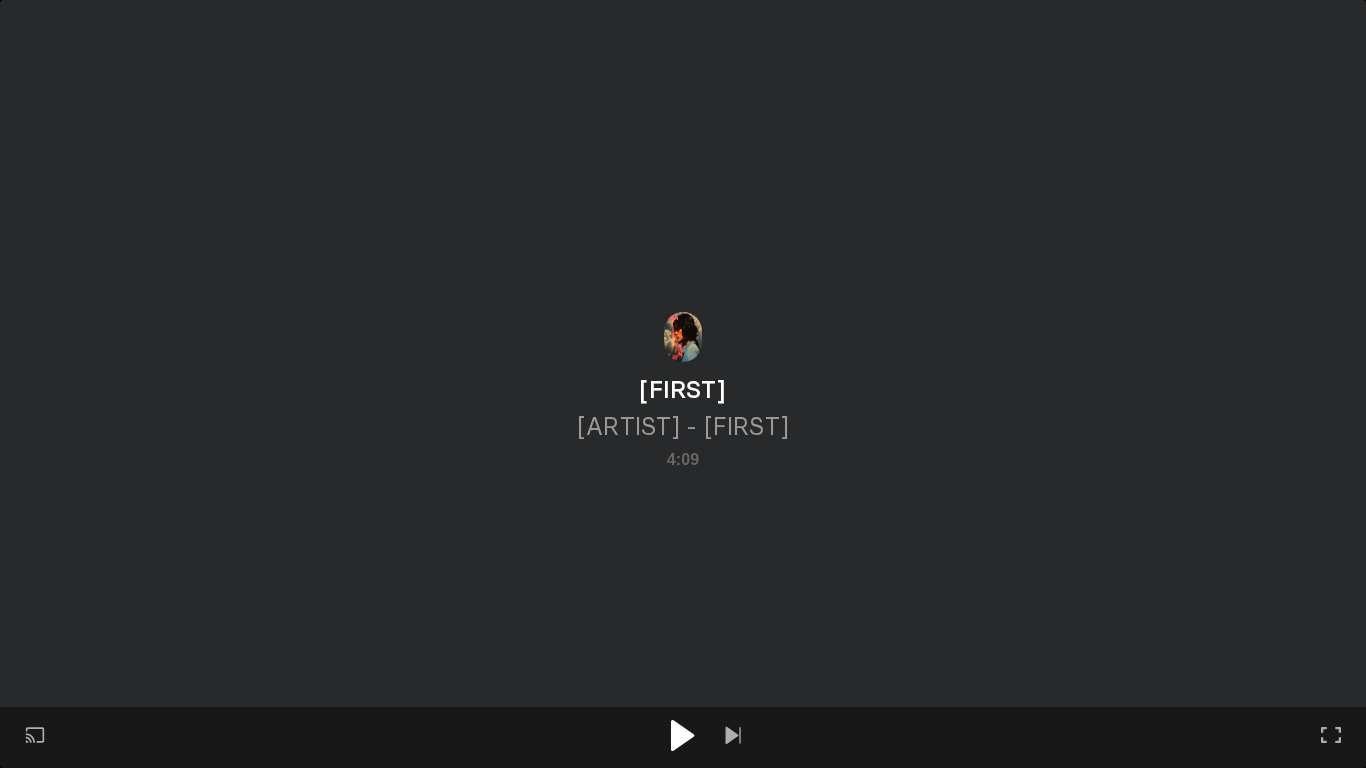 click at bounding box center [683, 735] 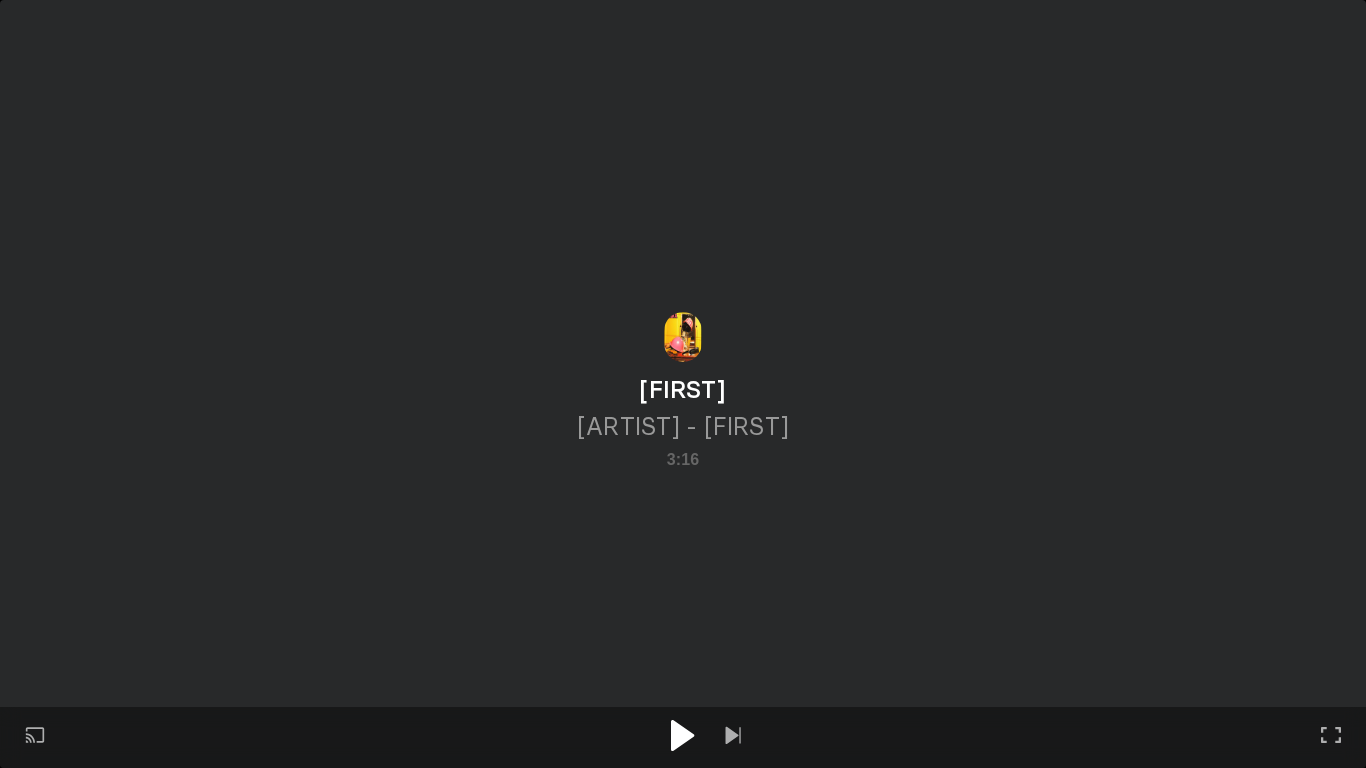 click at bounding box center (682, 735) 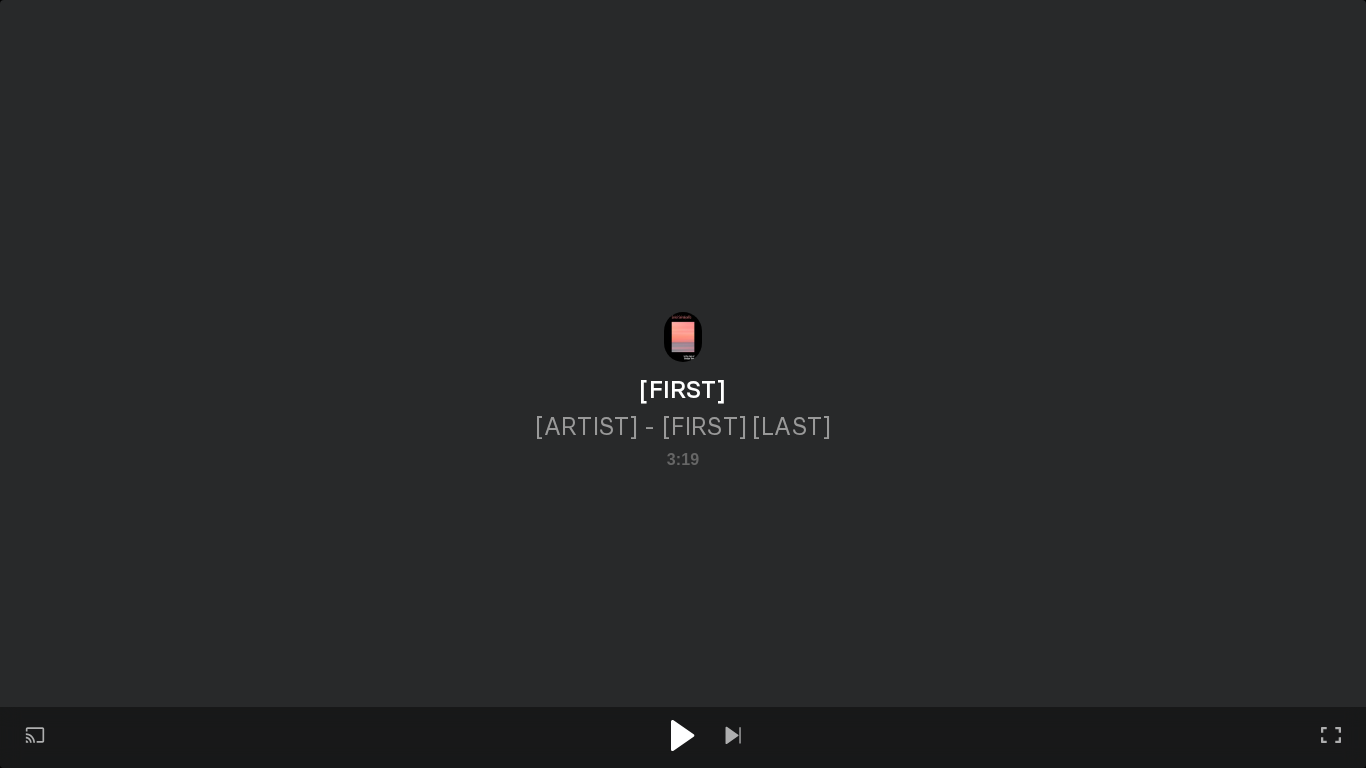 click at bounding box center (682, 735) 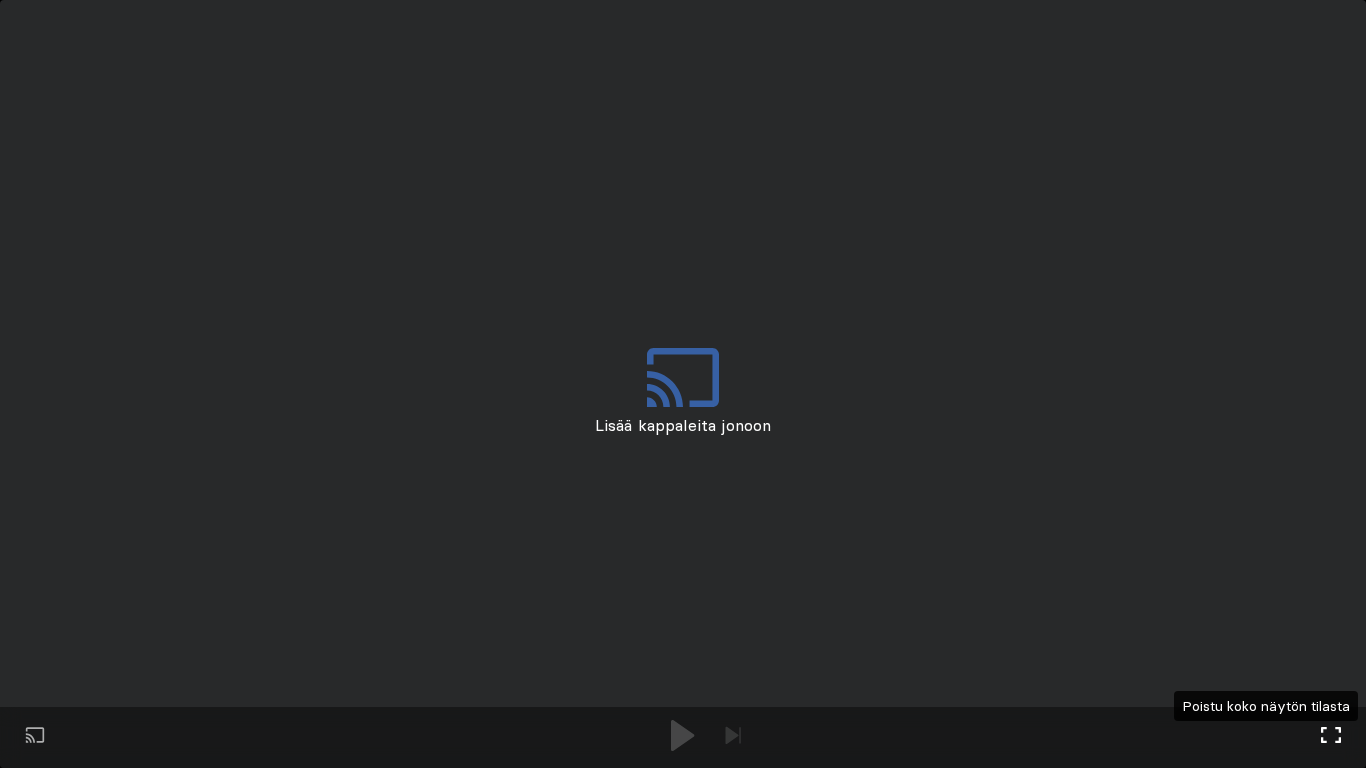 click on "Koko näytön tila Poistu koko näytön tilasta" at bounding box center [1331, 737] 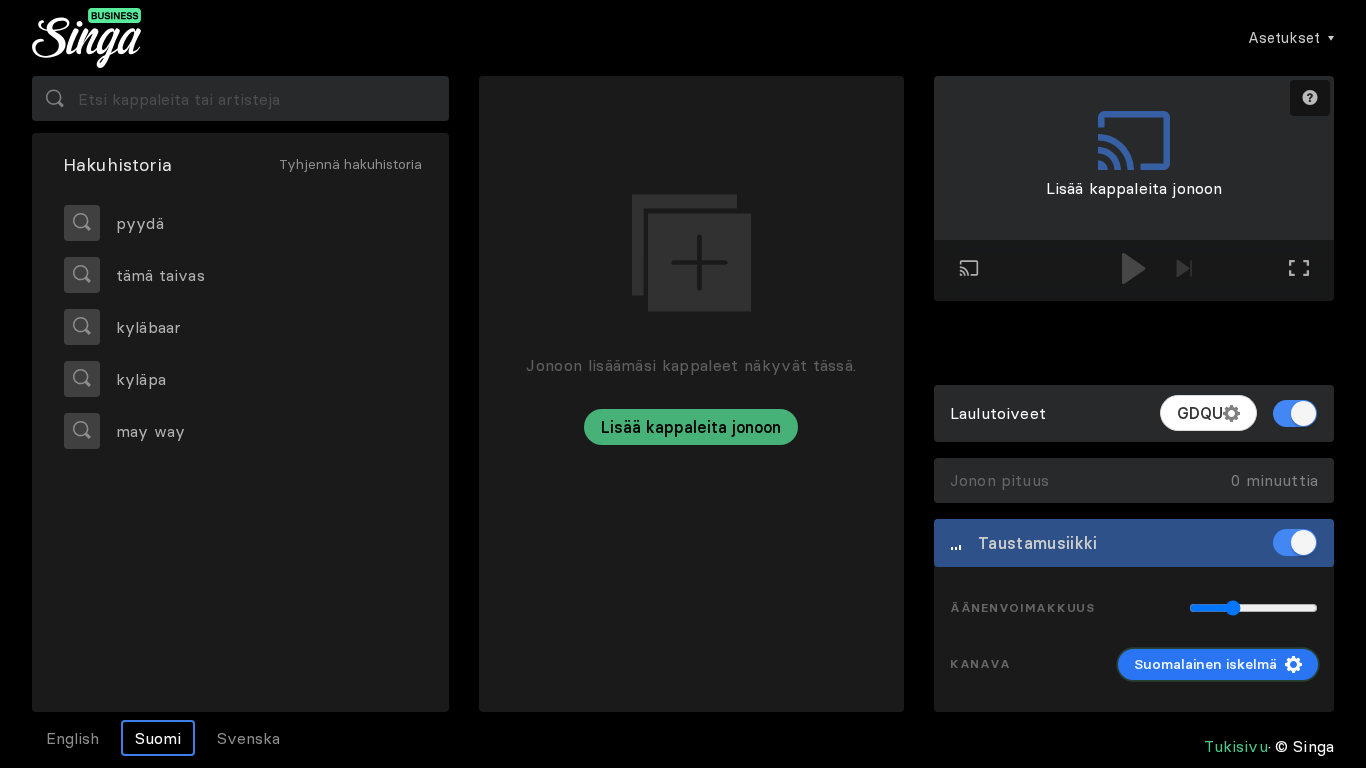 click on "Suomalainen iskelmä" at bounding box center (1205, 664) 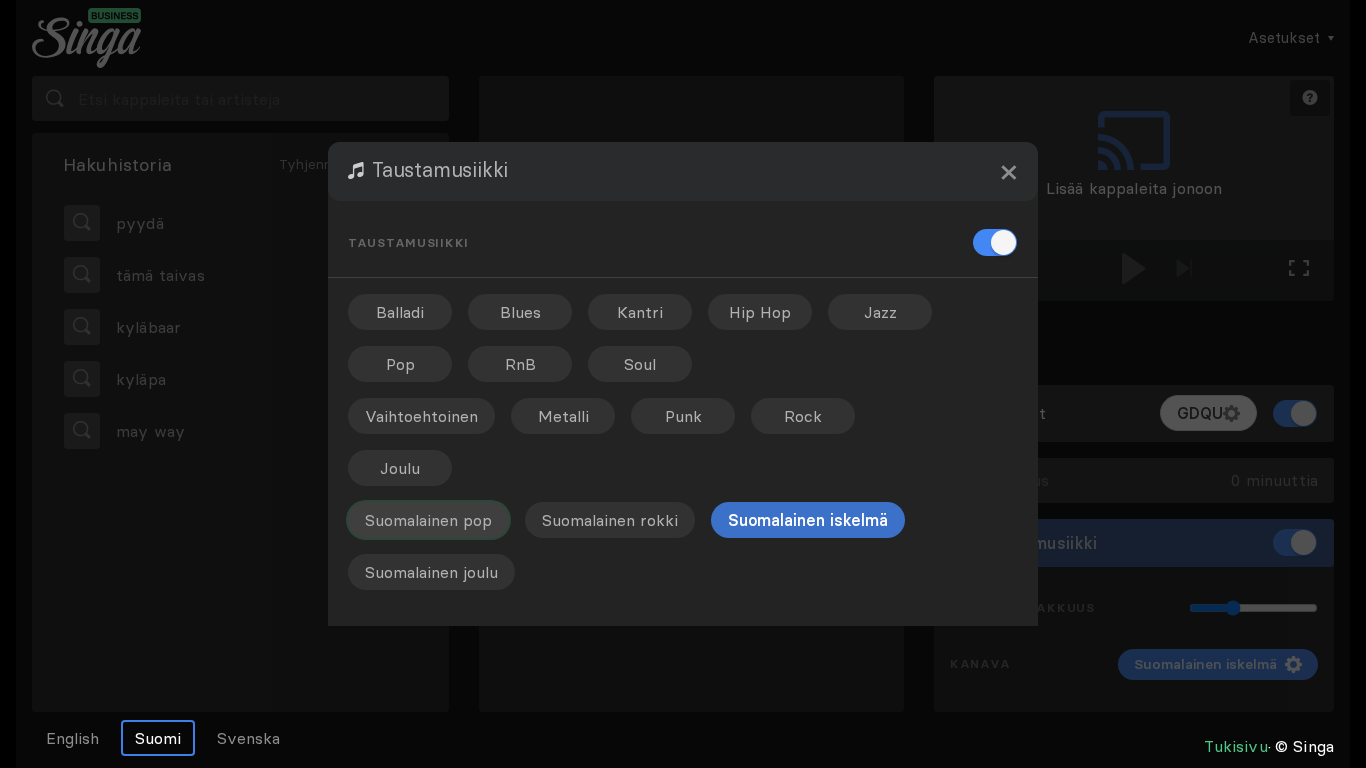 click on "Suomalainen pop" at bounding box center (400, 312) 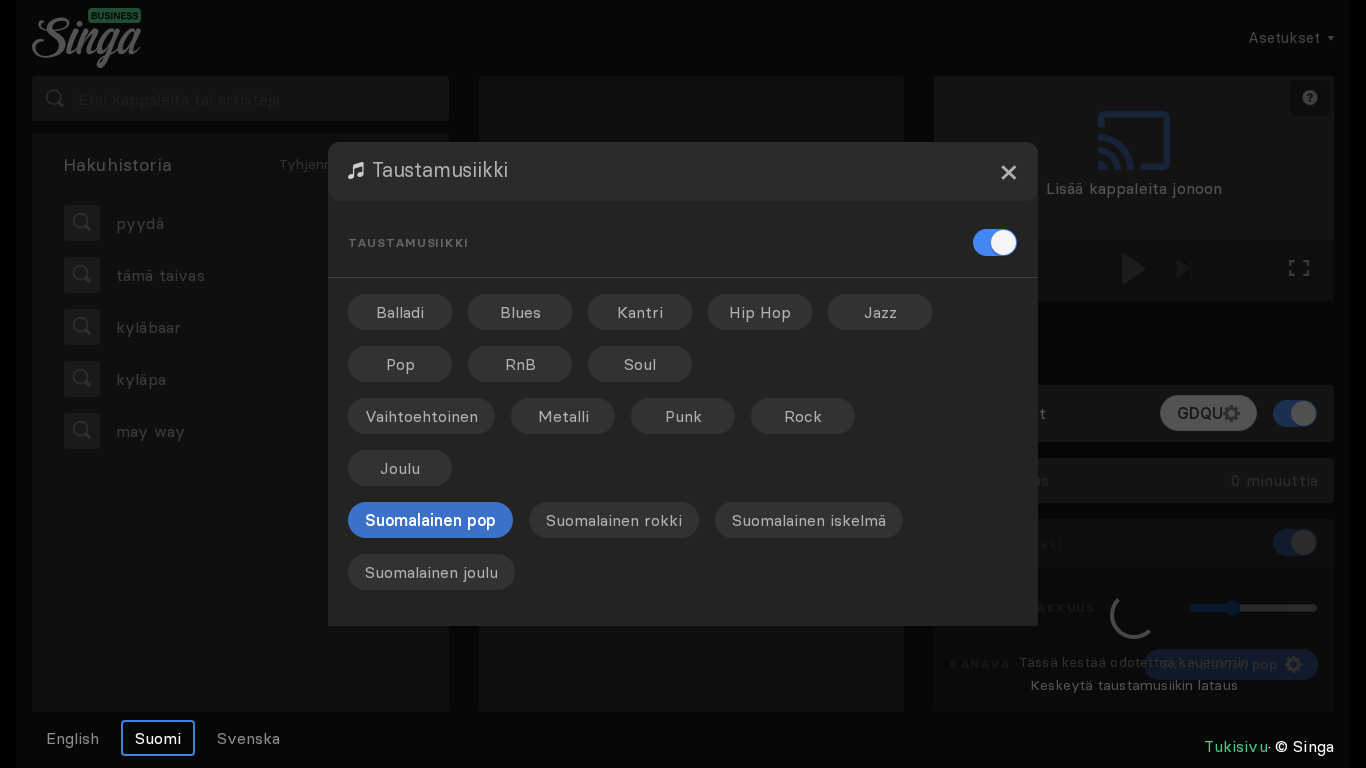 click on "×" at bounding box center (1008, 171) 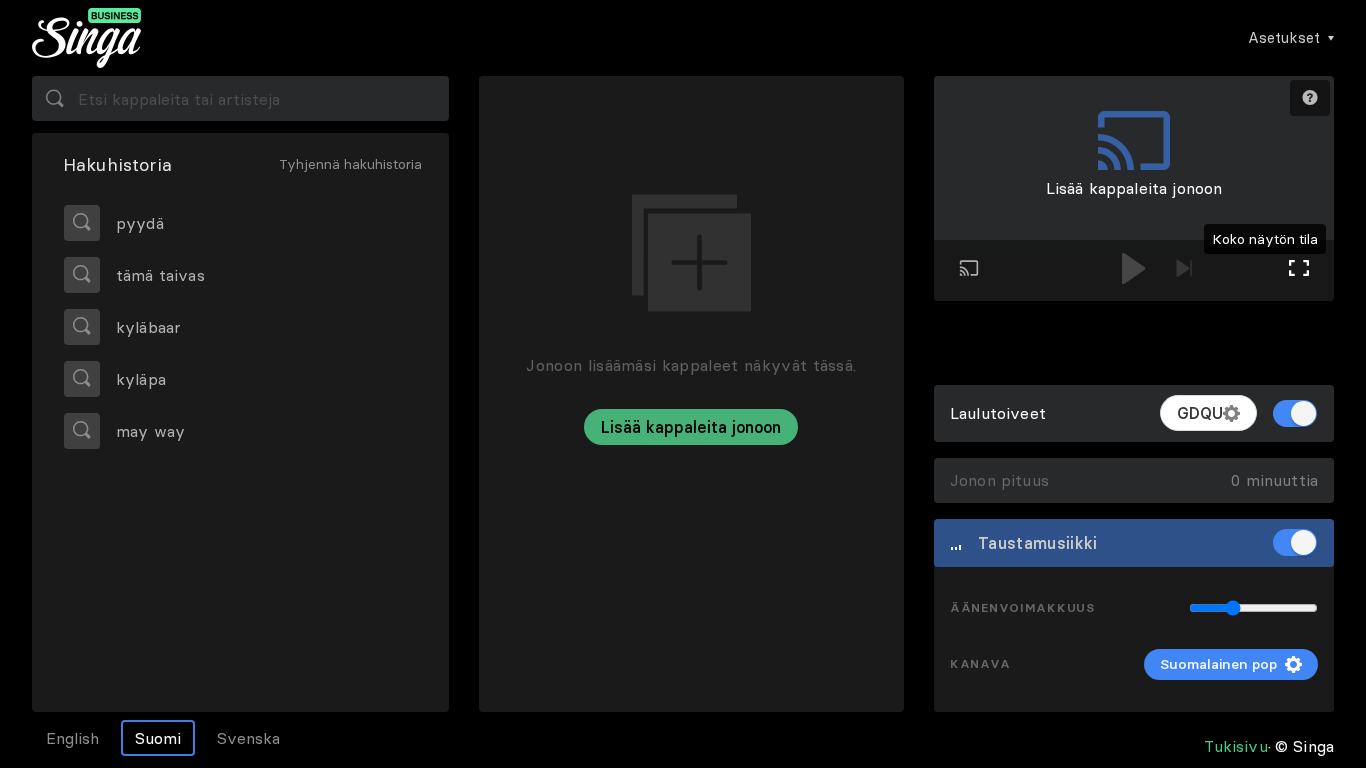 click on "Koko näytön tila Poistu koko näytön tilasta" at bounding box center (1299, 270) 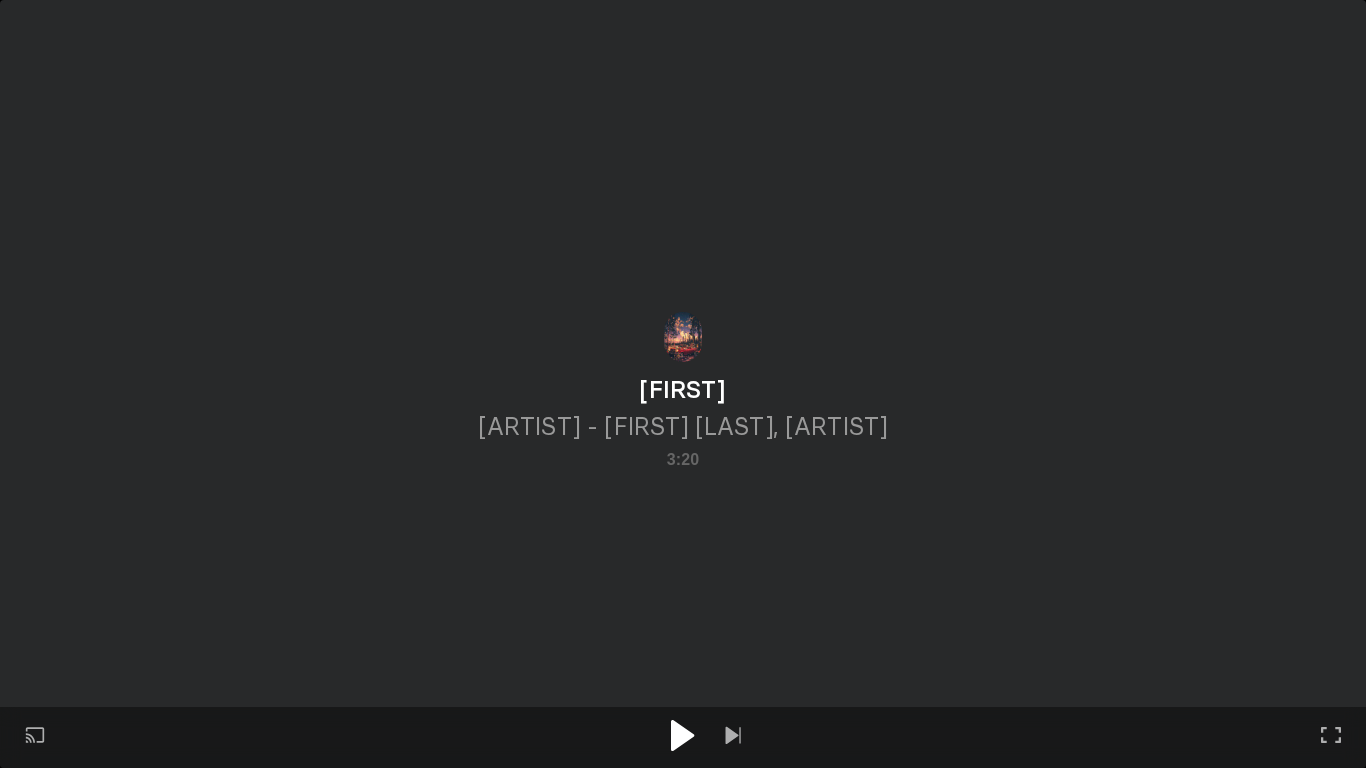 click at bounding box center [682, 735] 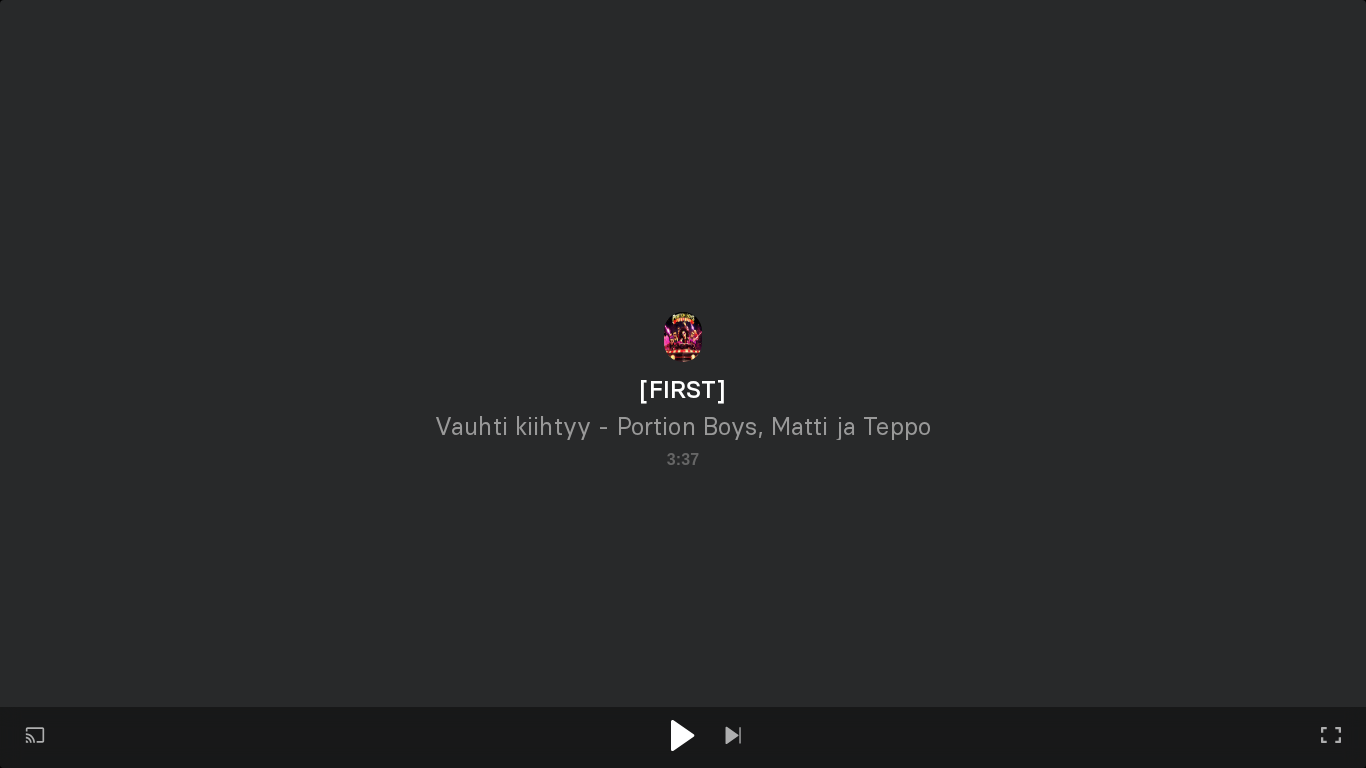 click at bounding box center (683, 737) 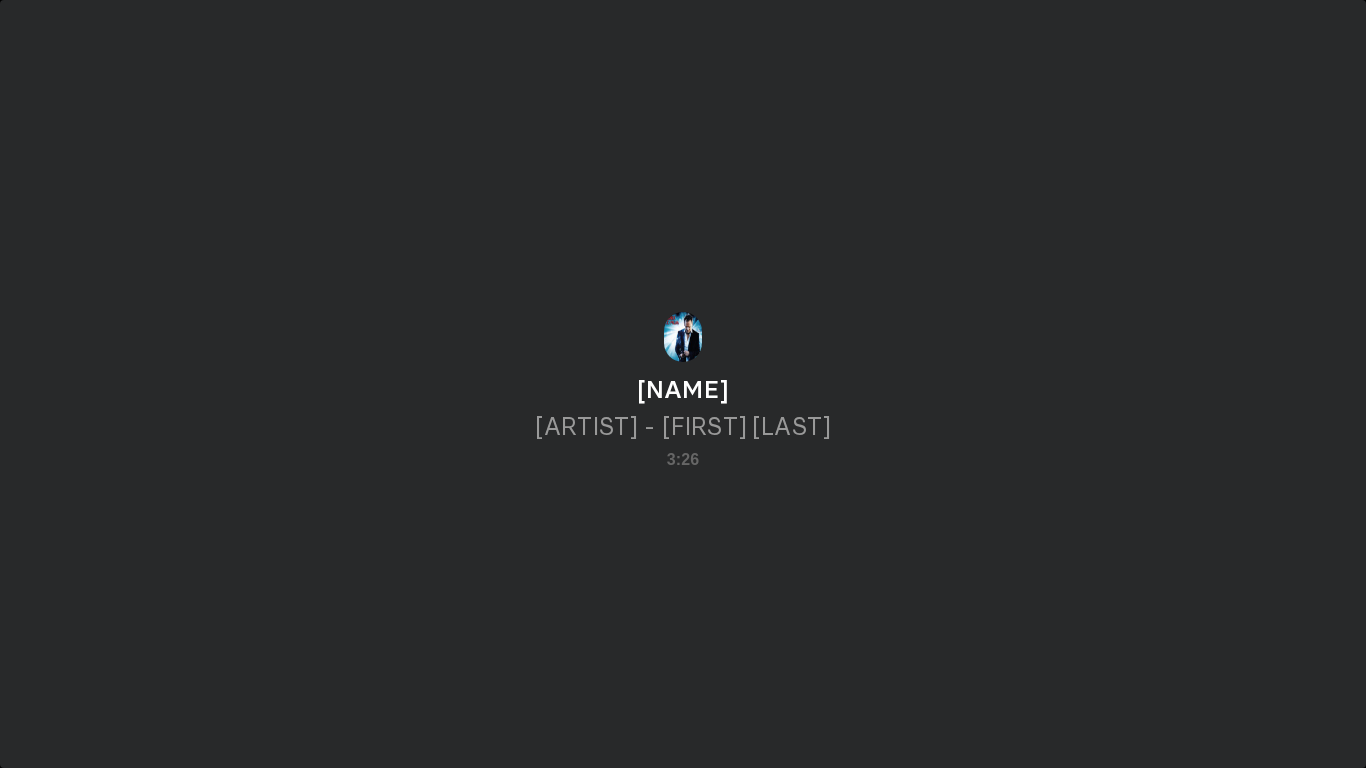 click on "Toista ulkoisessa näytössä Koko näytön tila Poistu koko näytön tilasta" at bounding box center [683, 384] 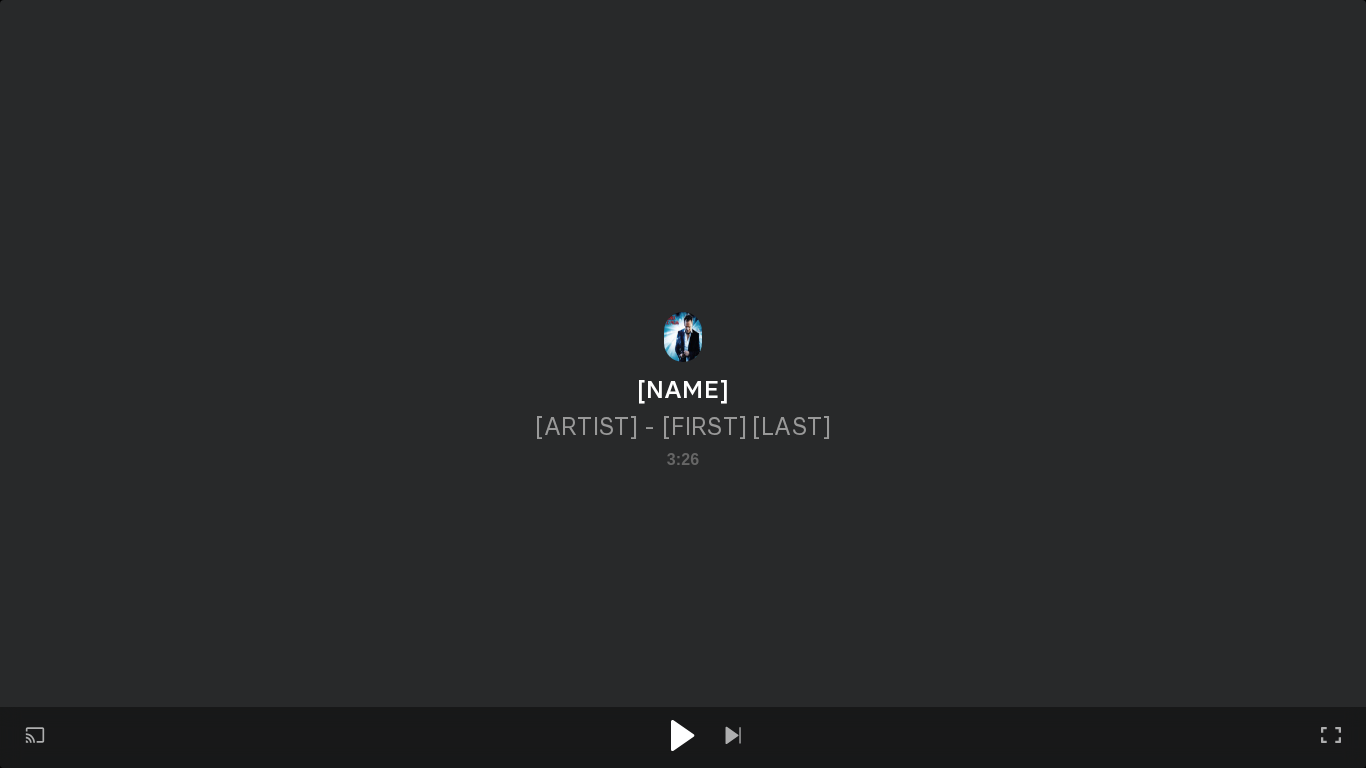 click at bounding box center [683, 735] 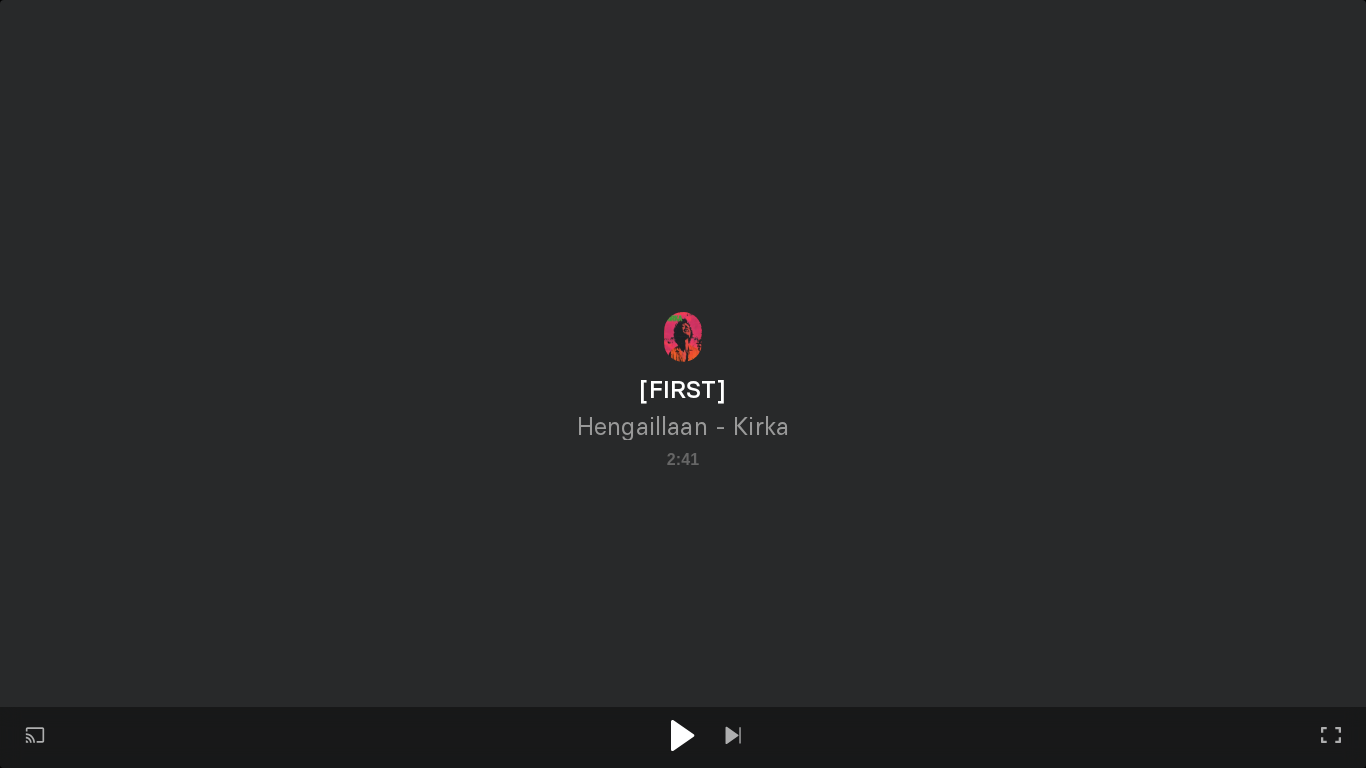 click at bounding box center [682, 735] 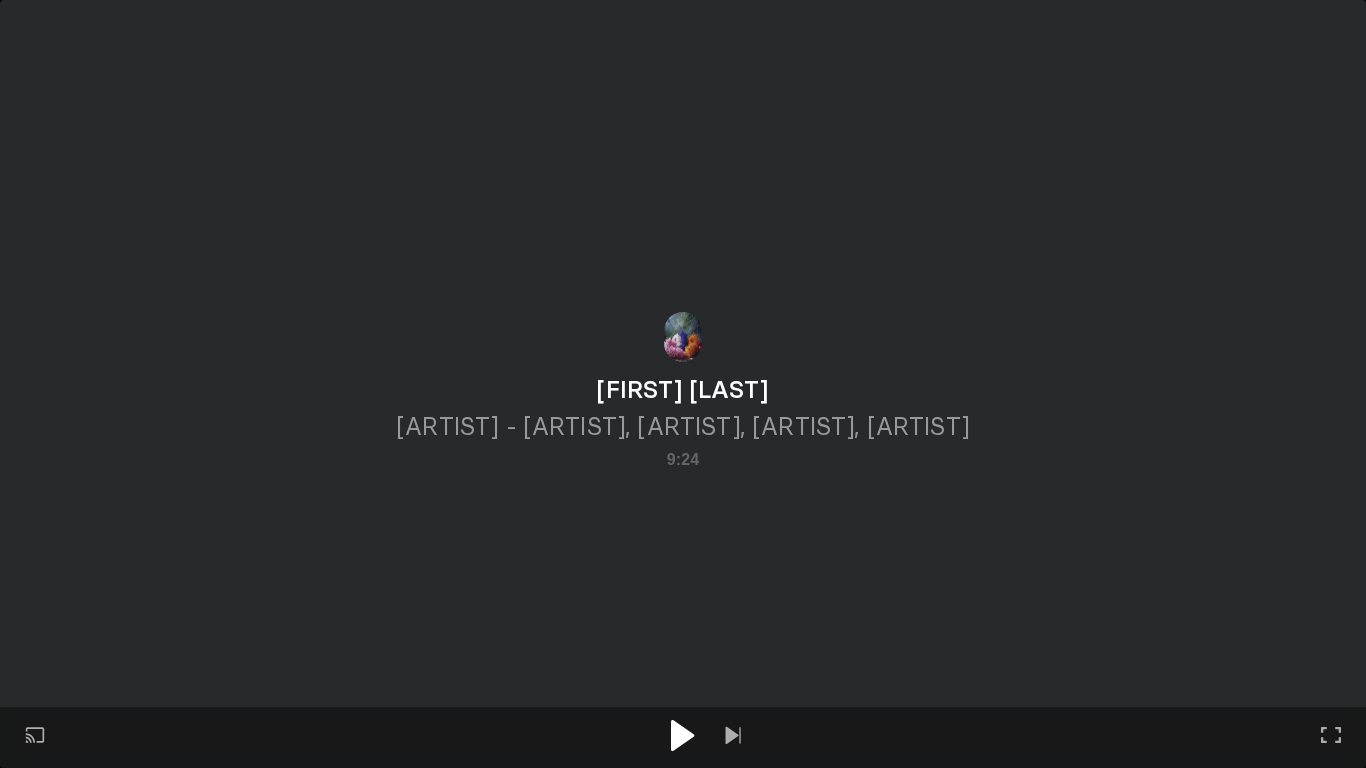 click at bounding box center (682, 735) 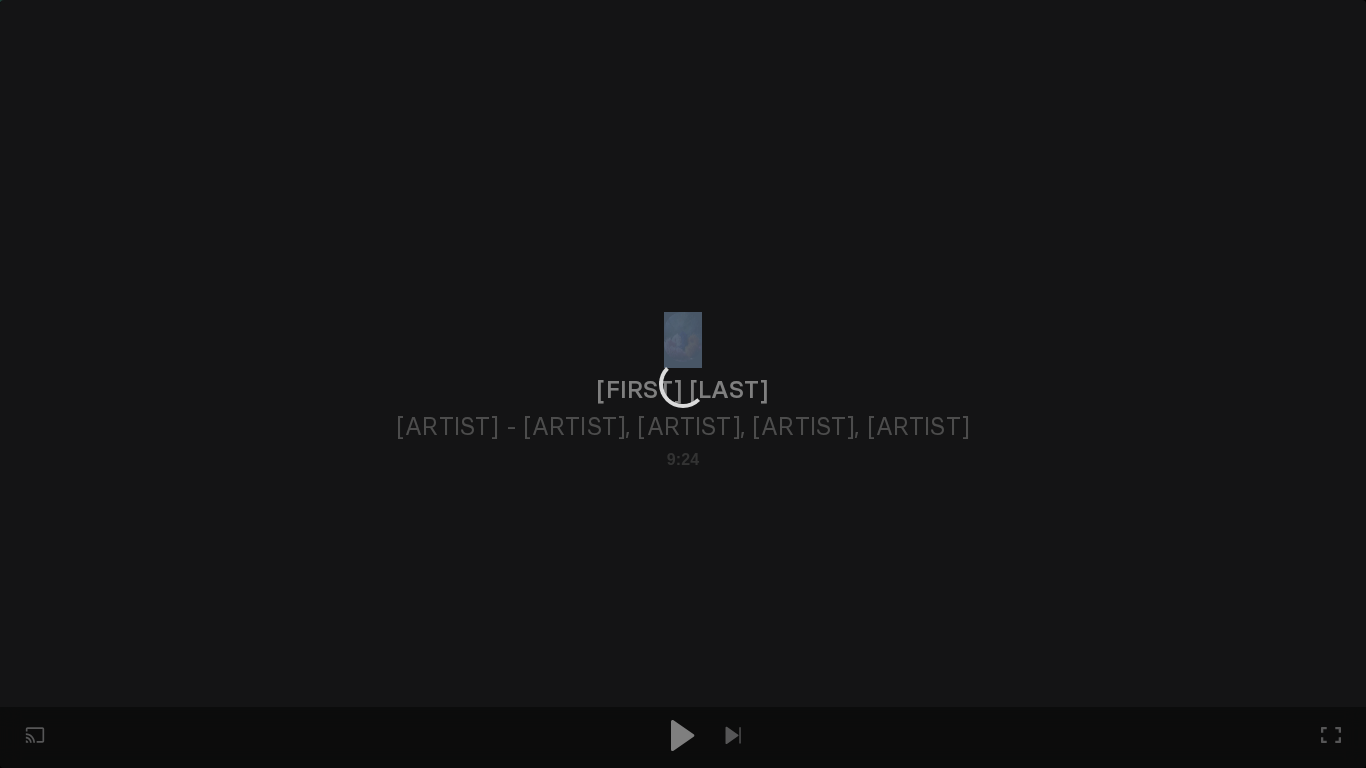 click at bounding box center [683, 384] 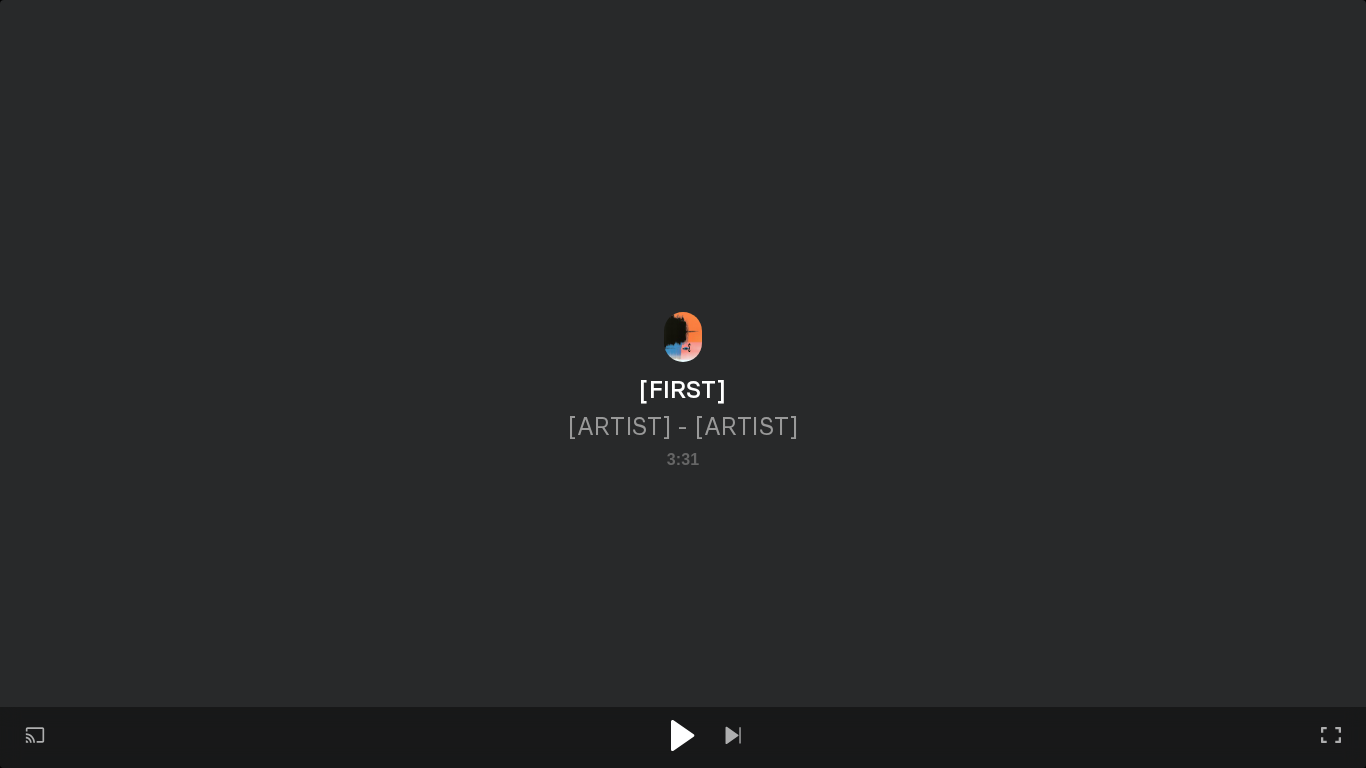 click at bounding box center (682, 735) 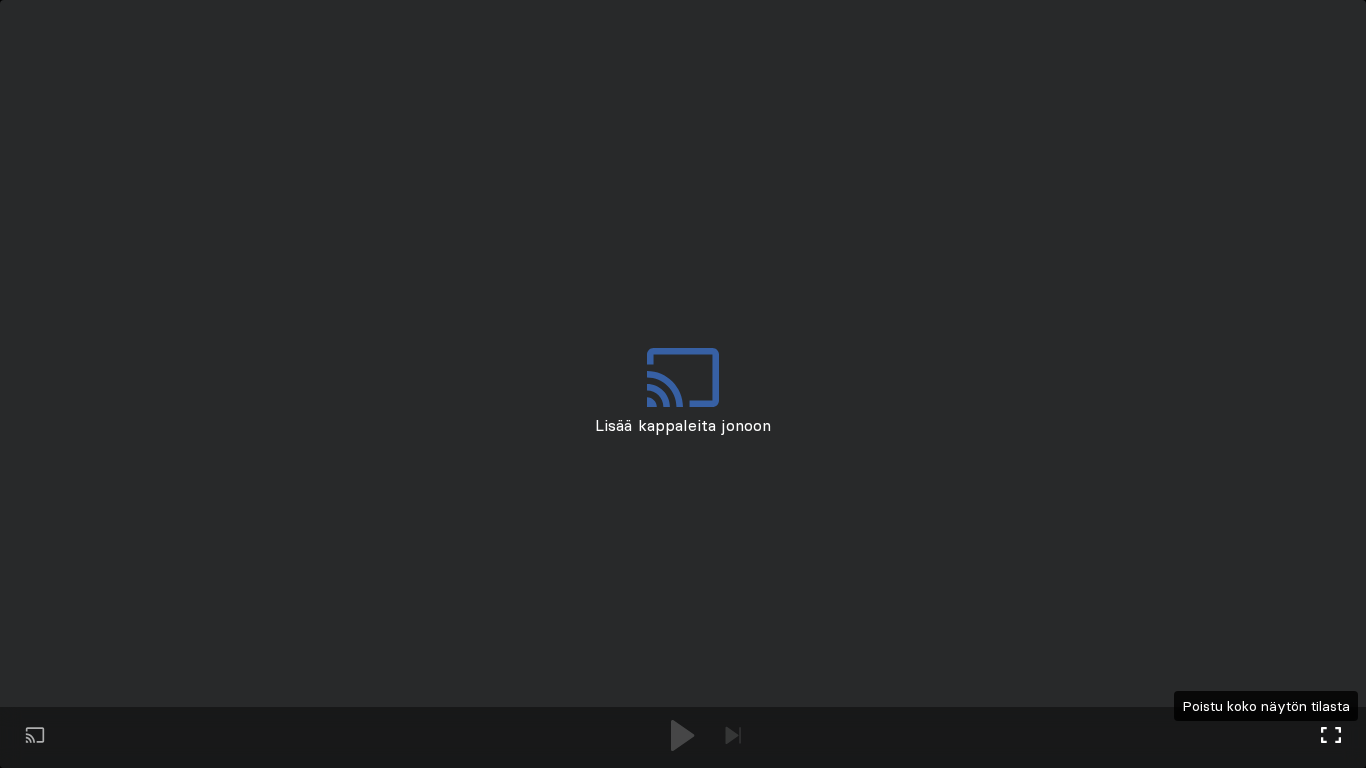 click on "Koko näytön tila Poistu koko näytön tilasta" at bounding box center (1331, 737) 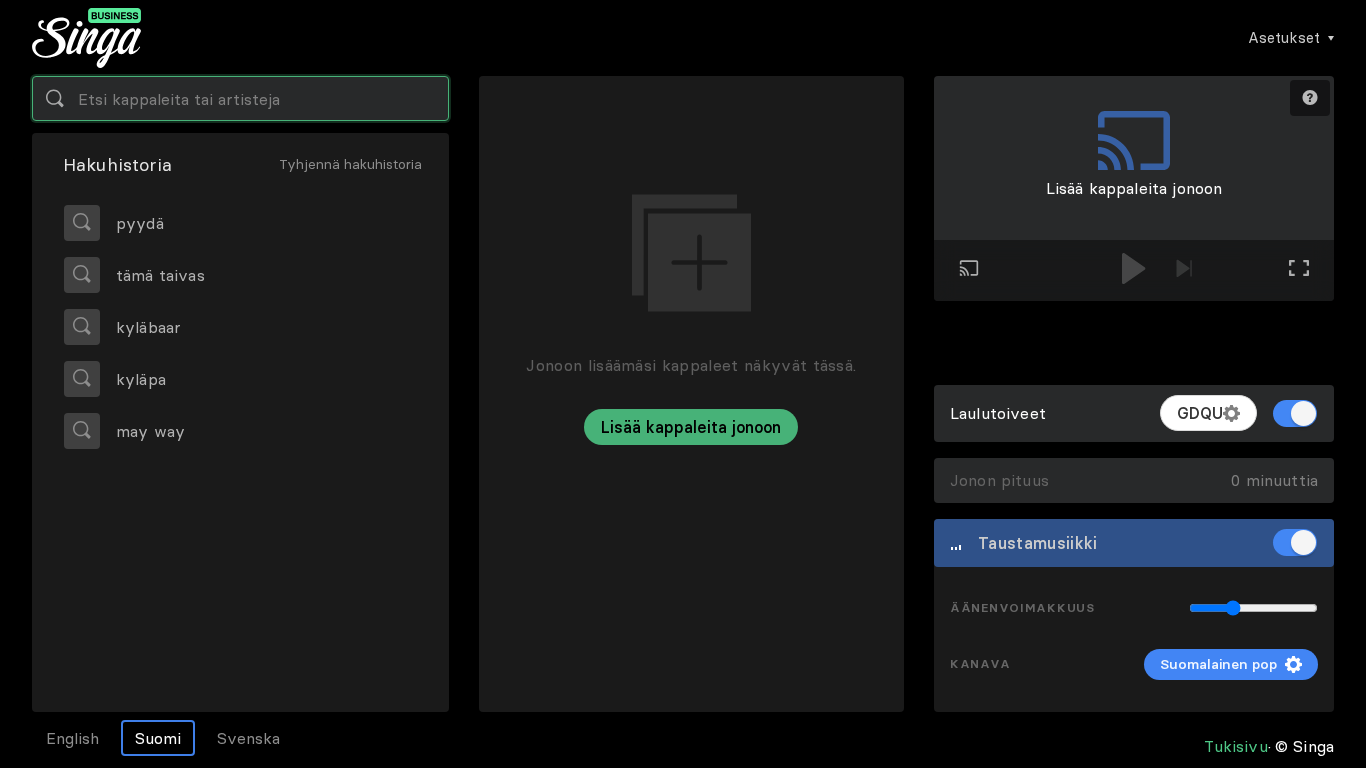 click at bounding box center [240, 98] 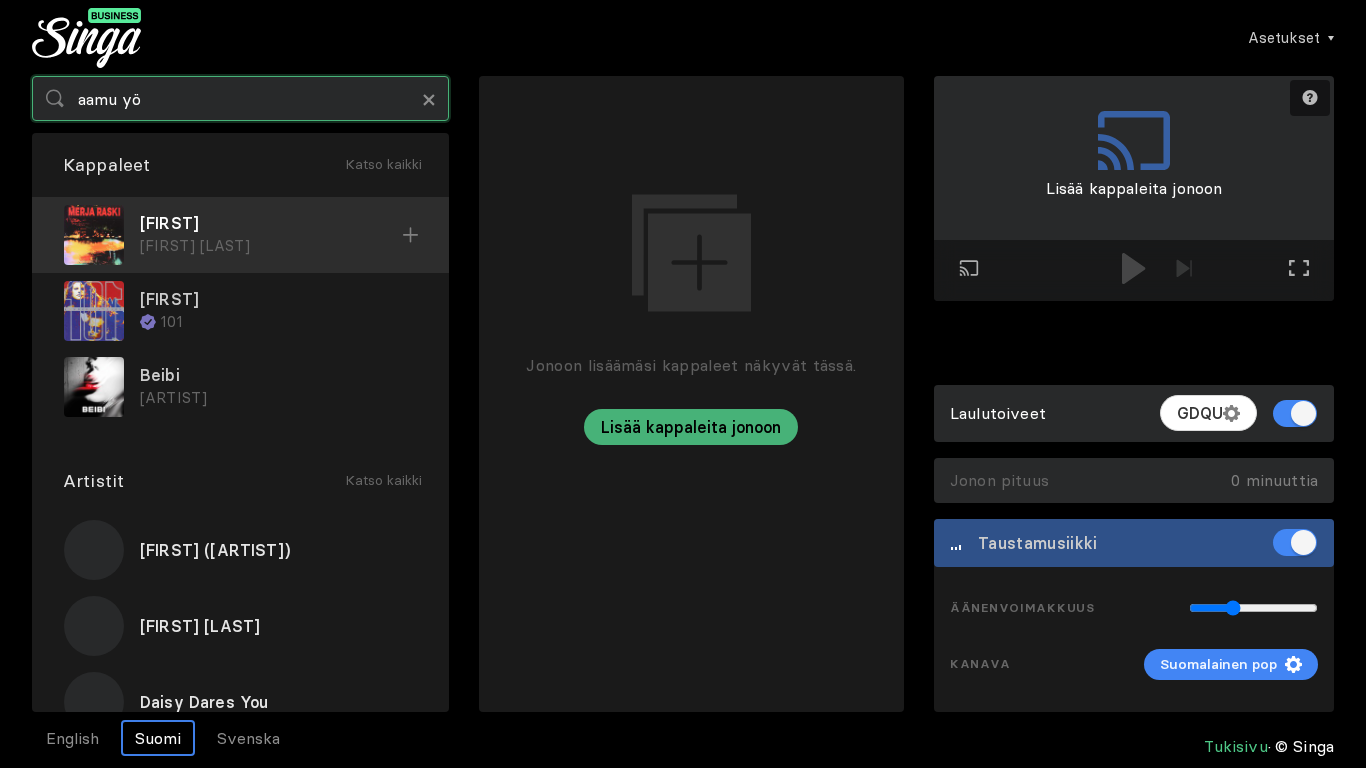 type on "aamu yö" 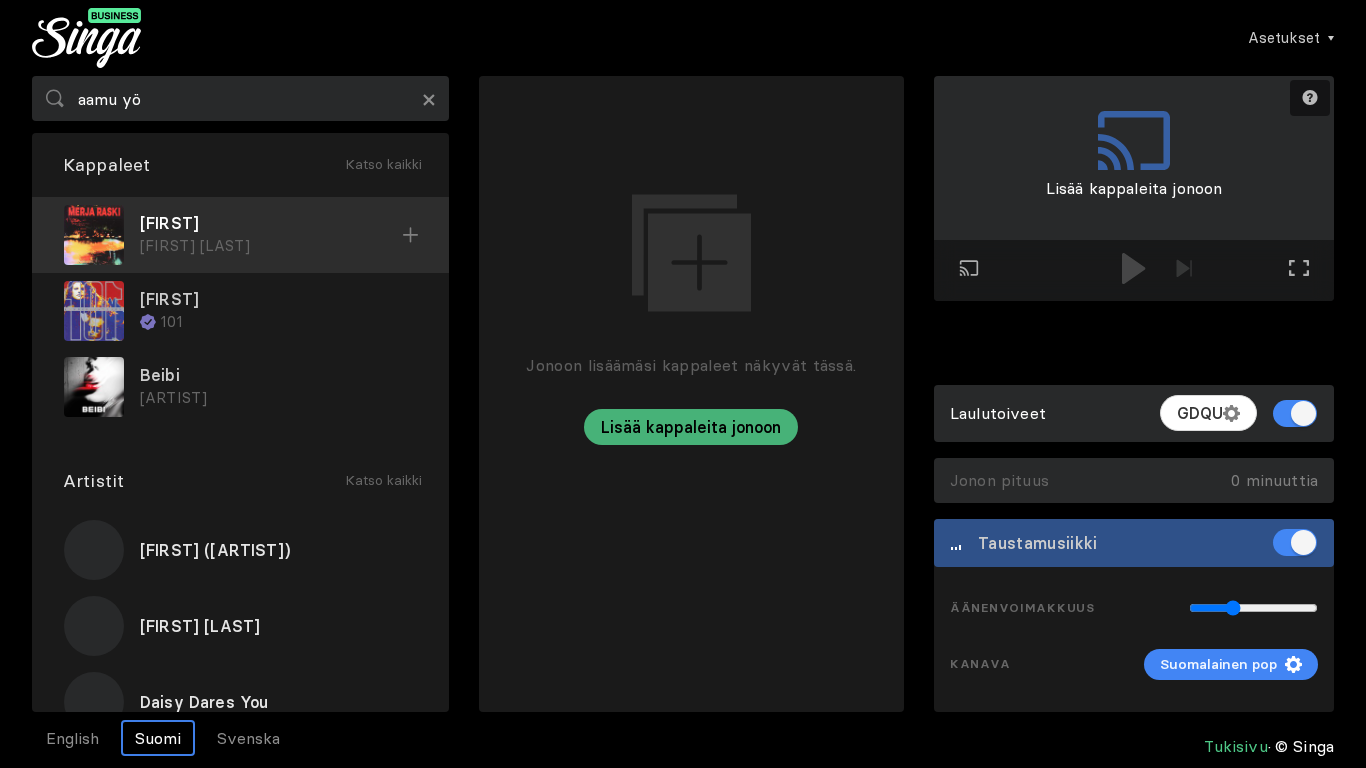 click on "[FIRST]" at bounding box center [271, 223] 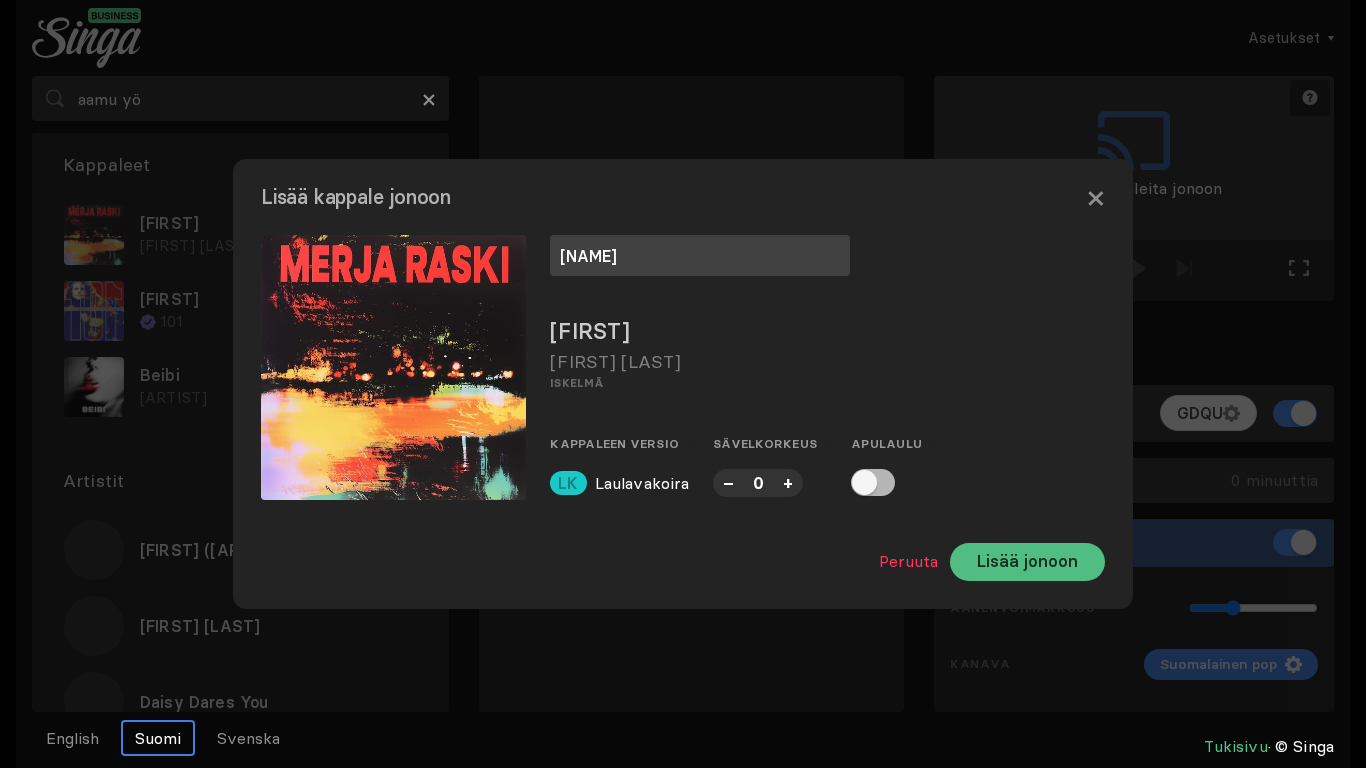 type on "[NAME]" 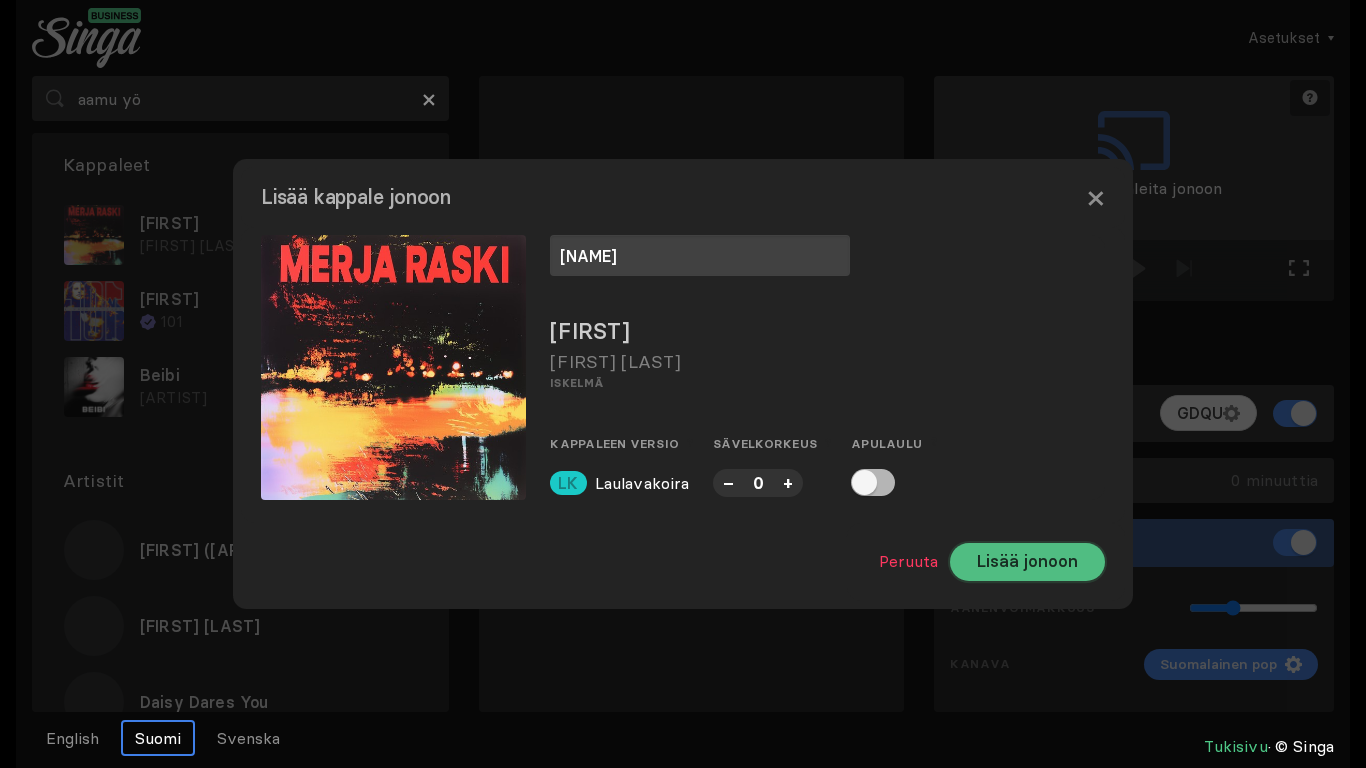 click on "Lisää jonoon" at bounding box center [1027, 562] 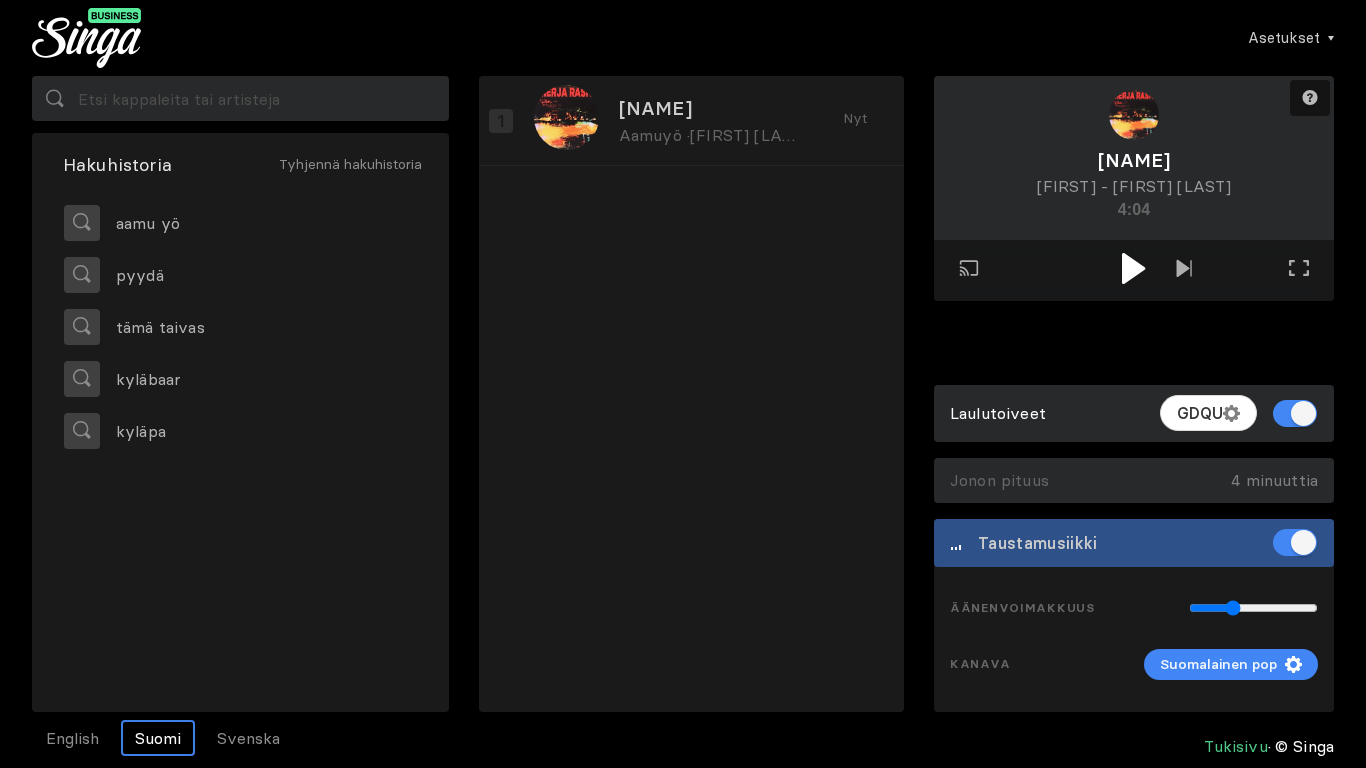 click at bounding box center [1134, 270] 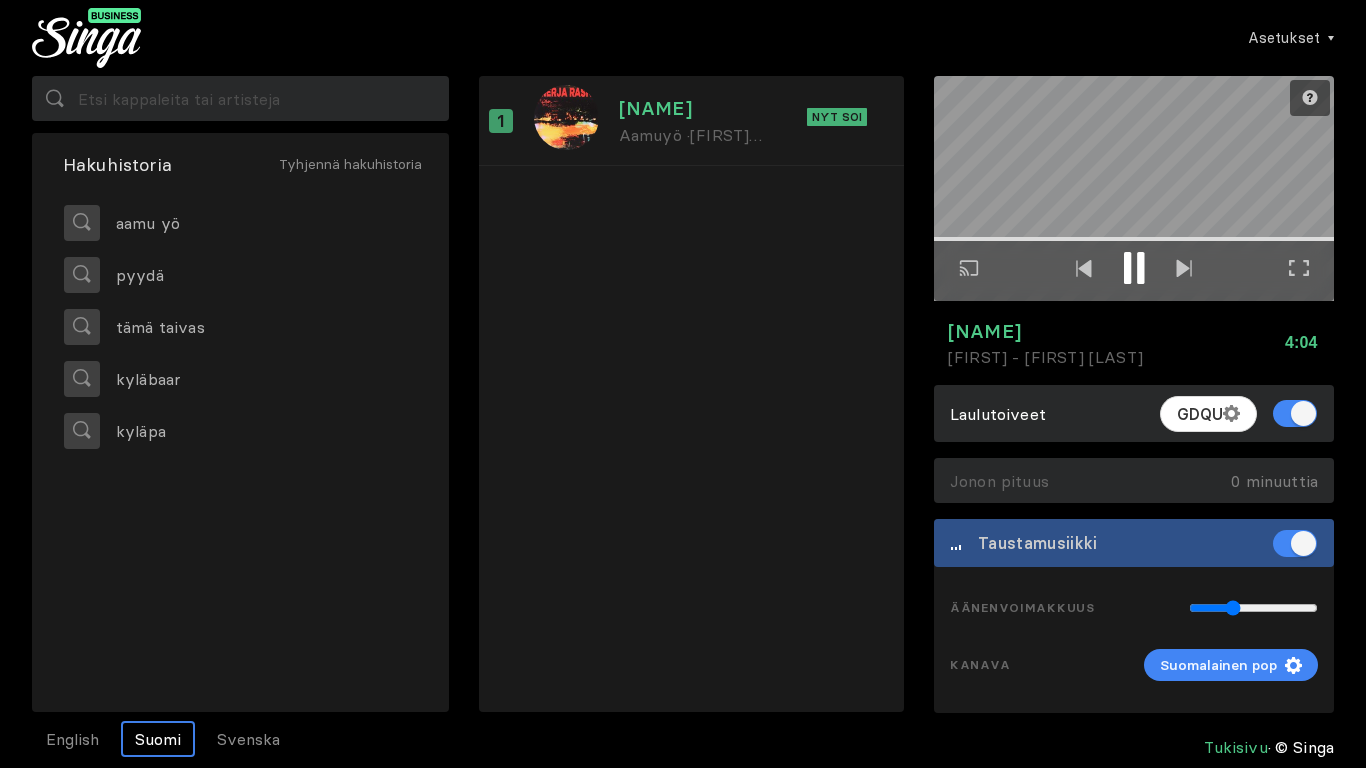 click at bounding box center (1134, 270) 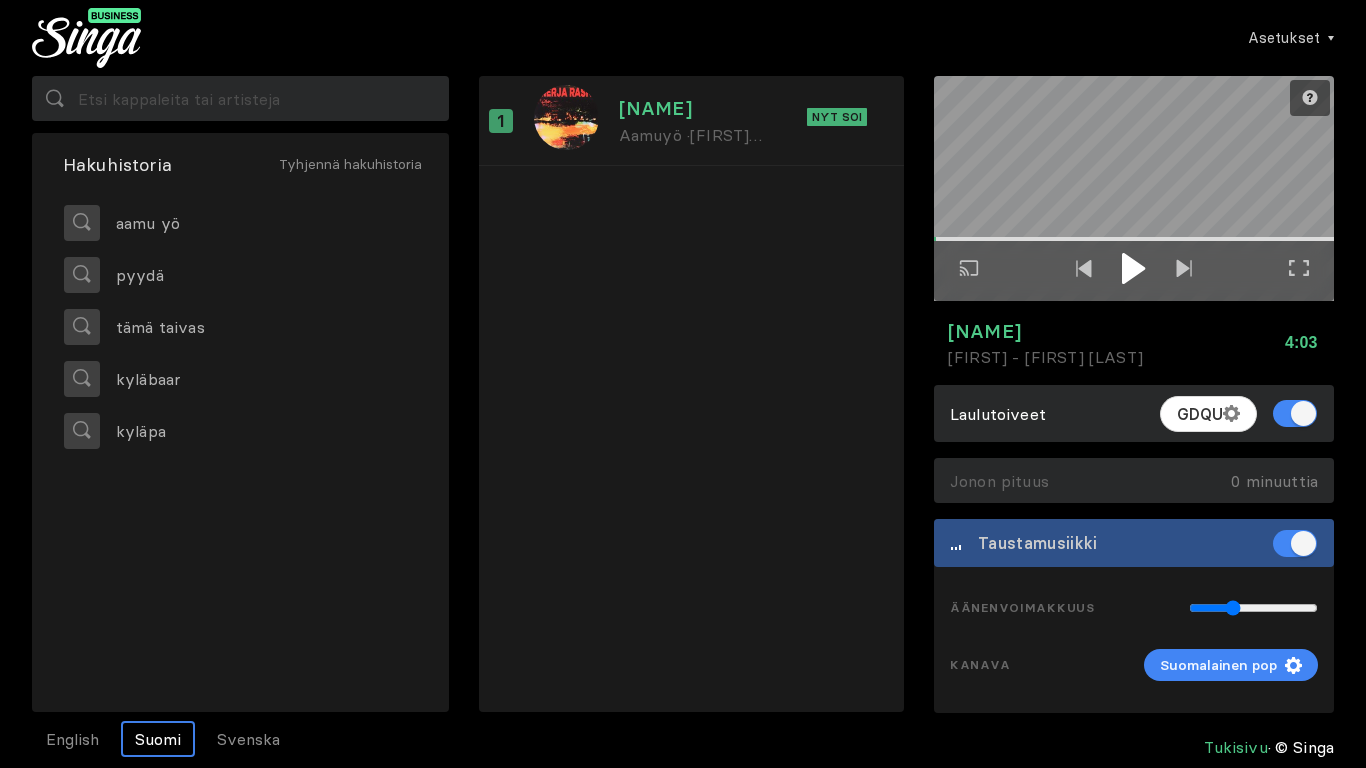 click at bounding box center [1133, 268] 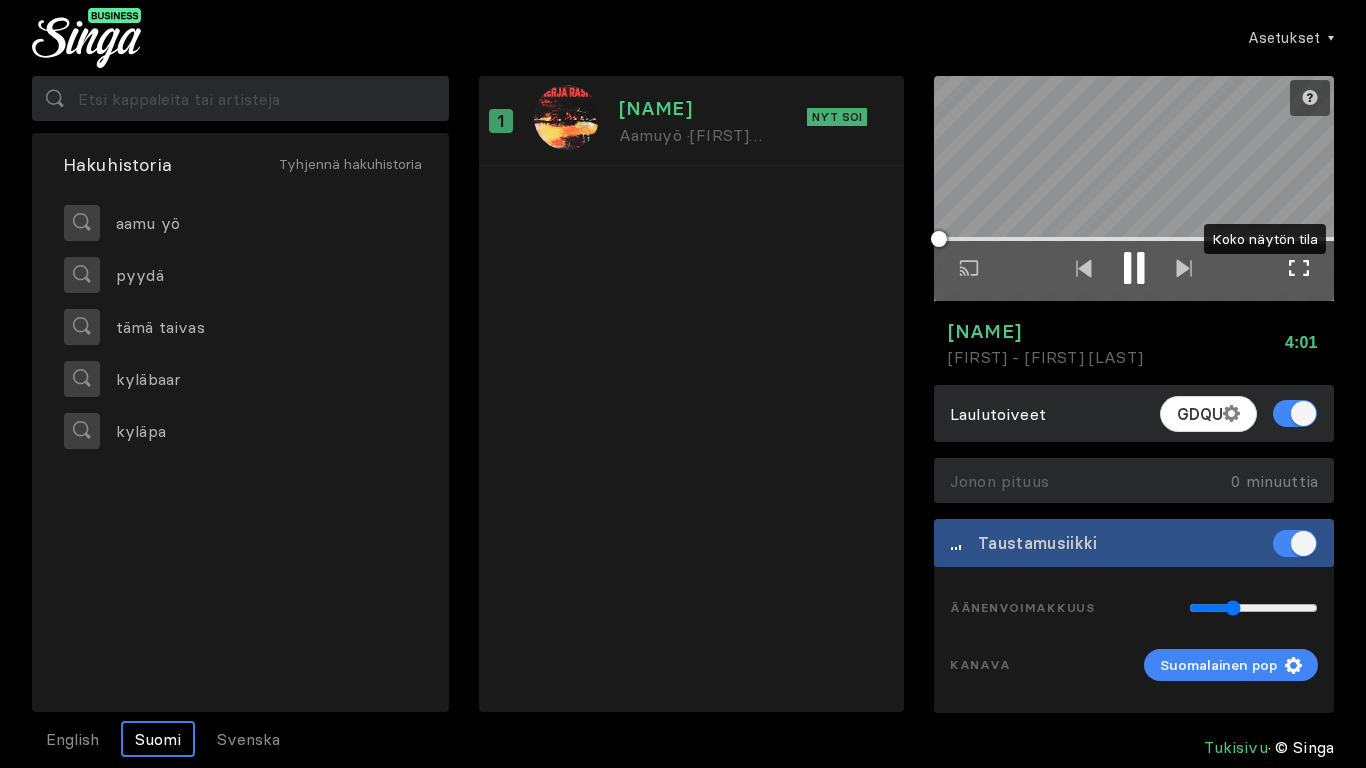 click at bounding box center (1299, 268) 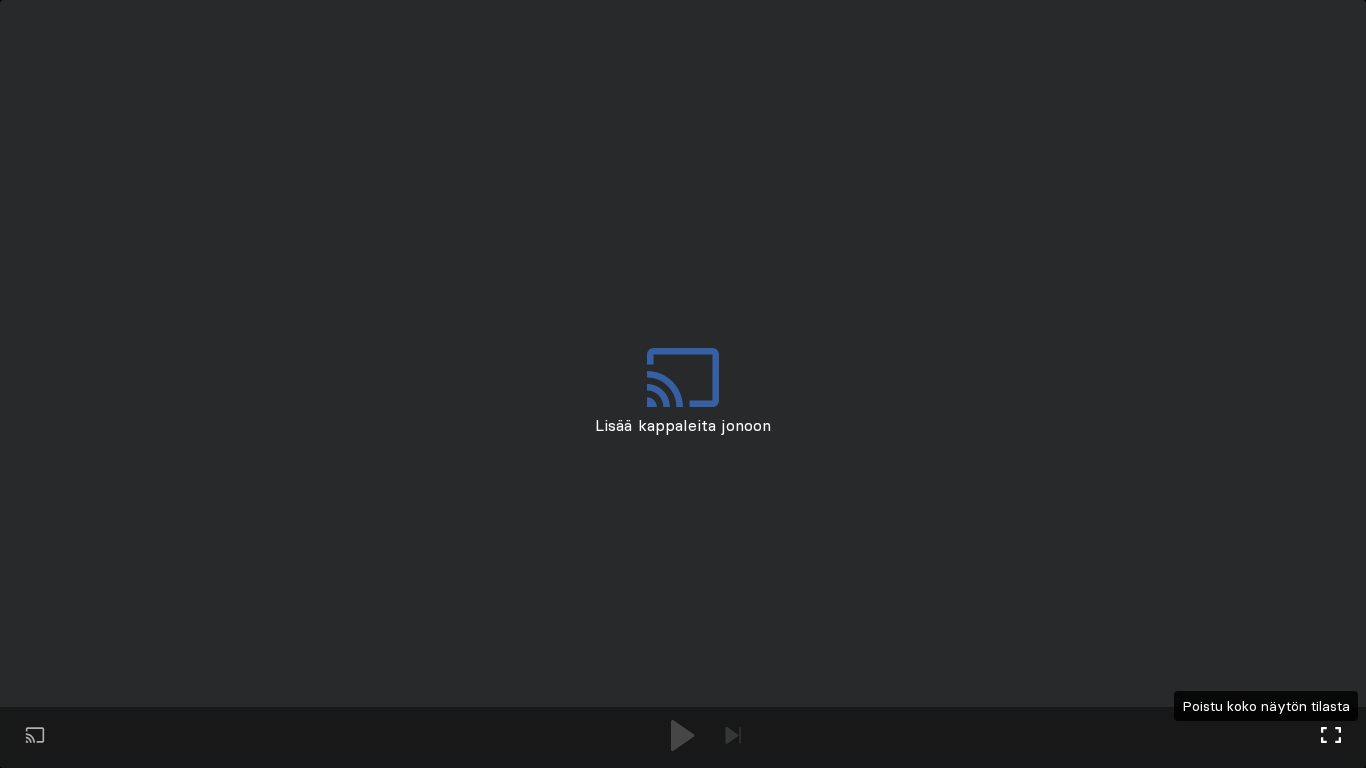 click on "Koko näytön tila Poistu koko näytön tilasta" at bounding box center [1331, 737] 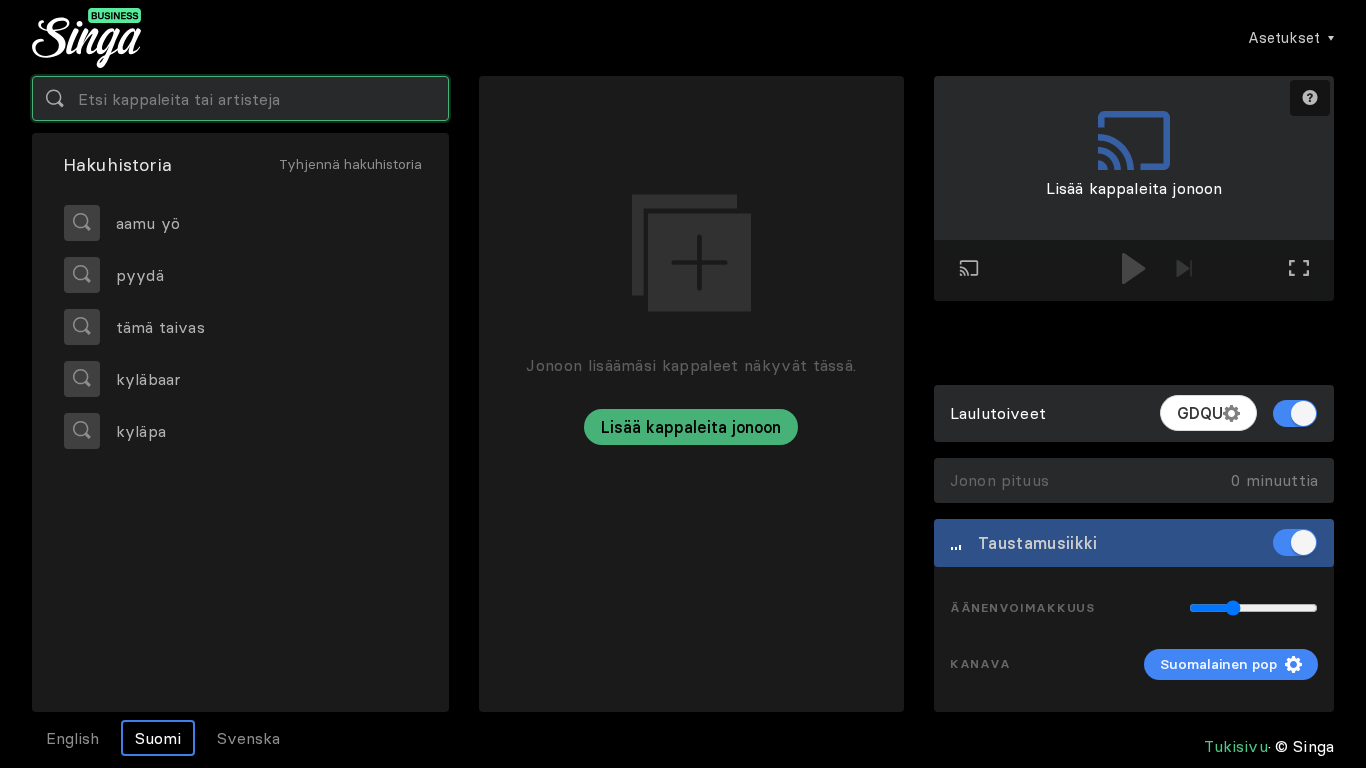 click at bounding box center (240, 98) 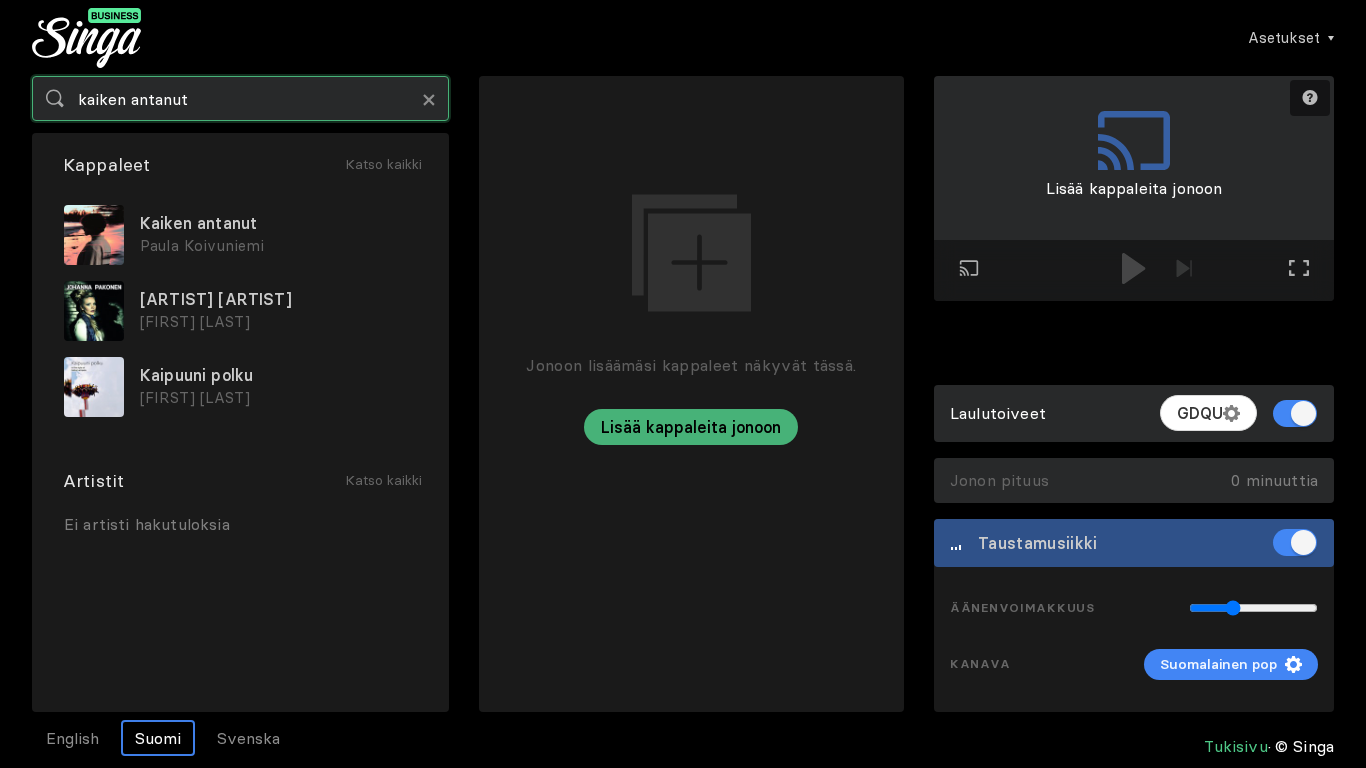 type on "kaiken antanut" 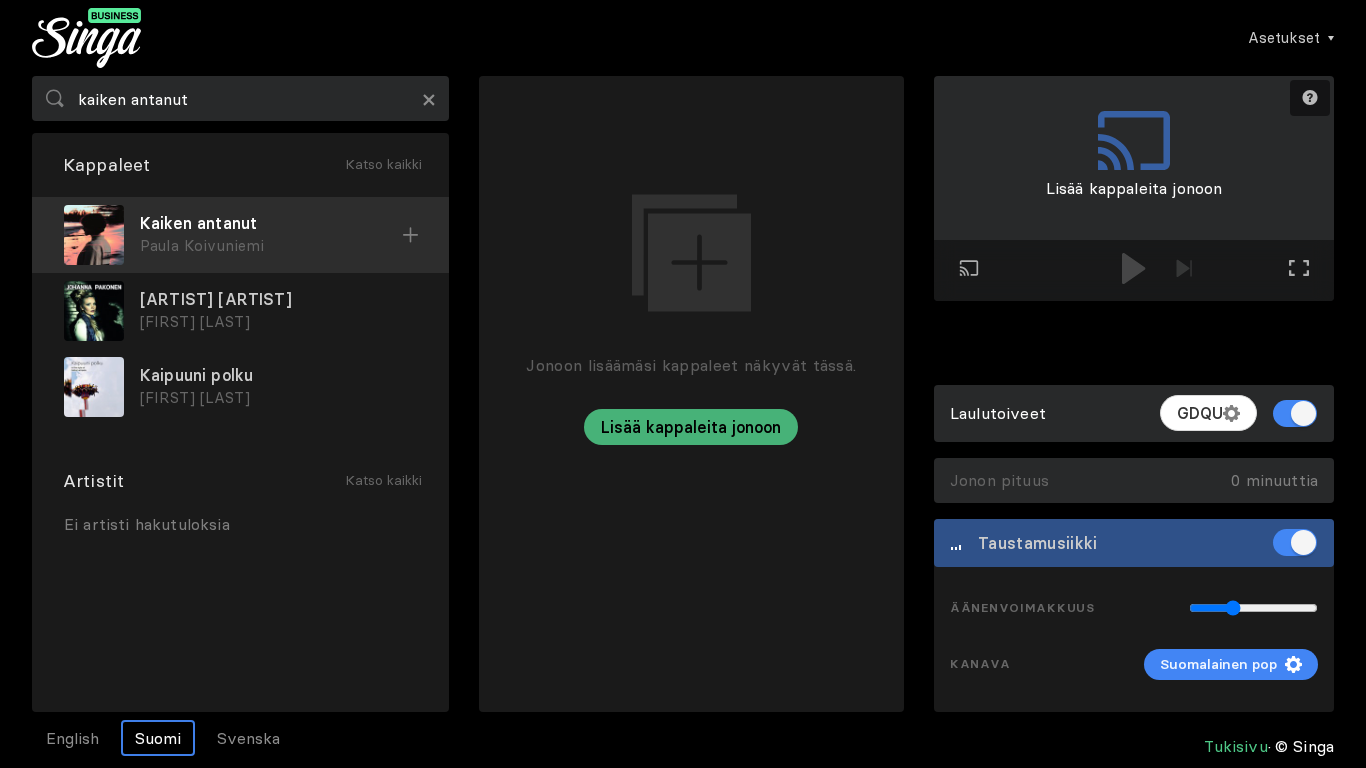 click on "Paula Koivuniemi" at bounding box center (271, 246) 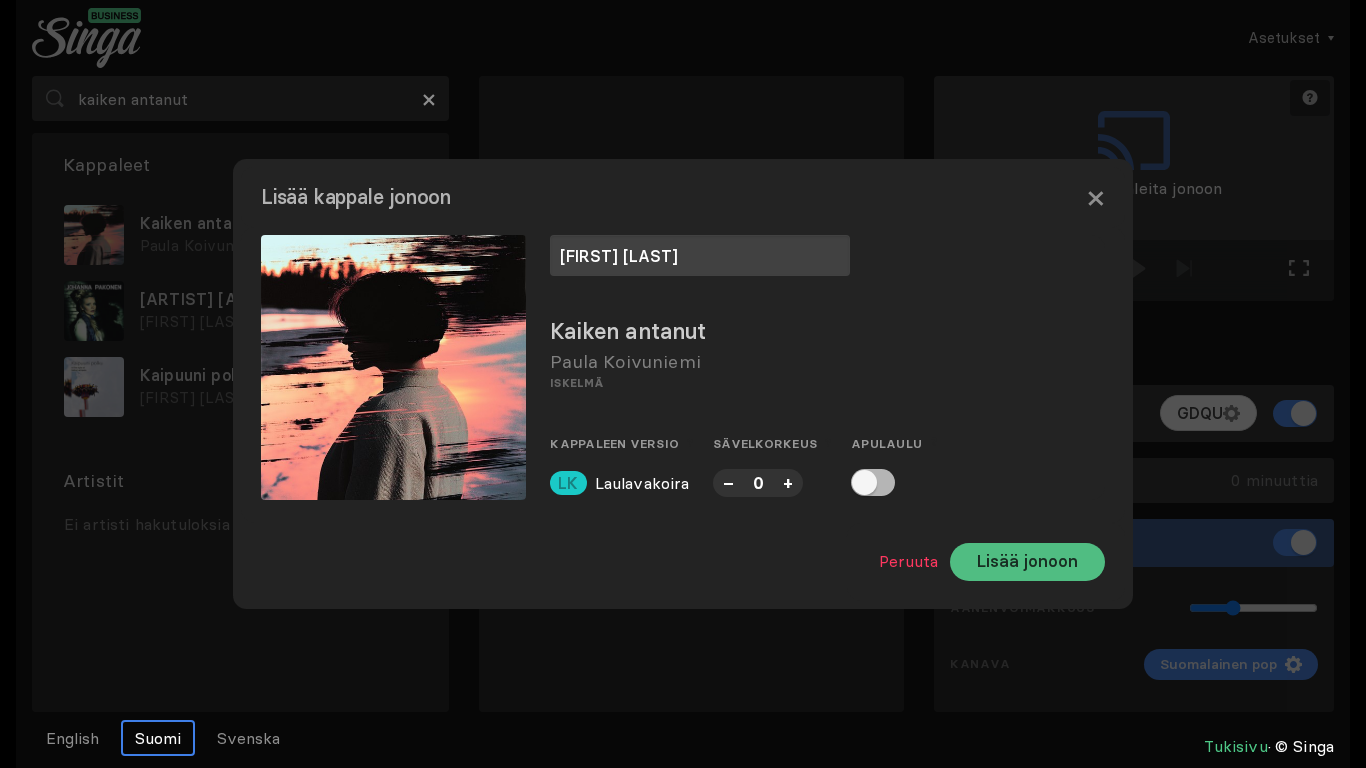 type on "[FIRST] [LAST]" 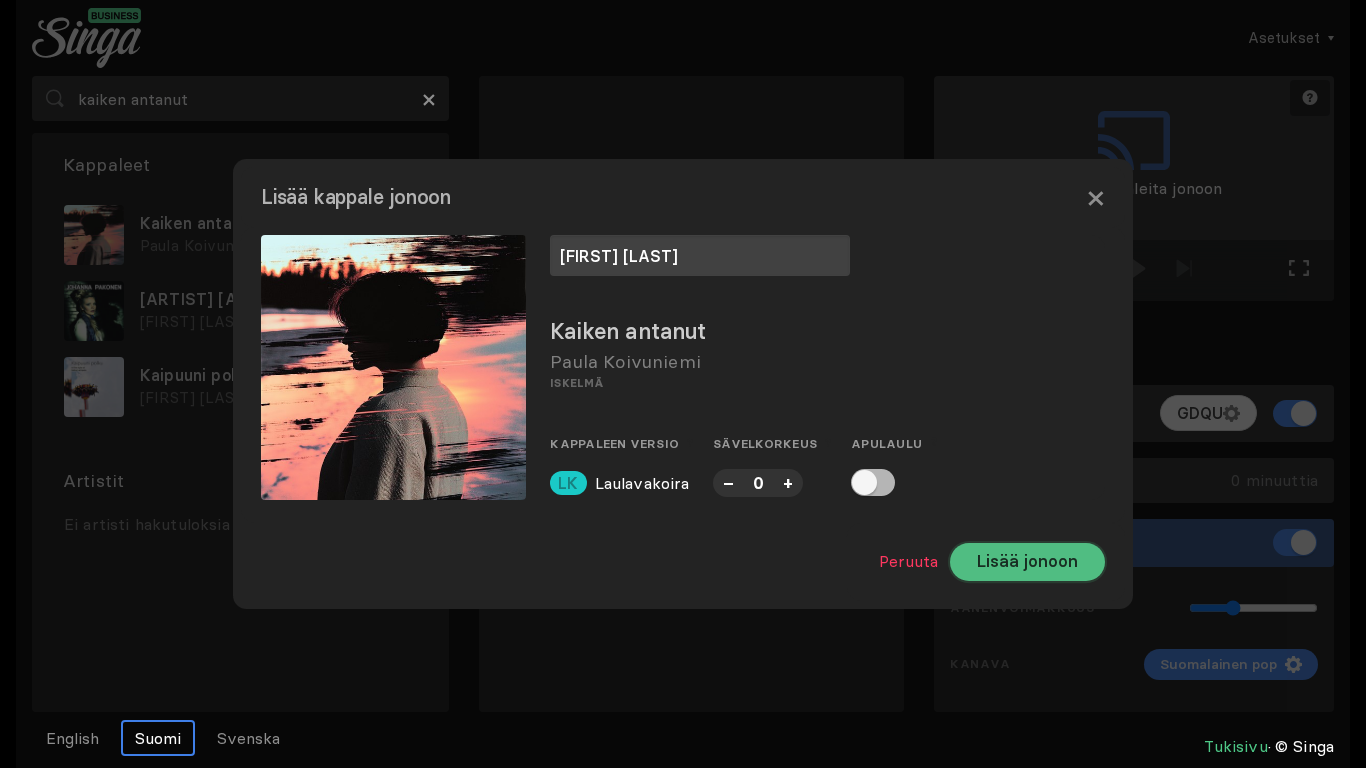 click on "Lisää jonoon" at bounding box center [1027, 562] 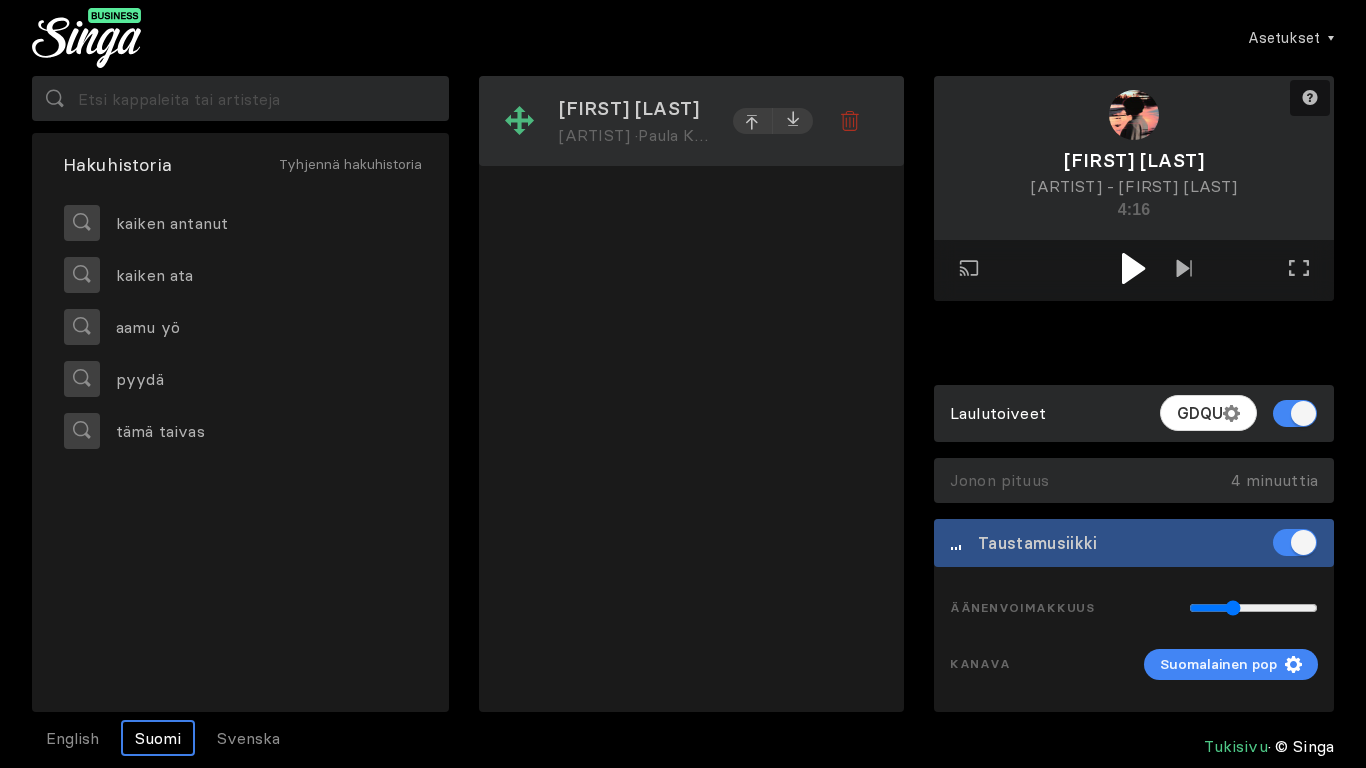 click on "[FIRST] [LAST]" at bounding box center [634, 108] 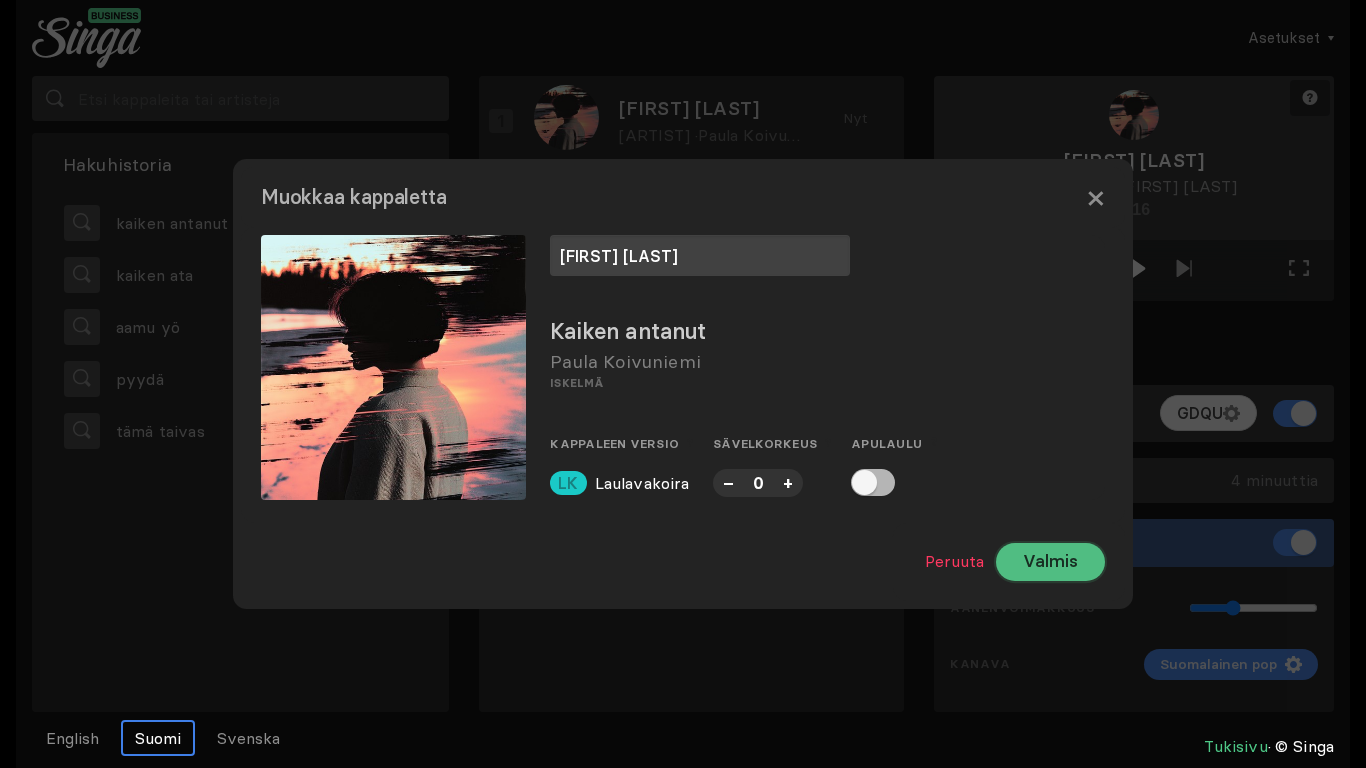 click on "Valmis" at bounding box center [1050, 562] 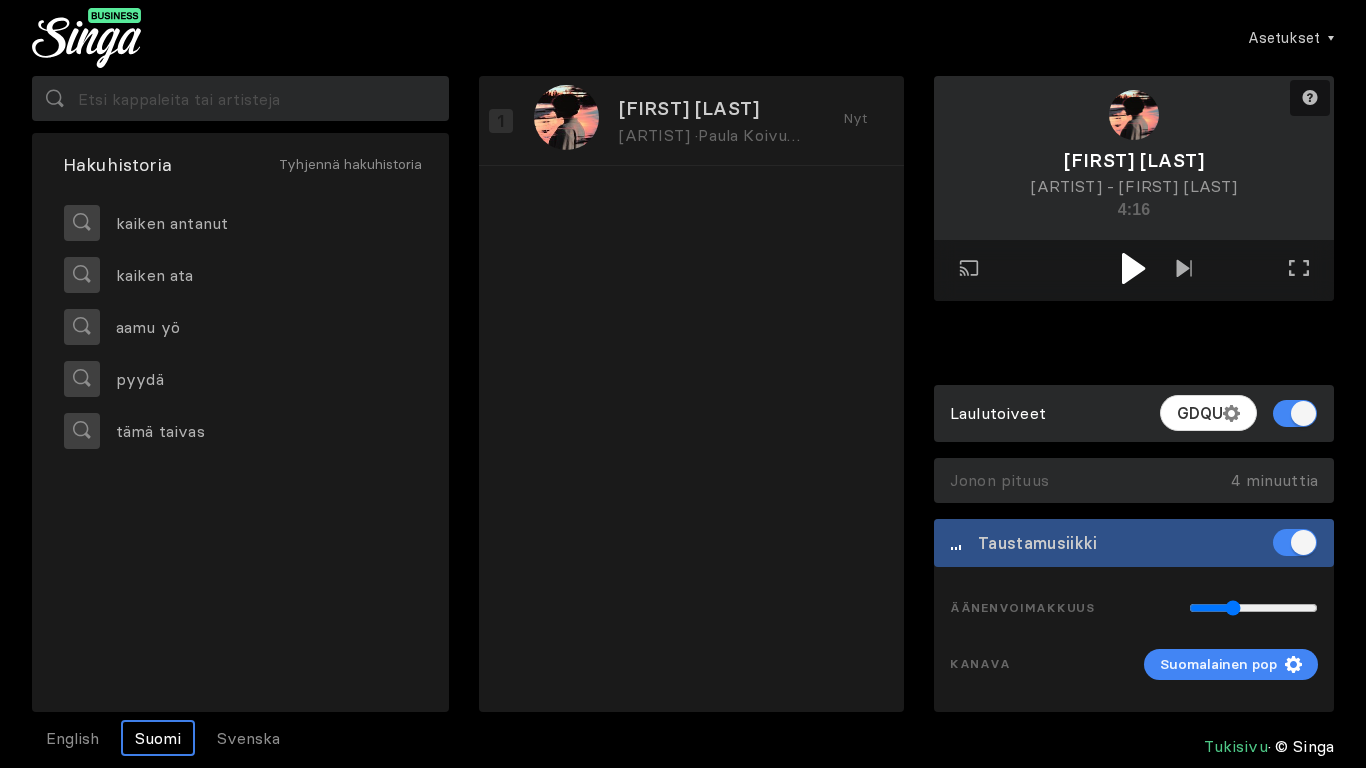 click on "Toista ulkoisessa näytössä Koko näytön tila Poistu koko näytön tilasta" at bounding box center [1134, 188] 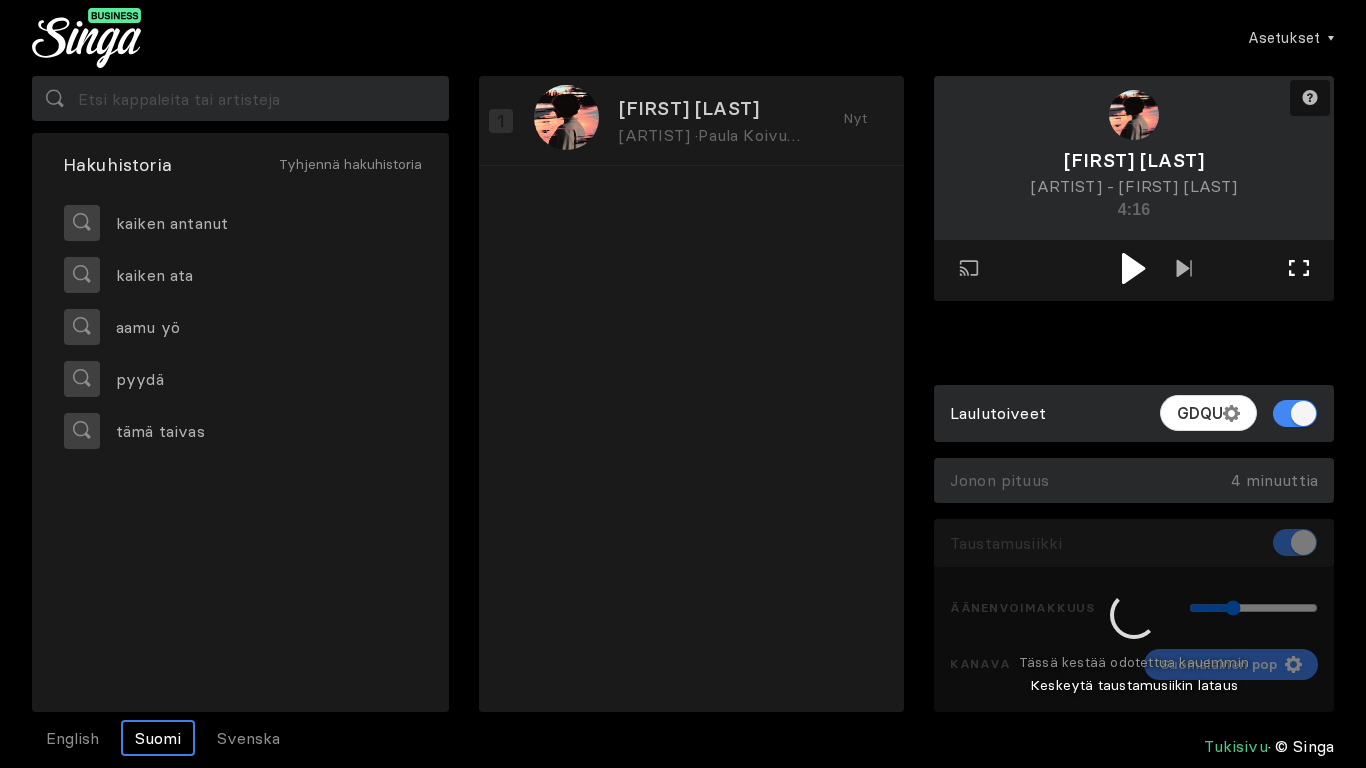 click on "Koko näytön tila Poistu koko näytön tilasta" at bounding box center (1184, 270) 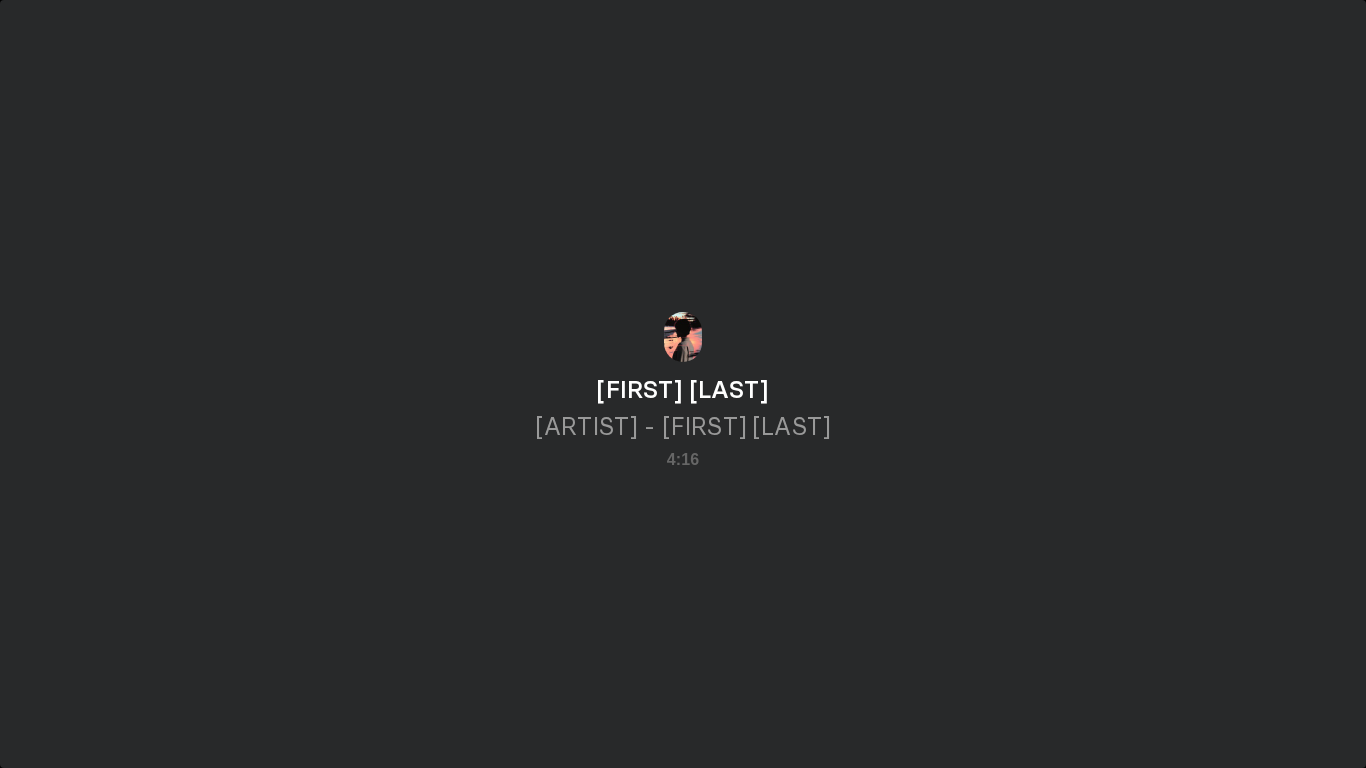 click on "Toista ulkoisessa näytössä Koko näytön tila Poistu koko näytön tilasta" at bounding box center (683, 384) 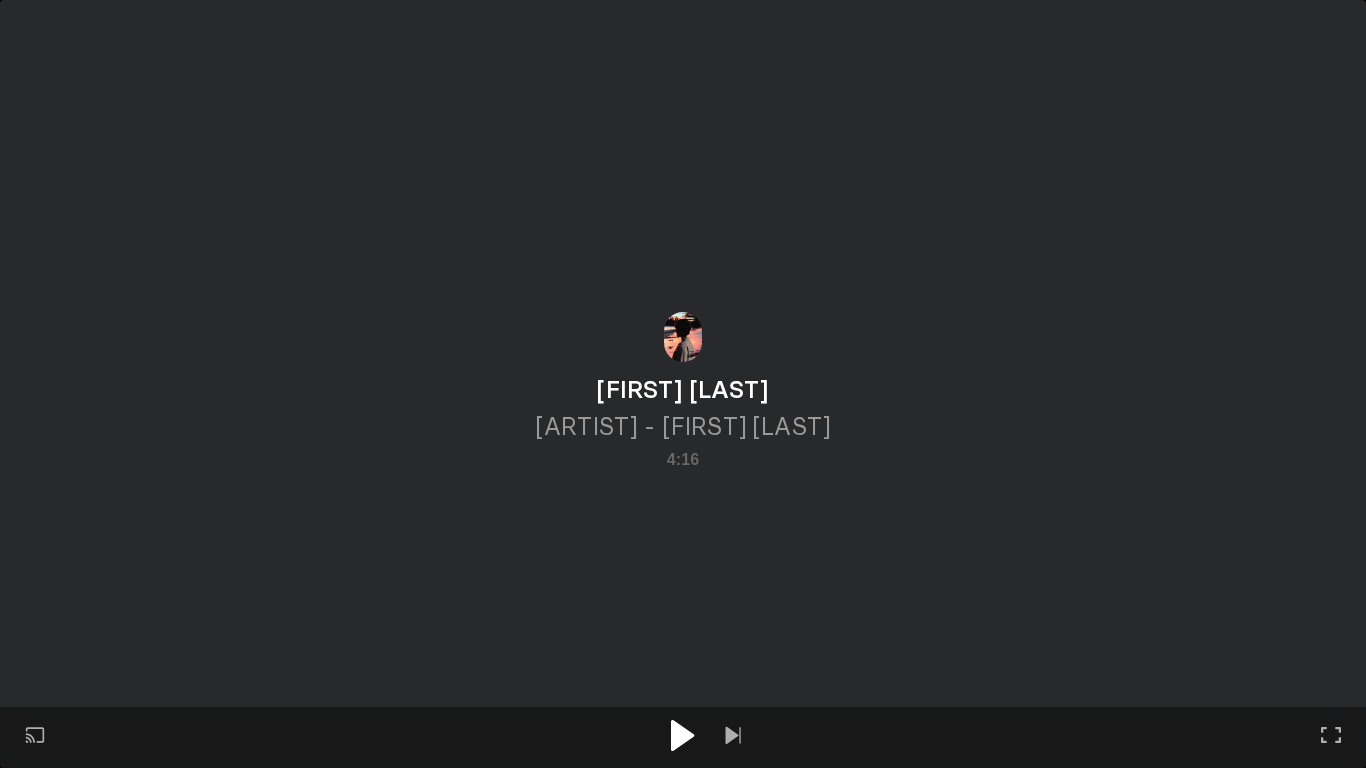 click at bounding box center (682, 735) 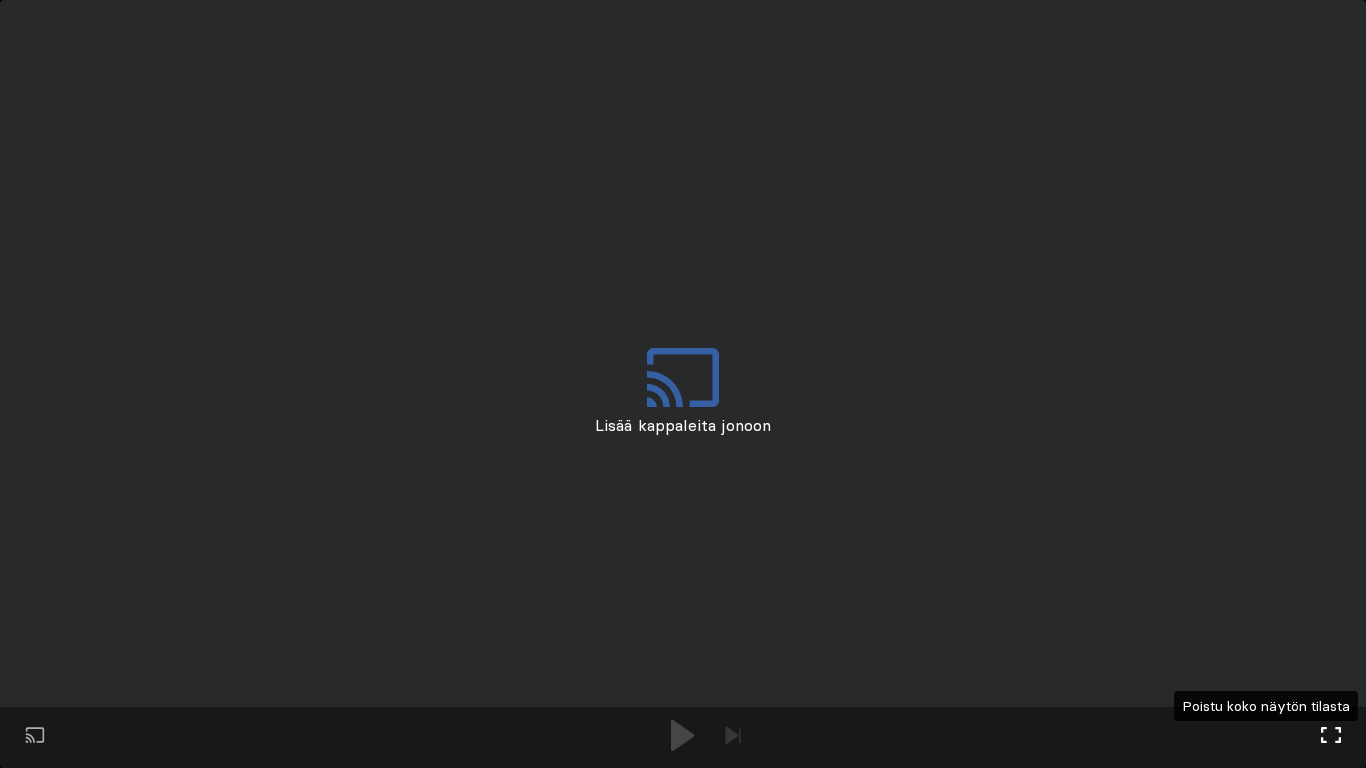 click at bounding box center (1331, 735) 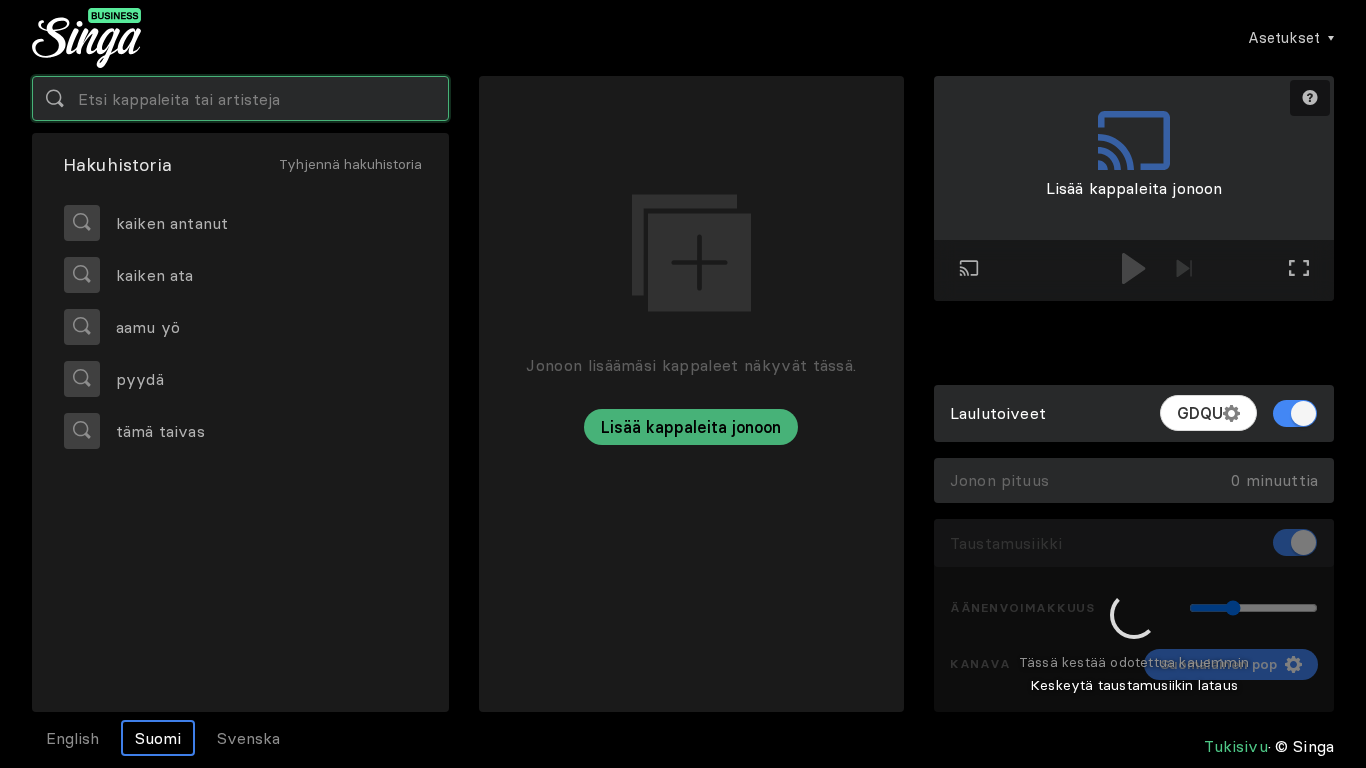 click at bounding box center [240, 98] 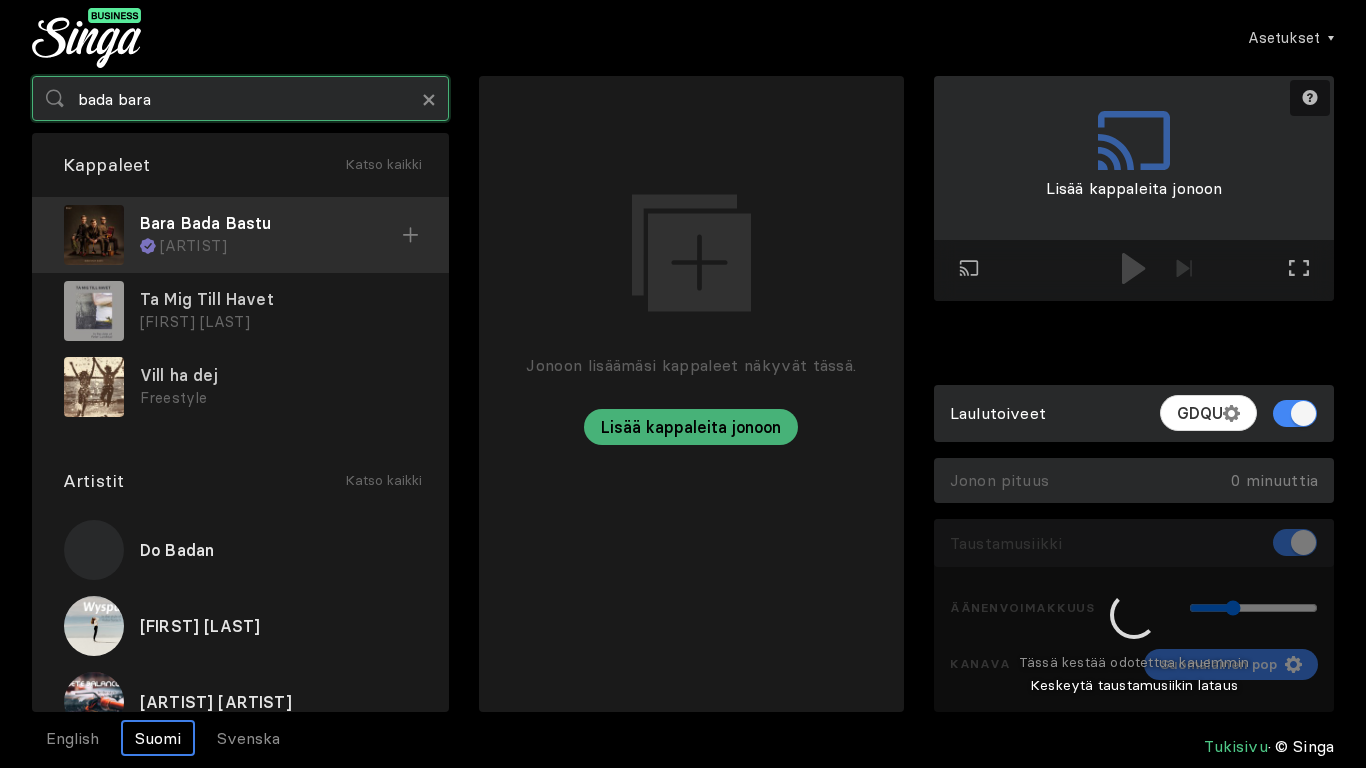 type on "bada bara" 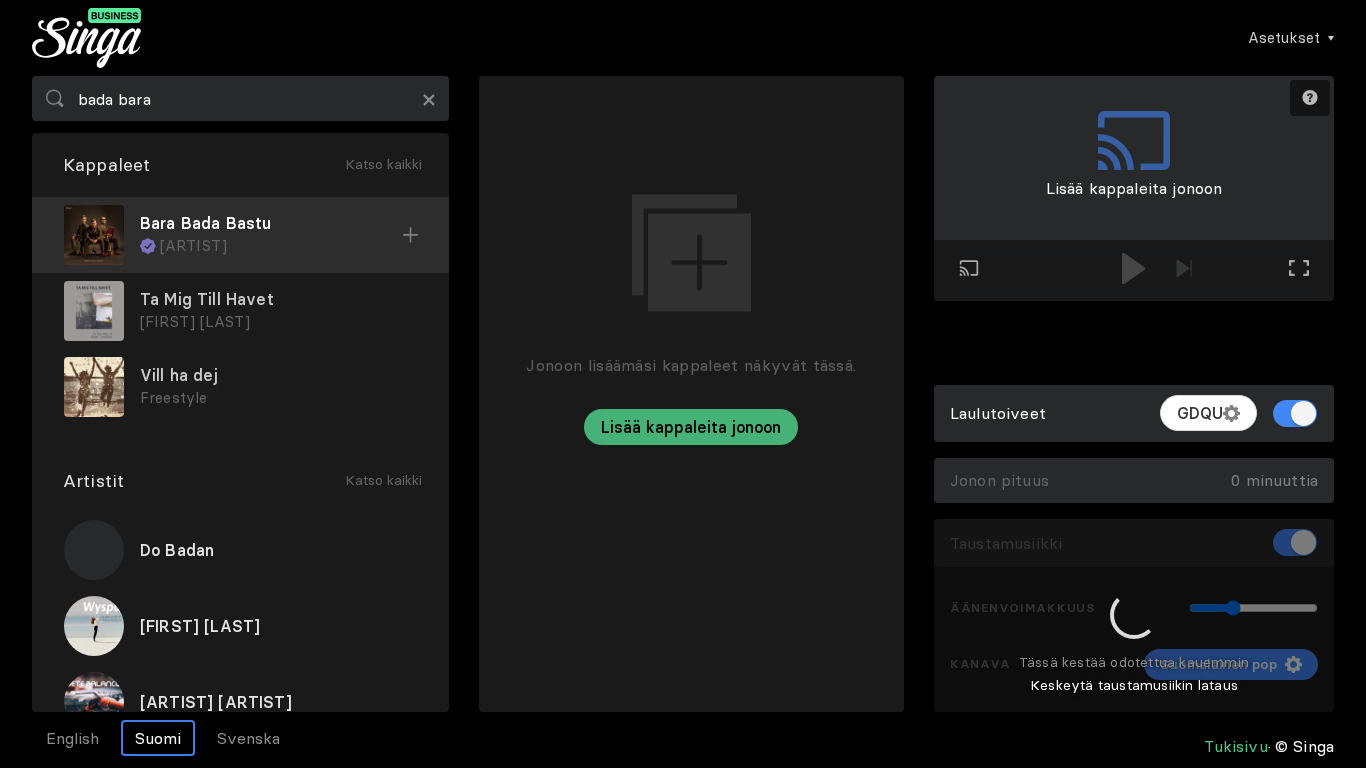 click on "[ARTIST]" at bounding box center [281, 246] 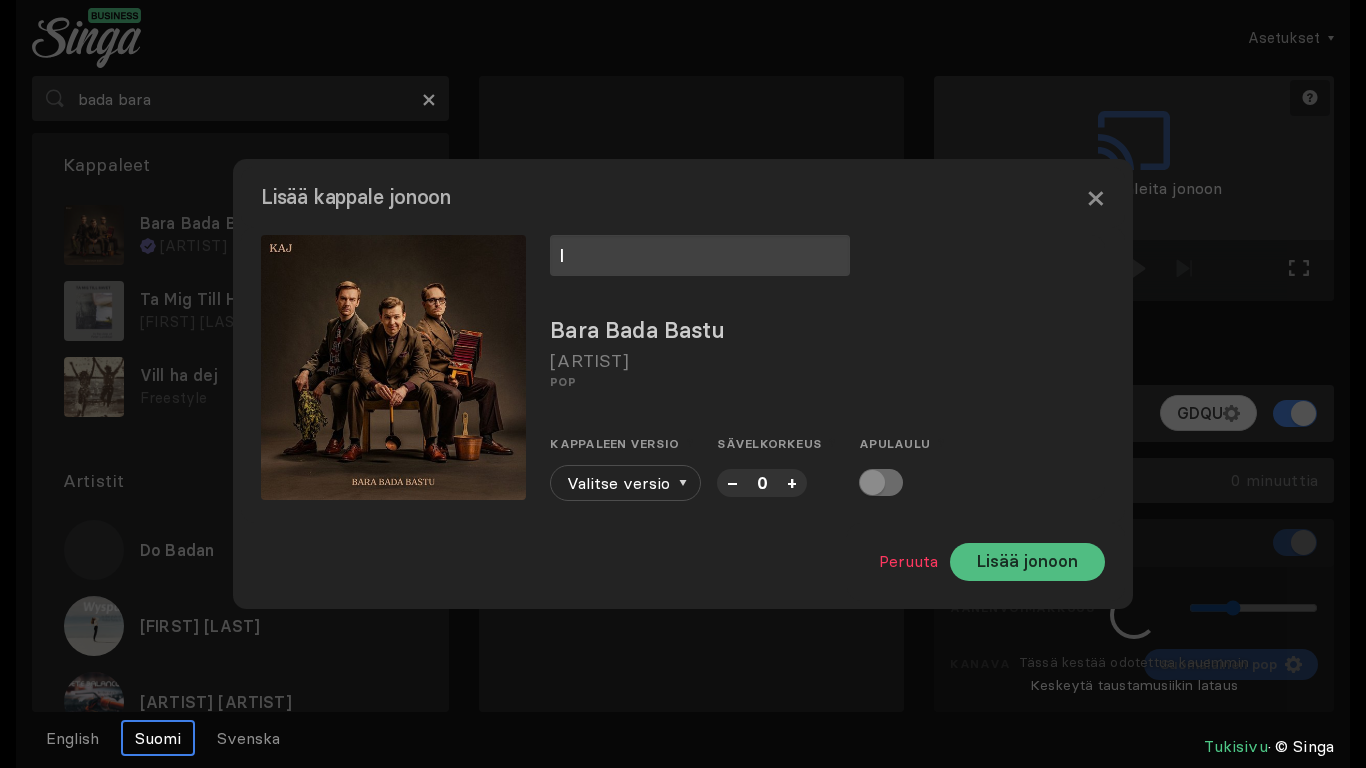 type on "l" 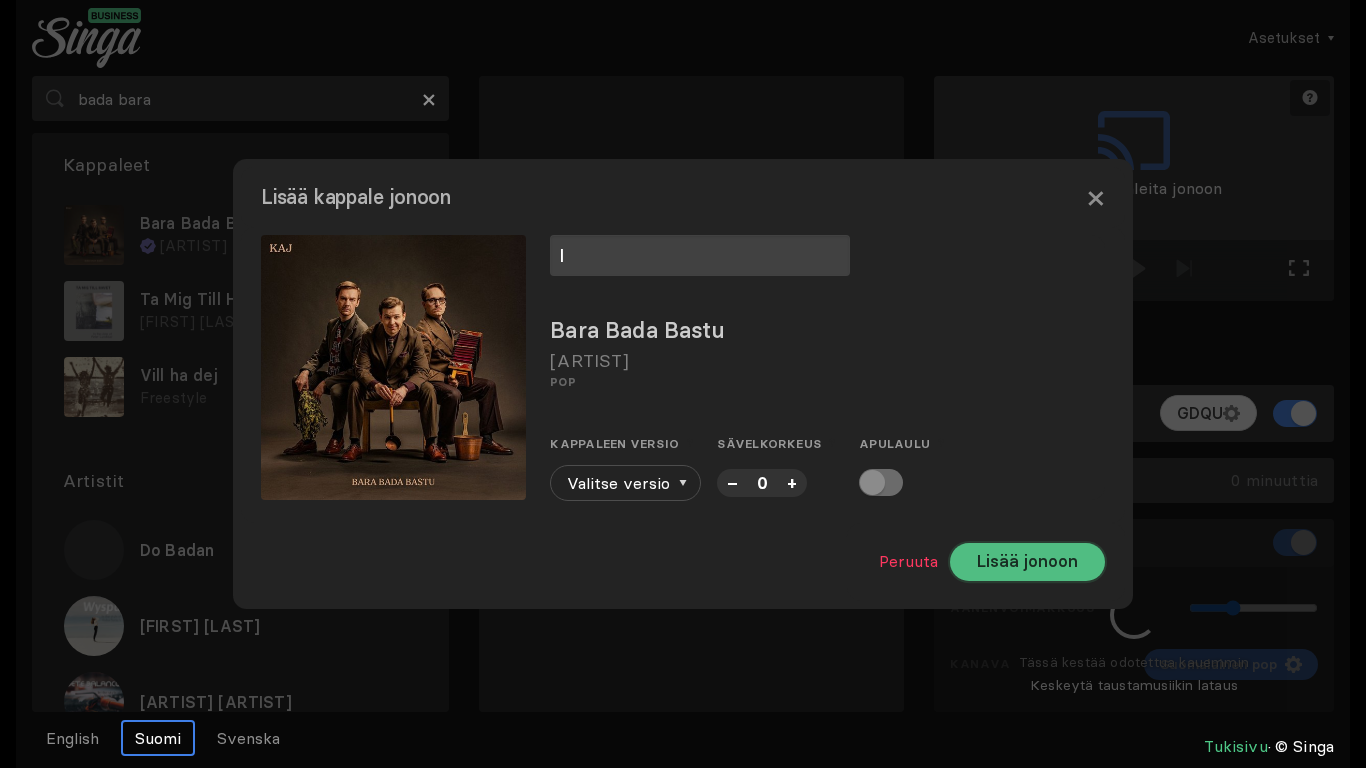 click on "Lisää jonoon" at bounding box center (1027, 562) 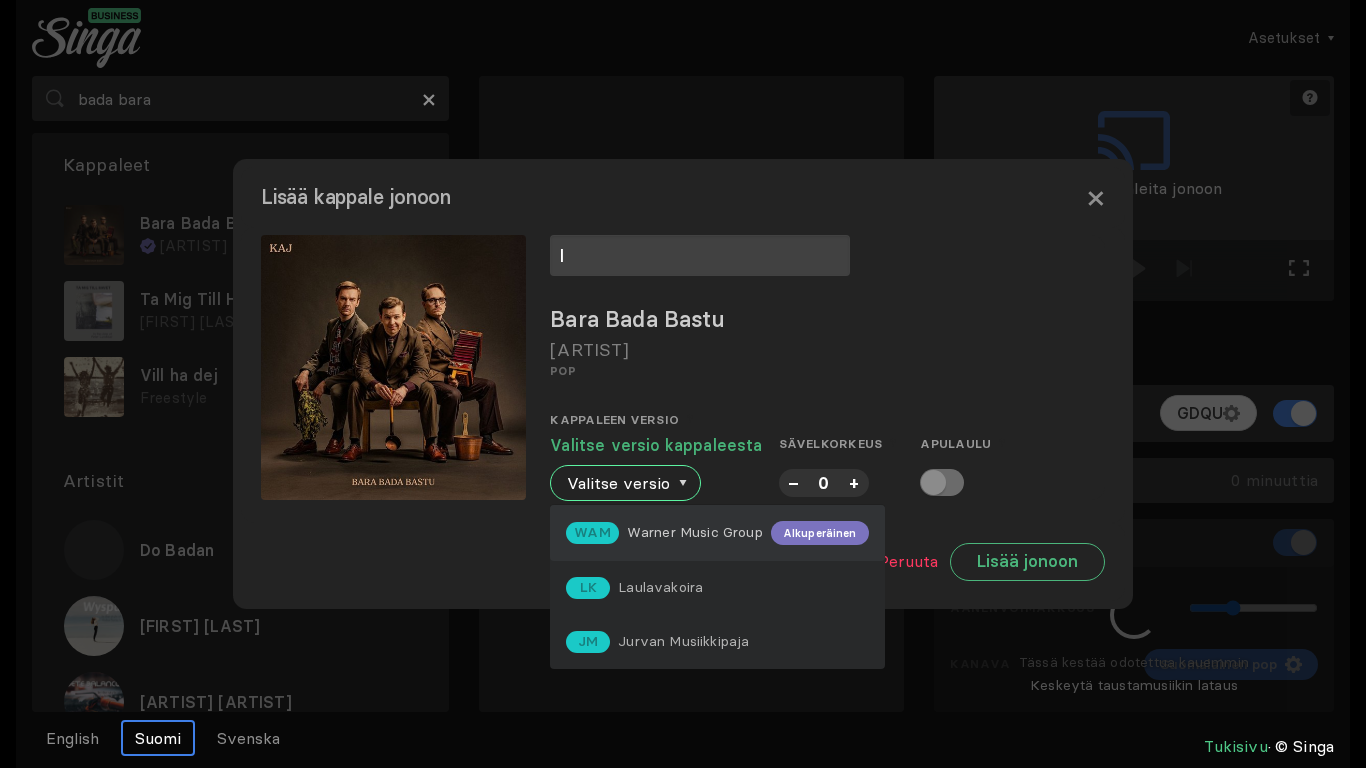 click on "WAM Warner Music Group Alkuperäinen" at bounding box center (717, 533) 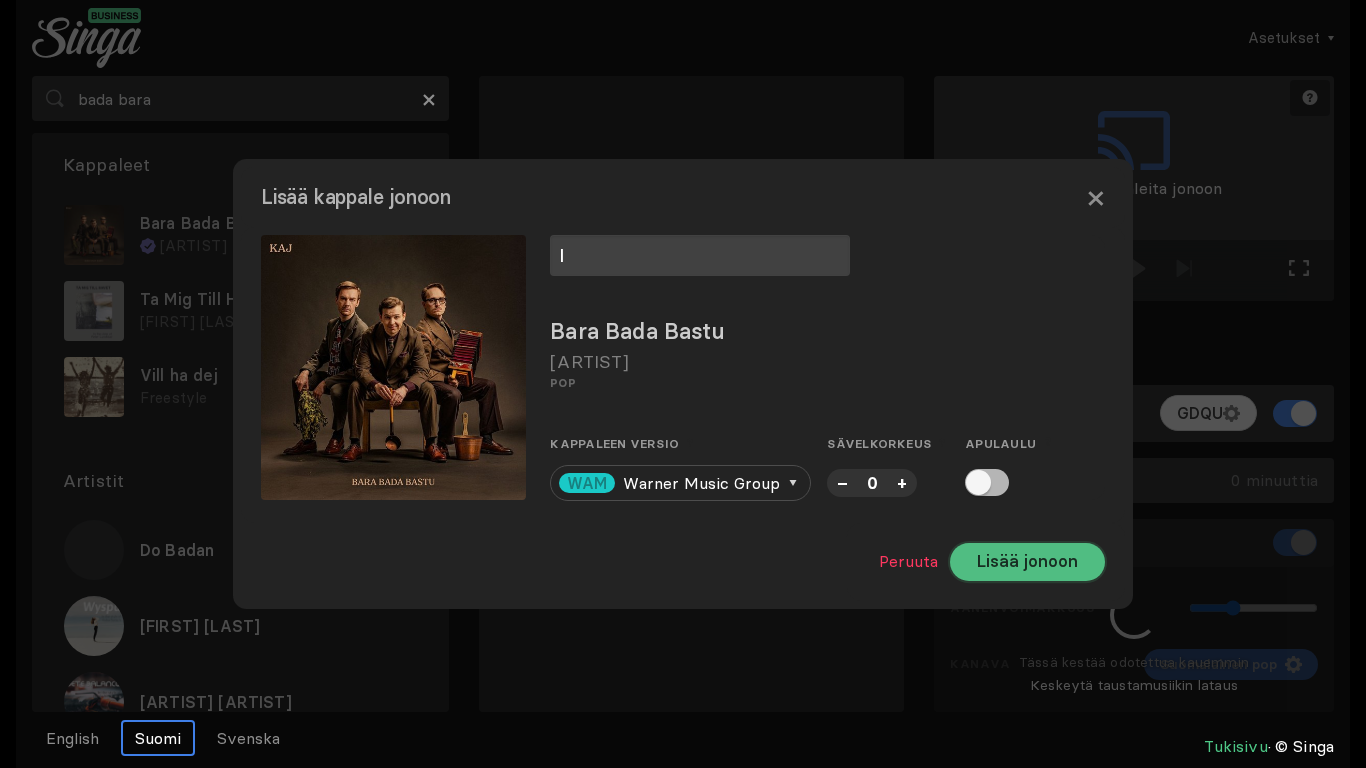 click on "Lisää jonoon" at bounding box center (1027, 562) 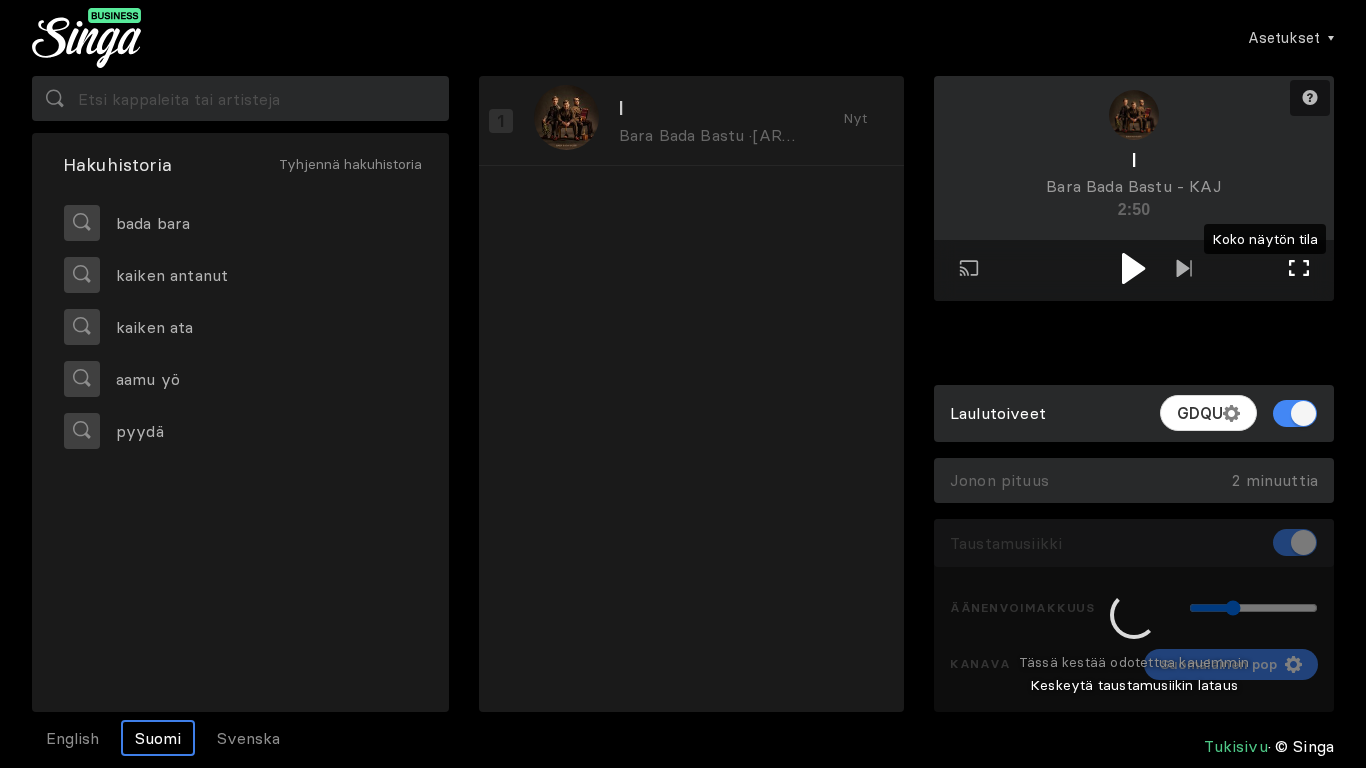 click at bounding box center (1299, 268) 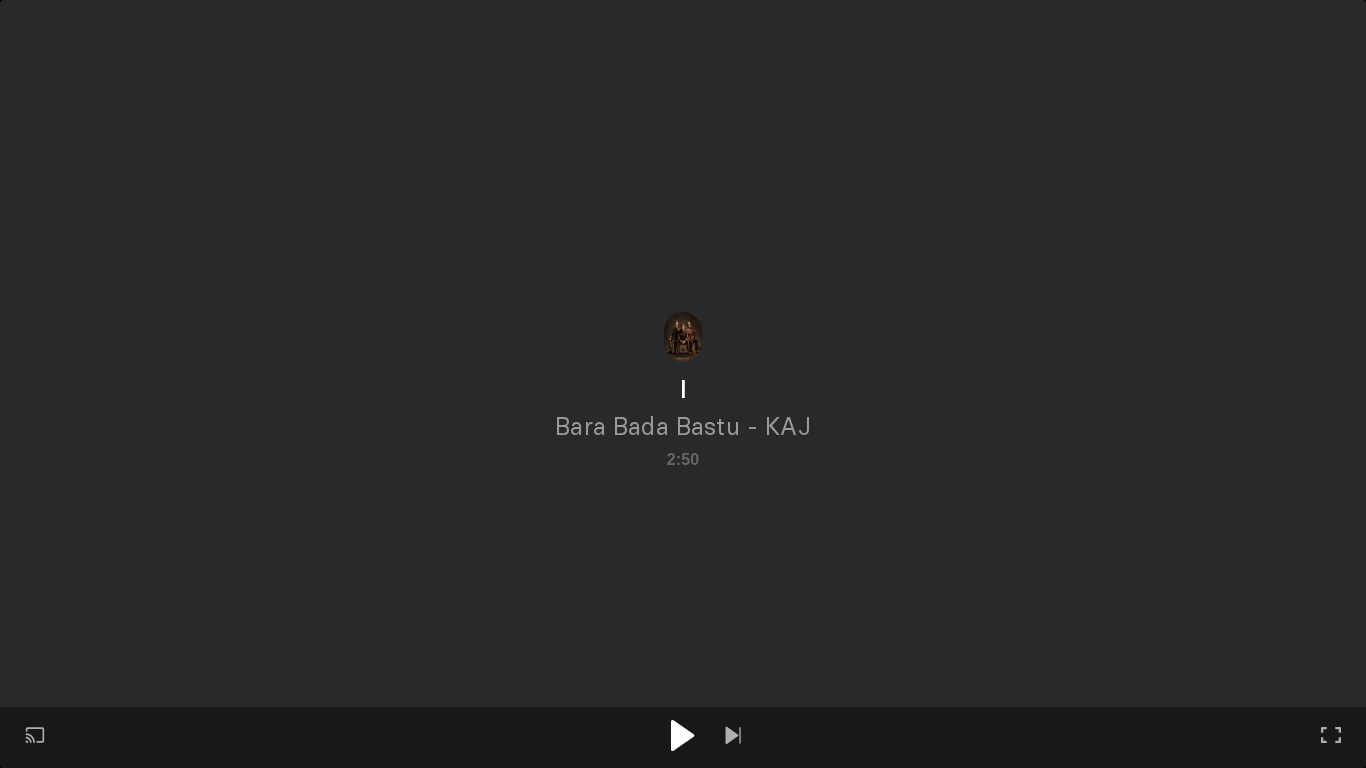 click at bounding box center (683, 737) 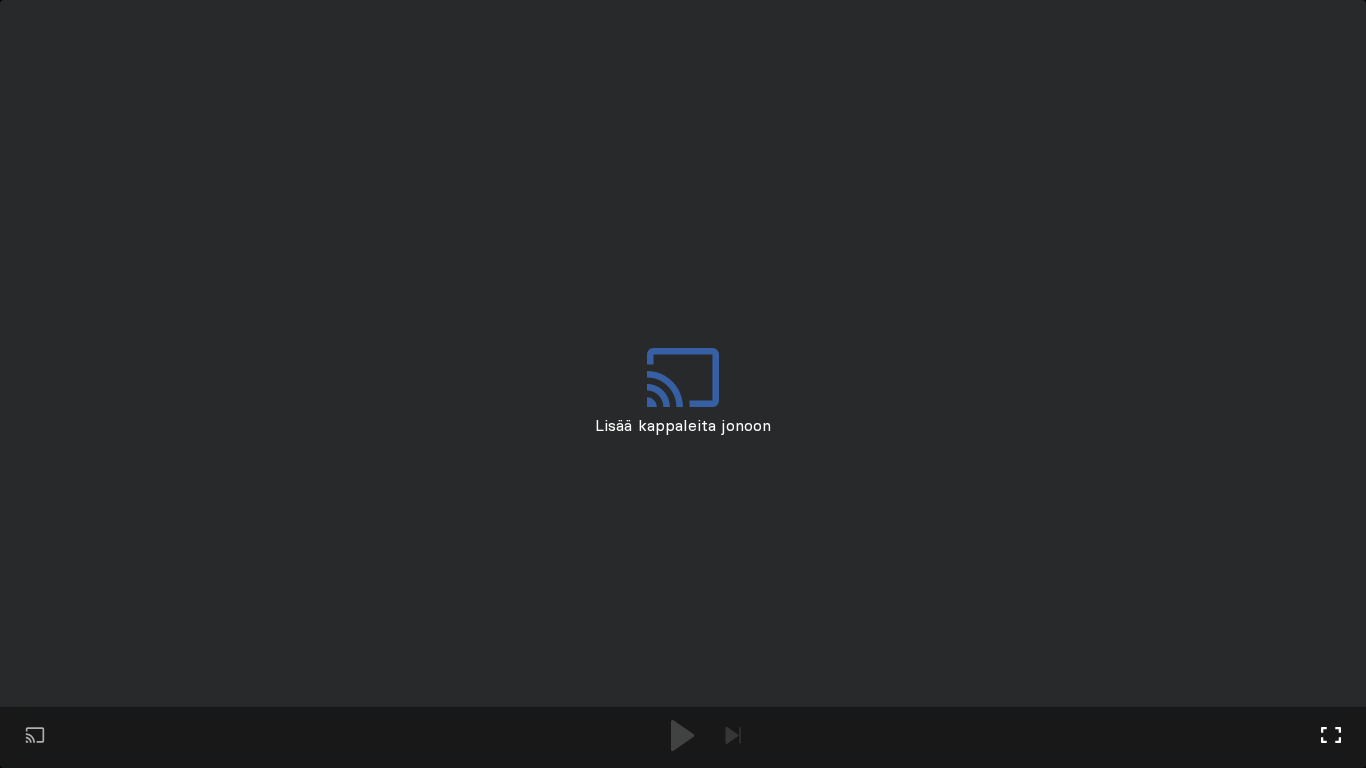 click on "Koko näytön tila Poistu koko näytön tilasta" at bounding box center (733, 737) 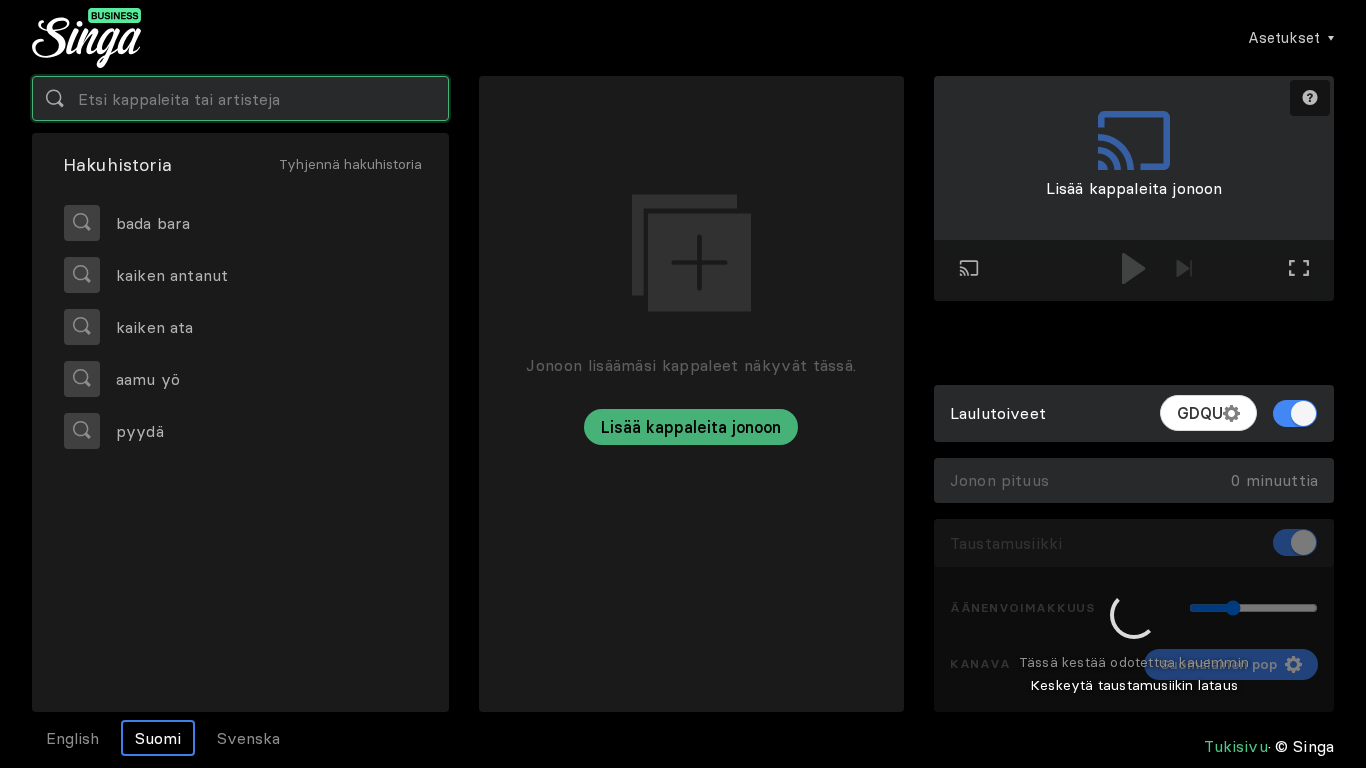 click at bounding box center [240, 98] 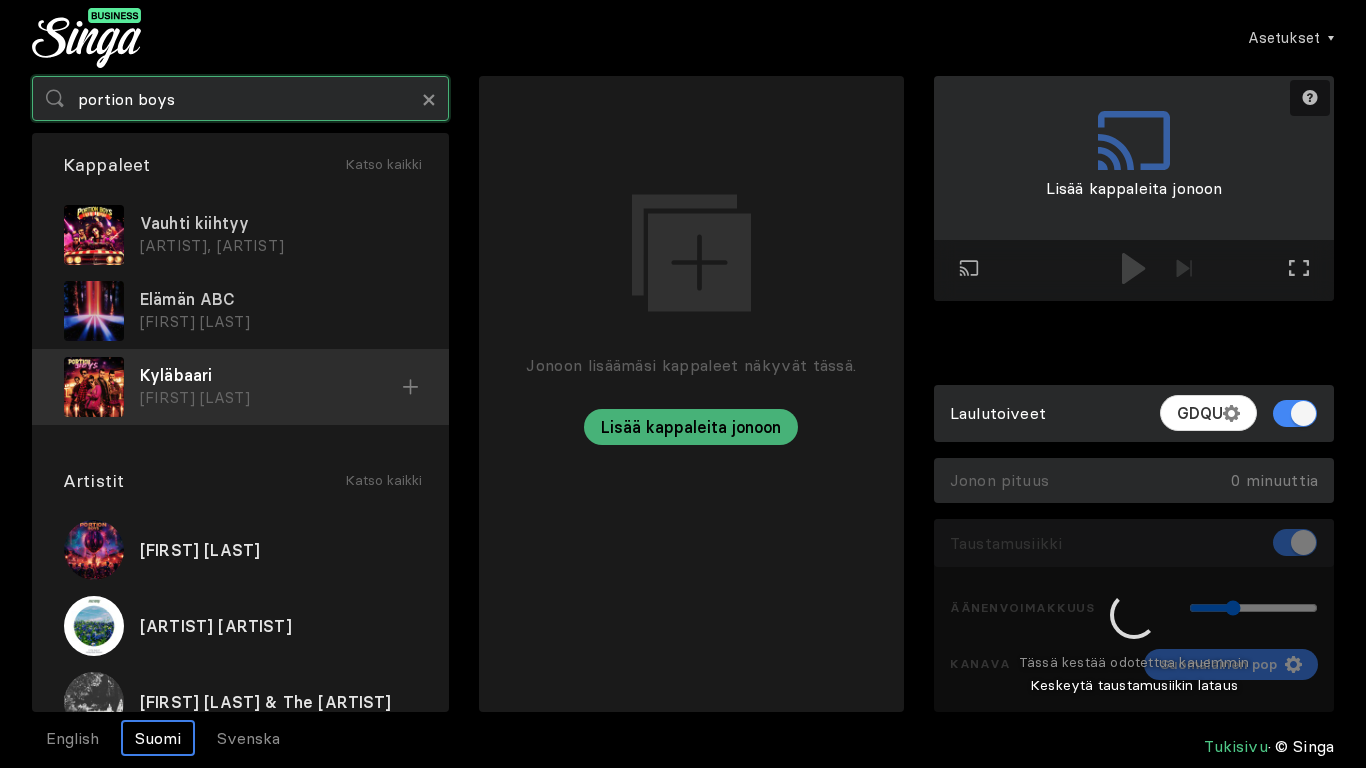type on "portion boys" 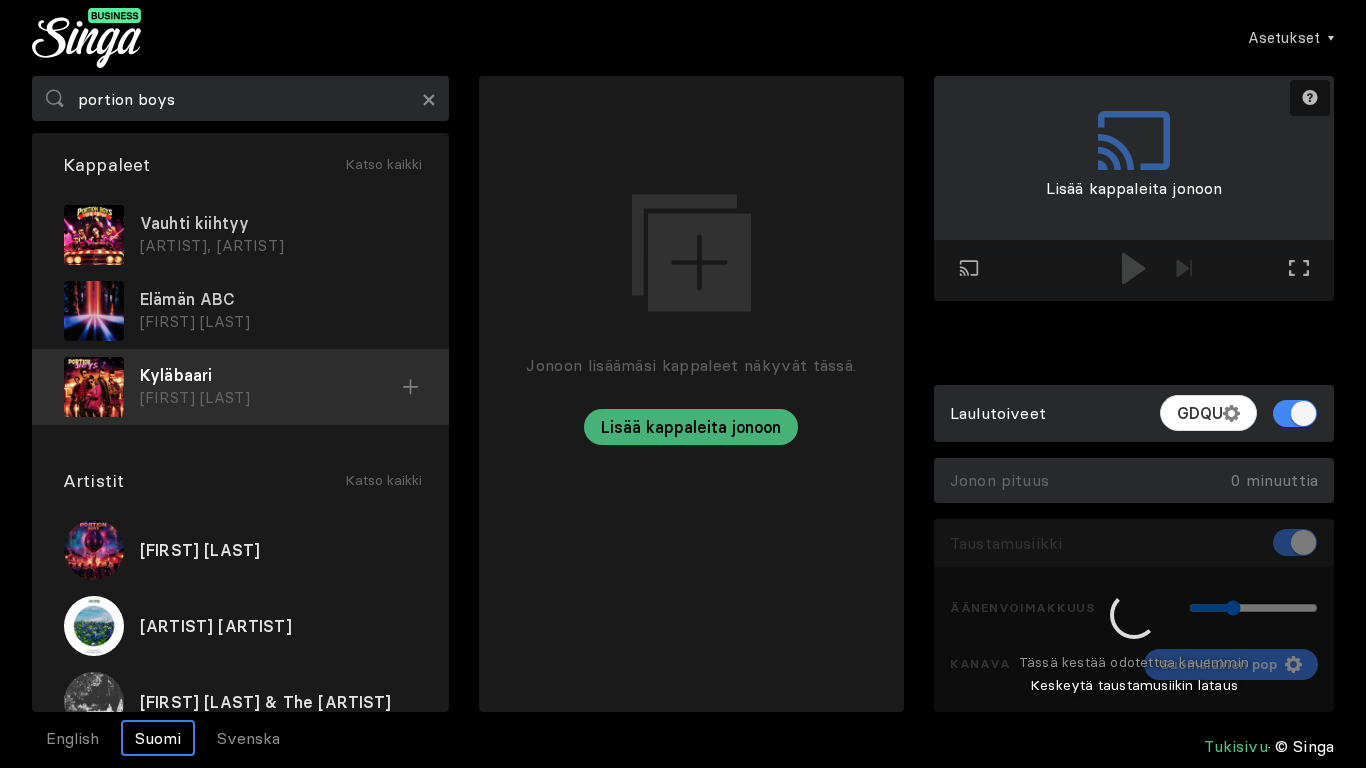 click on "Kyläbaari" at bounding box center [278, 223] 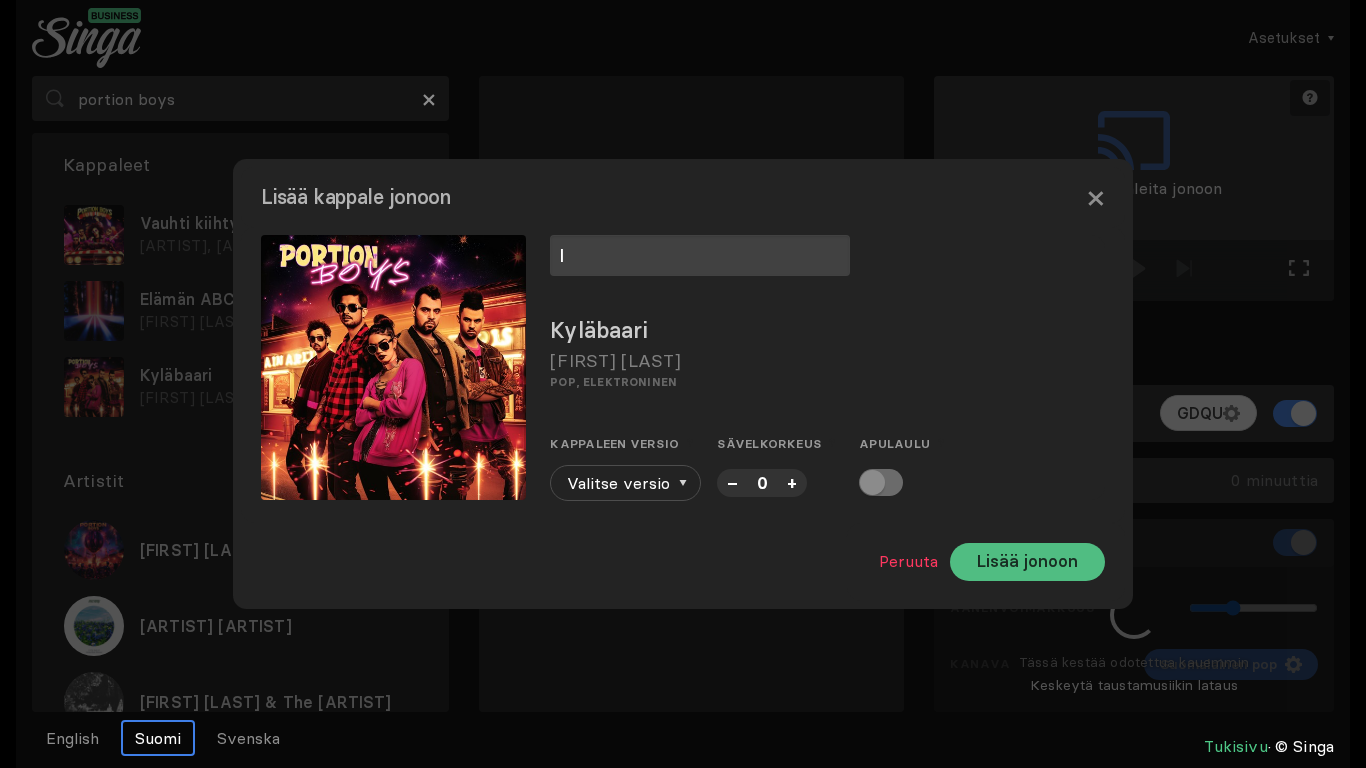 type on "l" 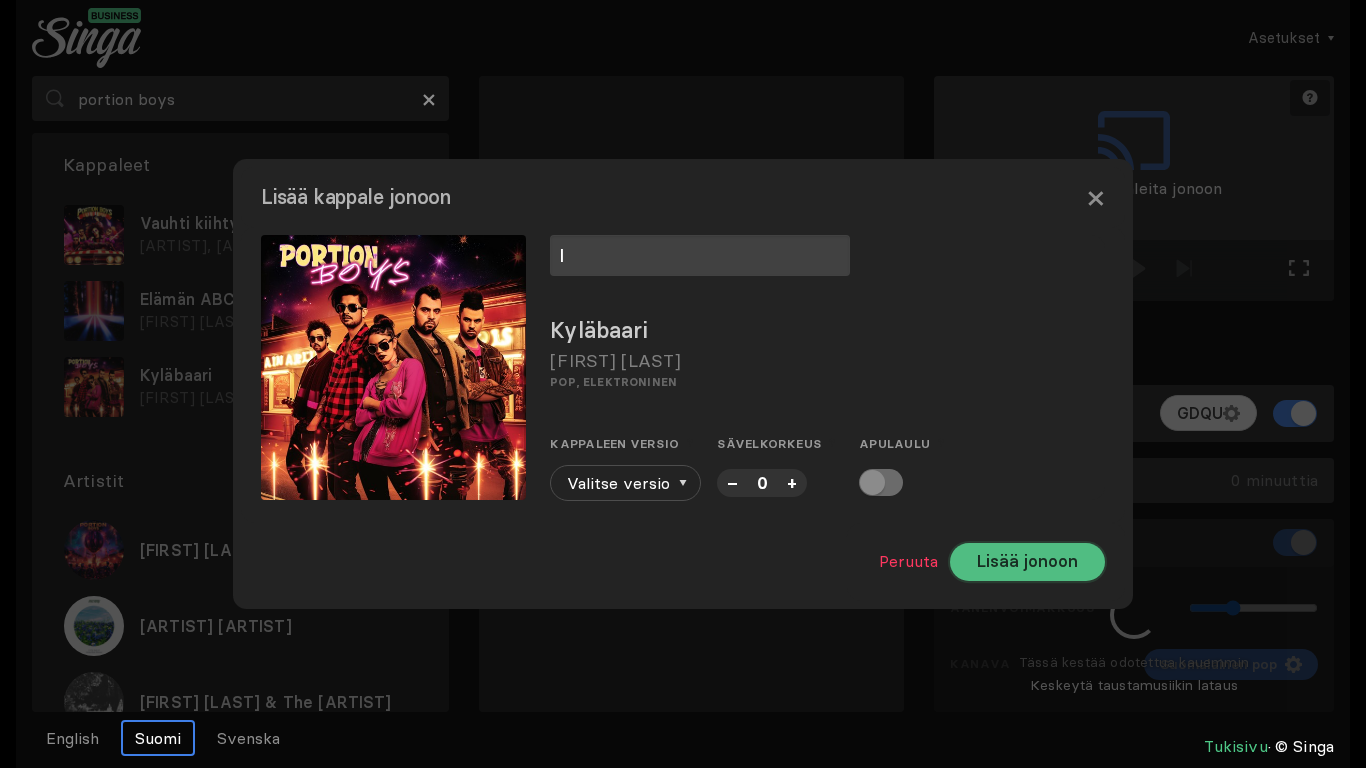 click on "Lisää jonoon" at bounding box center [1027, 562] 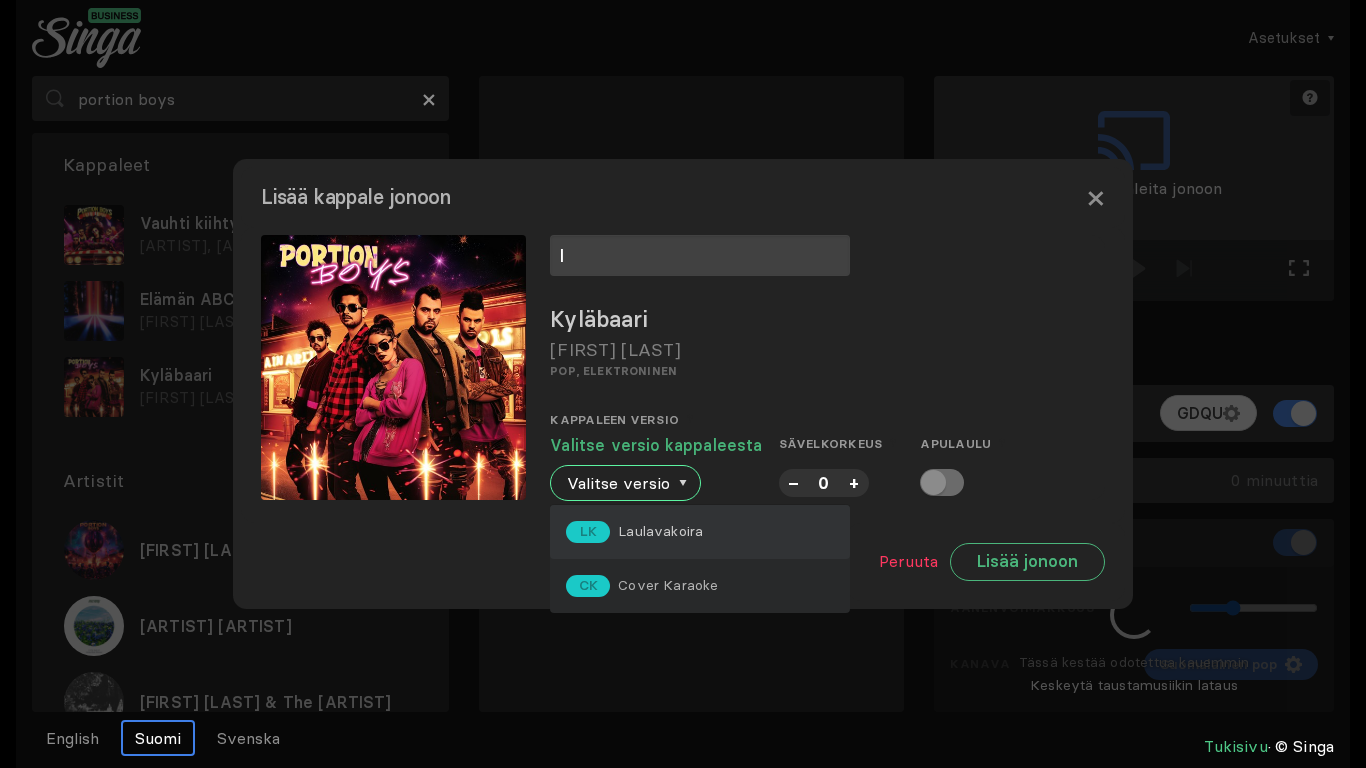 click on "Laulavakoira" at bounding box center [660, 531] 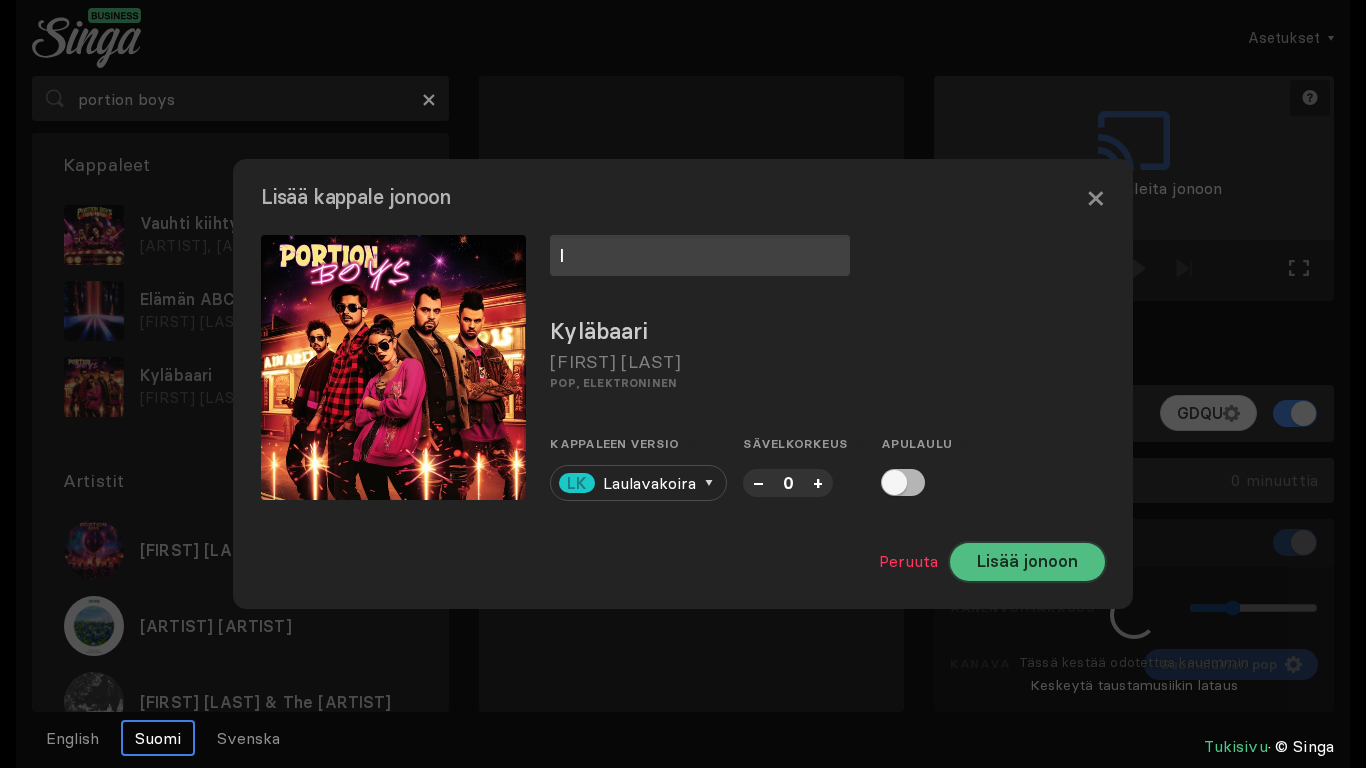 click on "Lisää jonoon" at bounding box center (1027, 562) 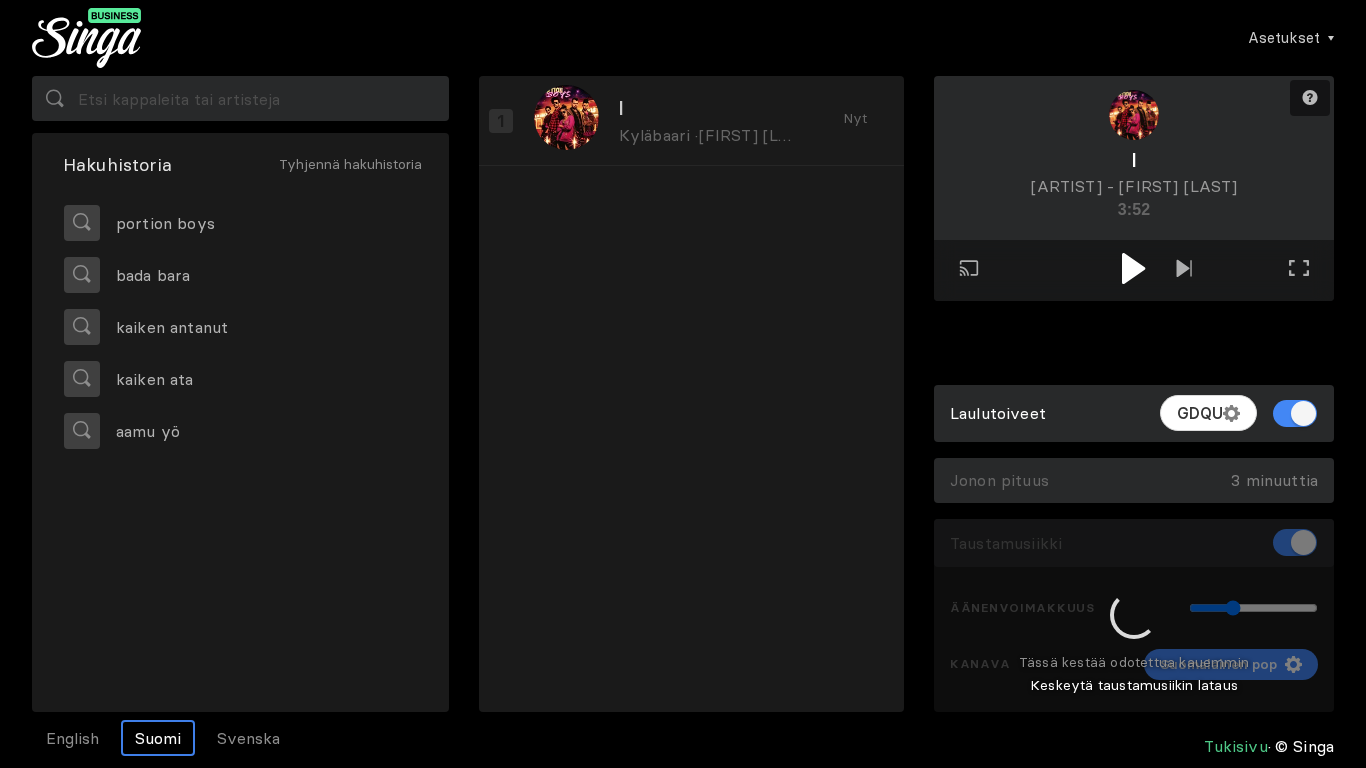 click at bounding box center (1133, 268) 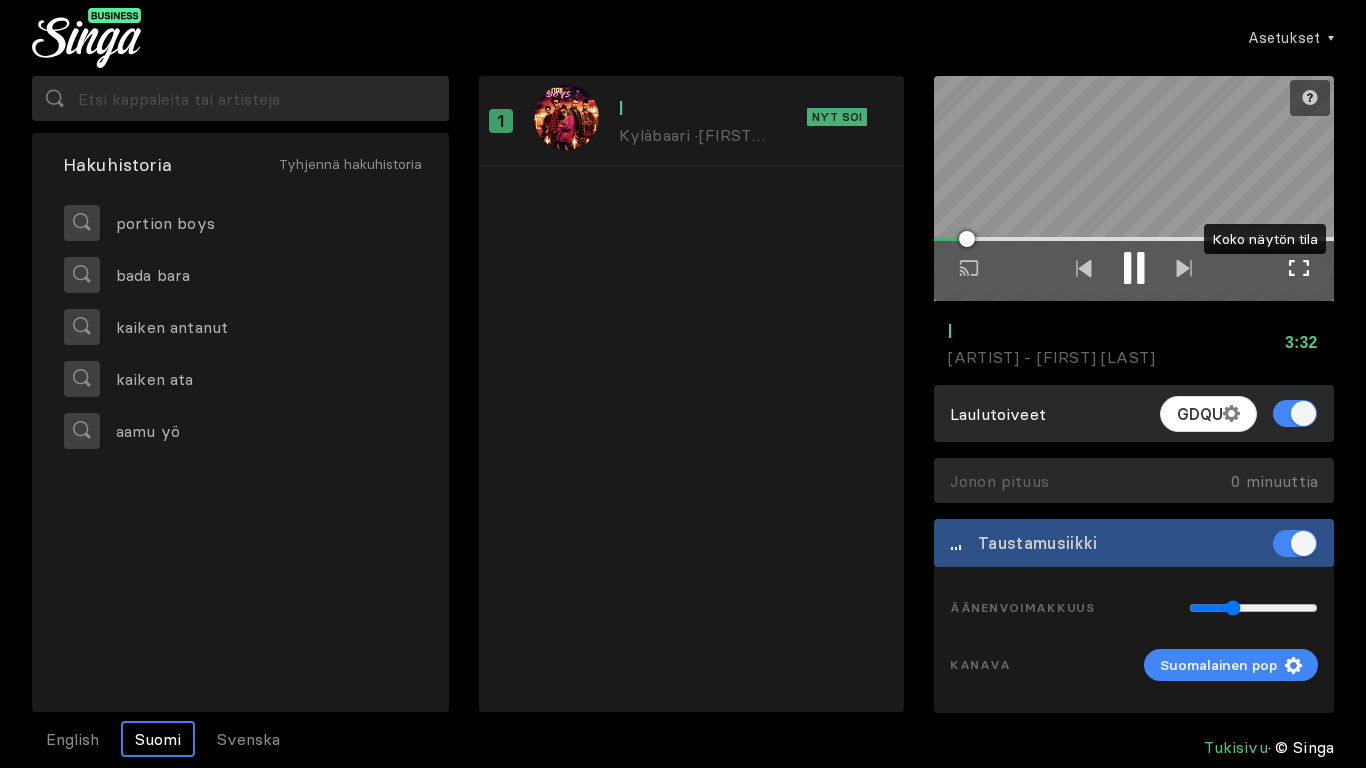 click at bounding box center (1299, 268) 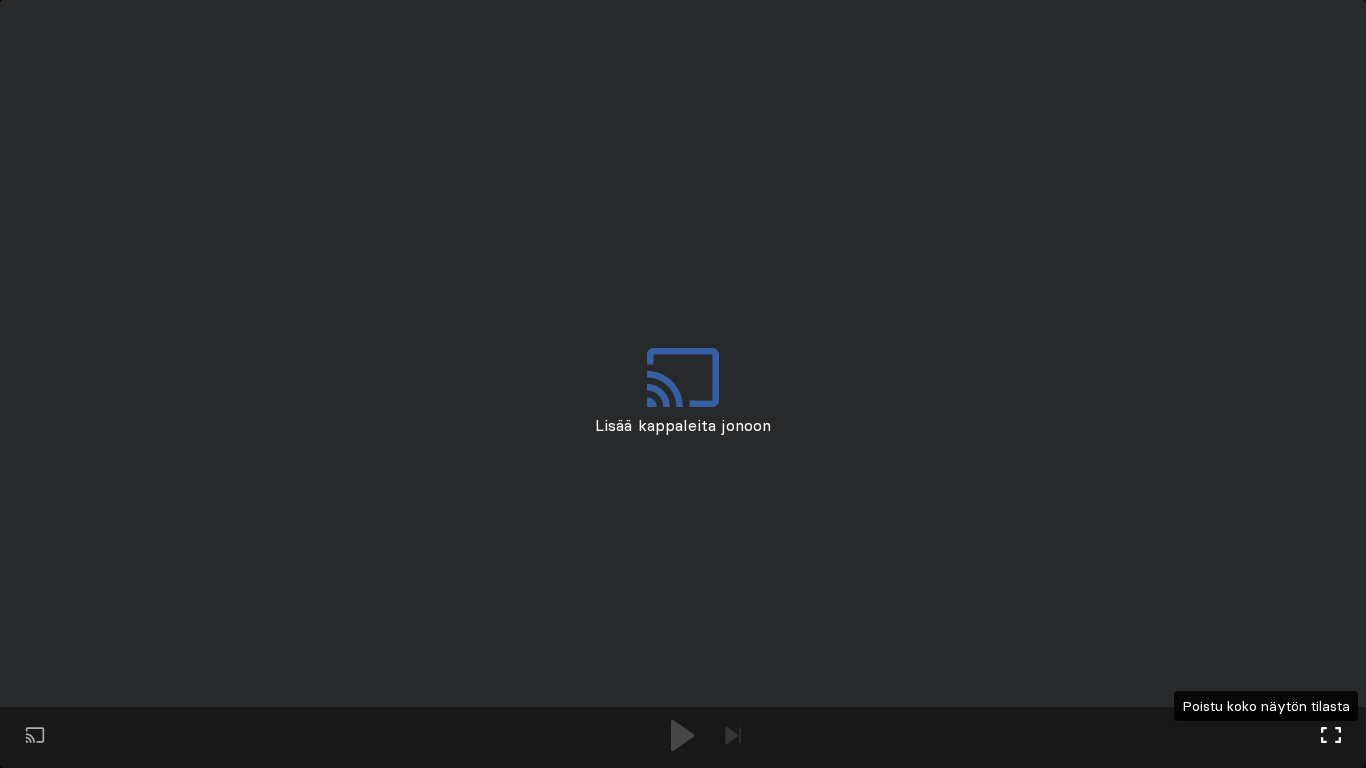 click on "Koko näytön tila Poistu koko näytön tilasta" at bounding box center (1331, 737) 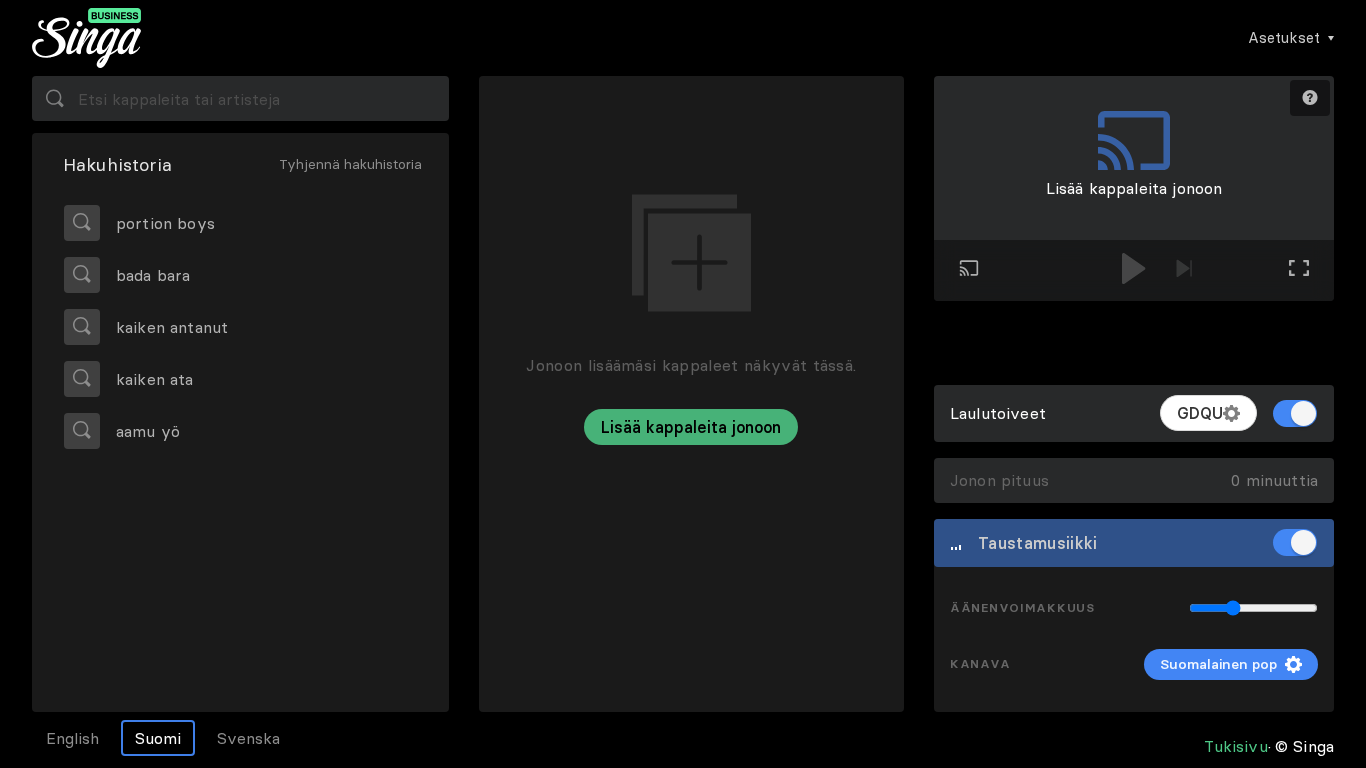 click at bounding box center (1295, 542) 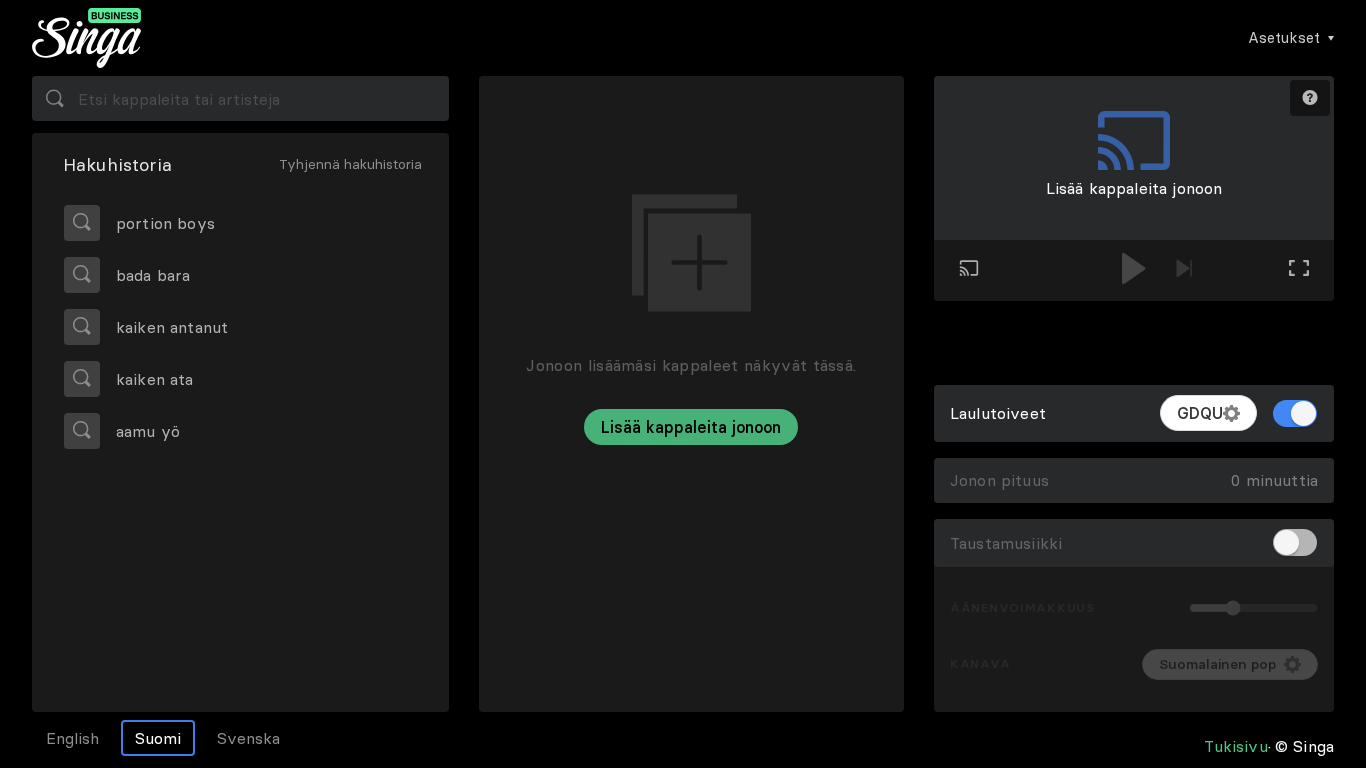 click on "Asetukset     Tili Asetukset Laulutoiveet Uusi Taustamusiikki Päivitä Singa Business Prohon Kirjaudu ulos" at bounding box center (683, 38) 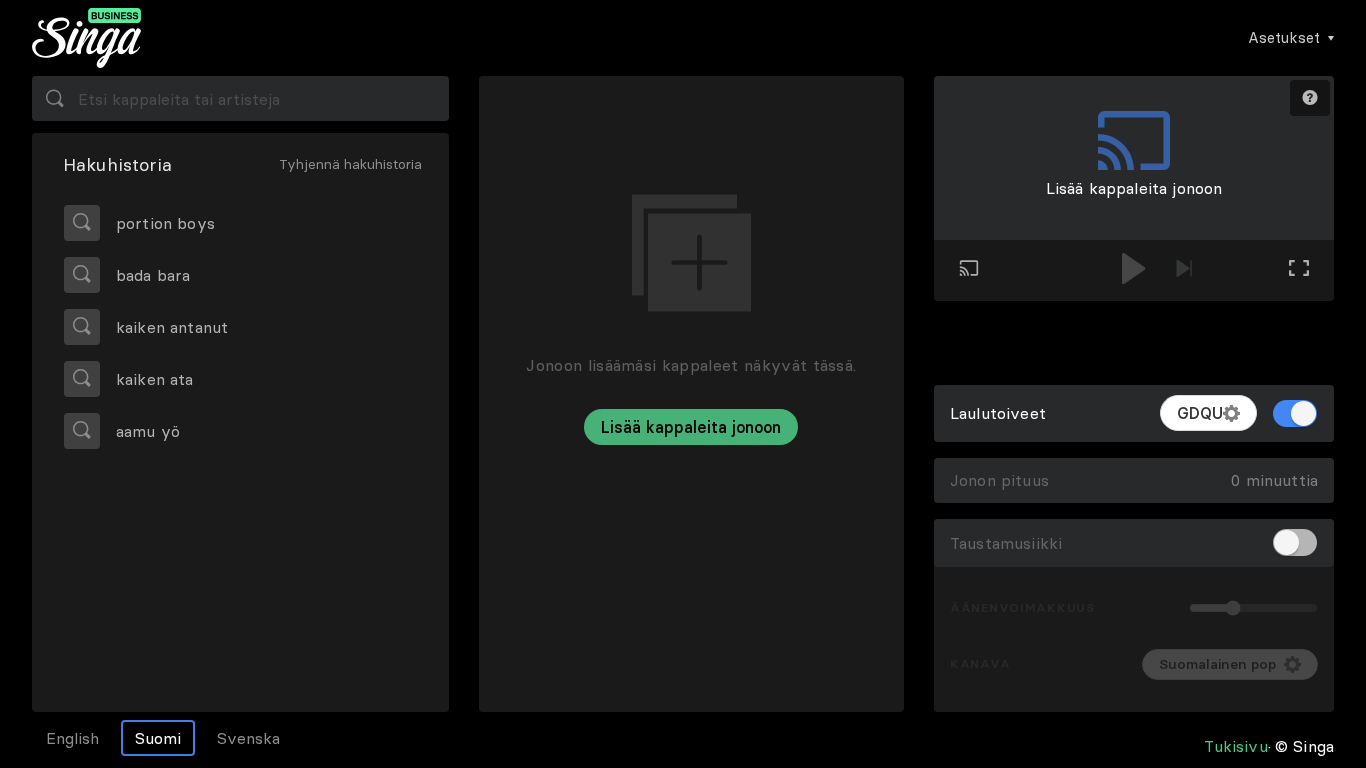 click on "Asetukset     Tili Asetukset Laulutoiveet Uusi Taustamusiikki Päivitä Singa Business Prohon Kirjaudu ulos" at bounding box center [737, 38] 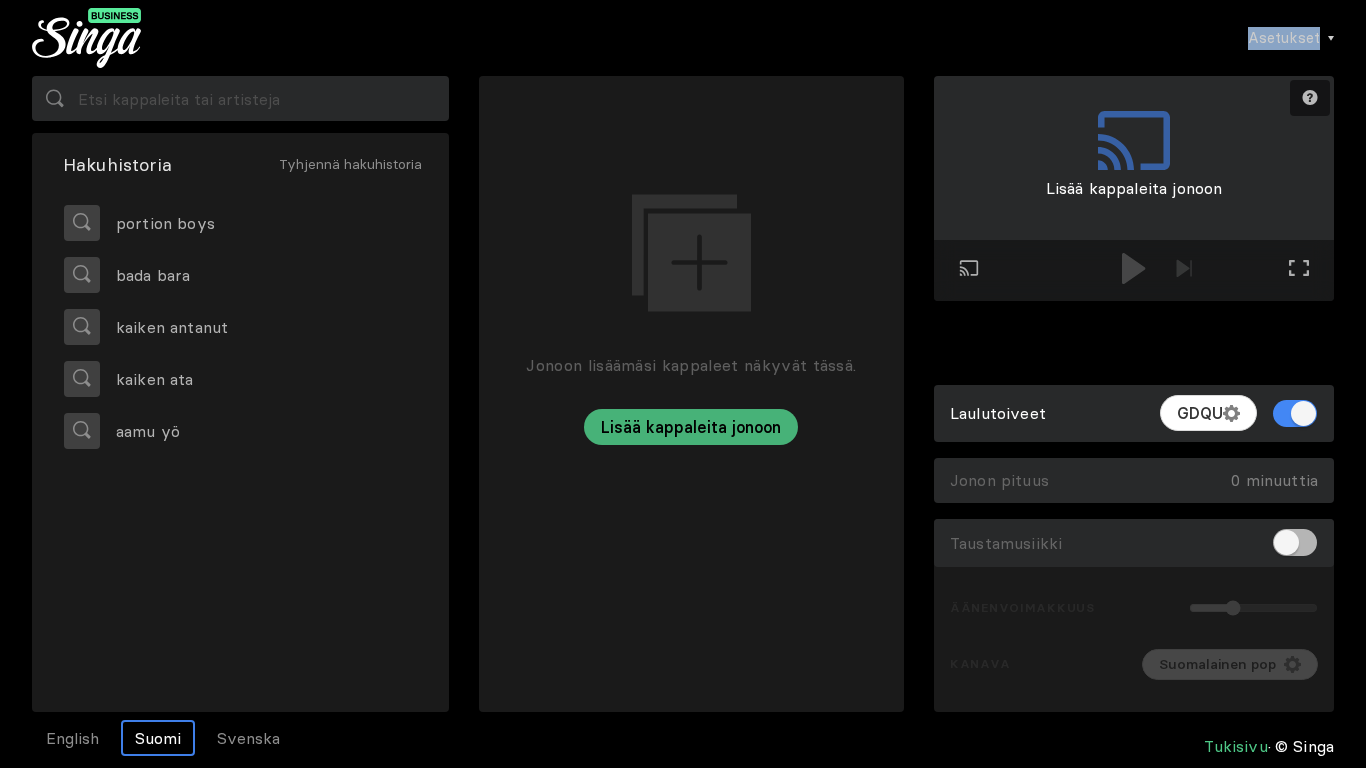 click on "Asetukset     Tili Asetukset Laulutoiveet Uusi Taustamusiikki Päivitä Singa Business Prohon Kirjaudu ulos" at bounding box center [737, 38] 